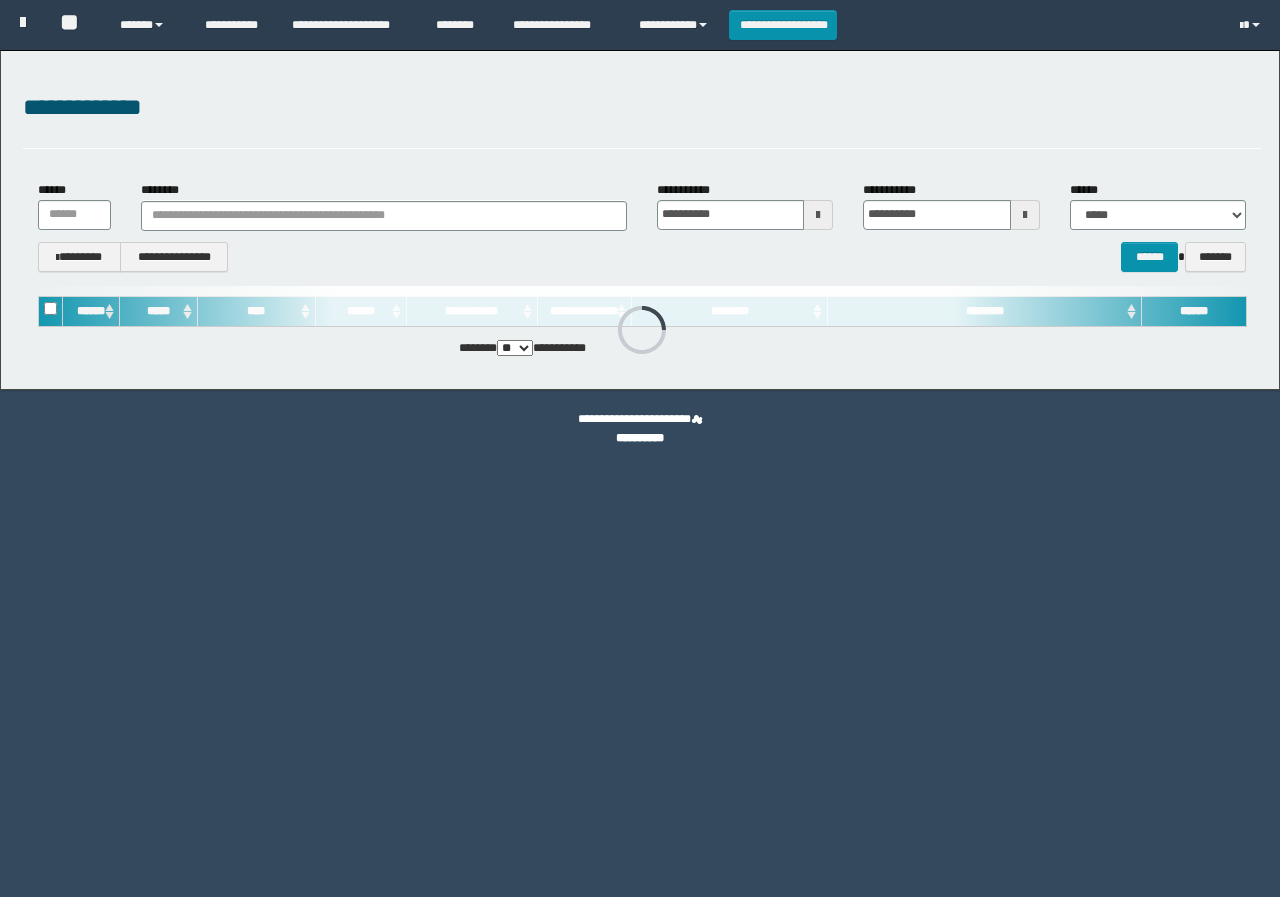 scroll, scrollTop: 0, scrollLeft: 0, axis: both 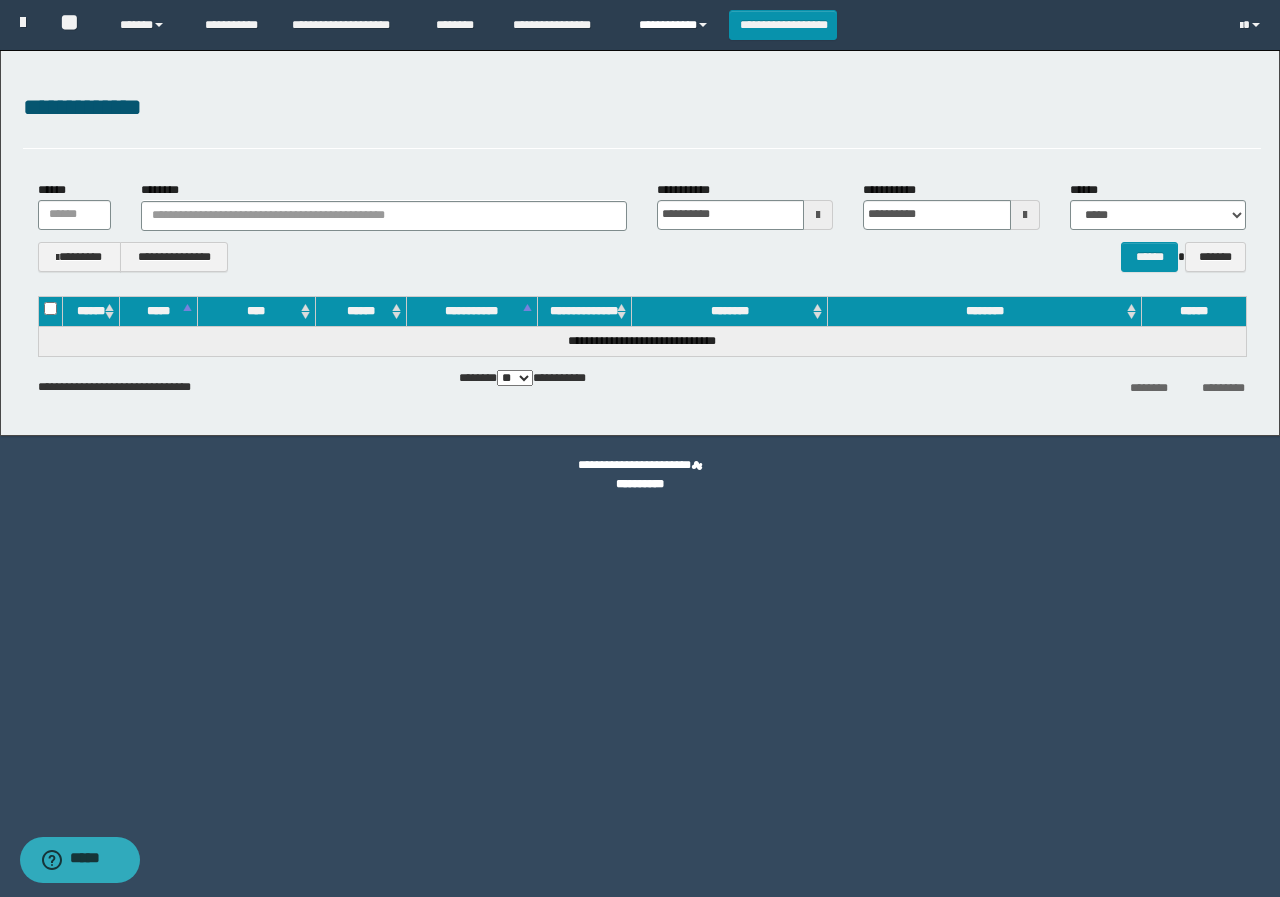 click on "**********" at bounding box center (676, 25) 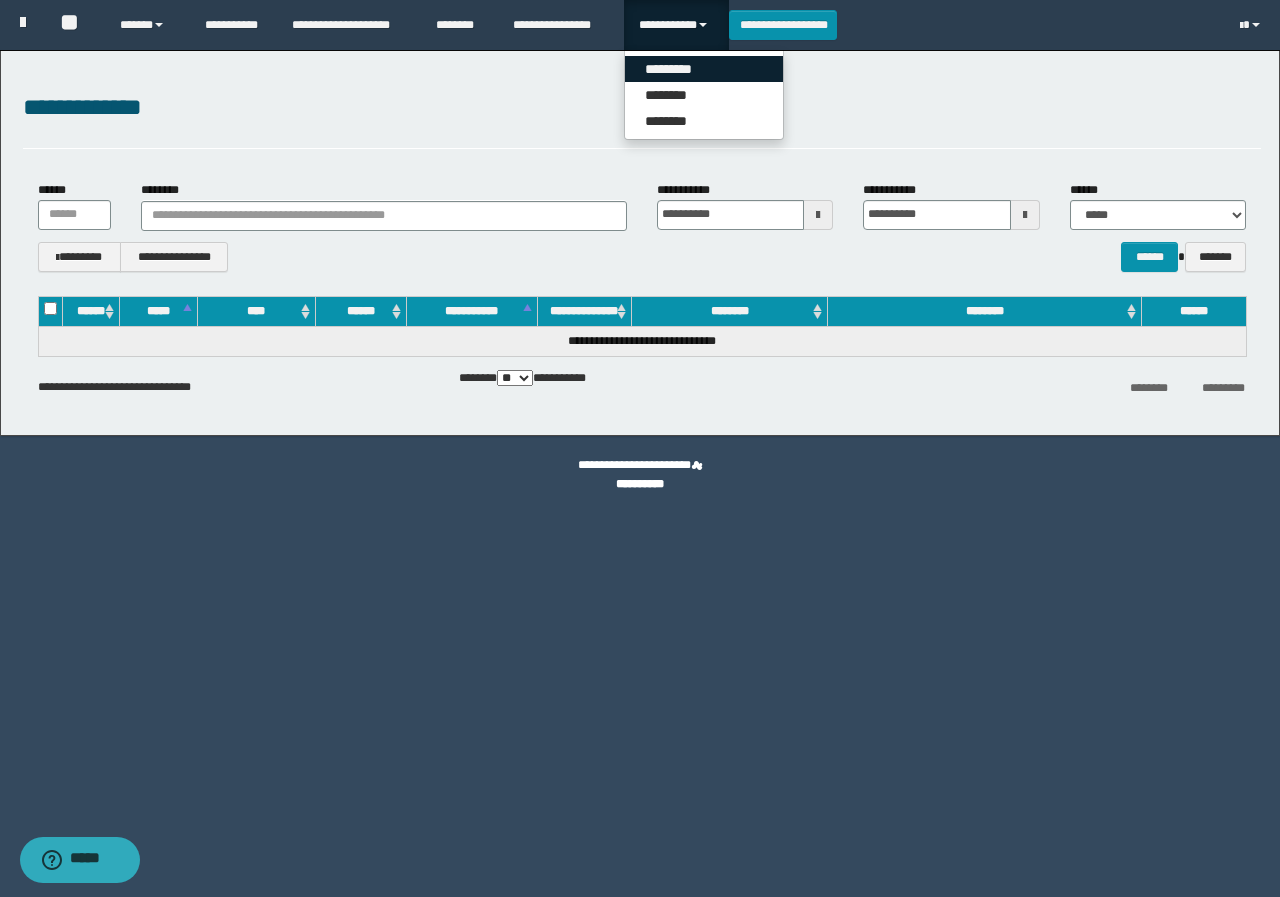 click on "*********" at bounding box center [704, 69] 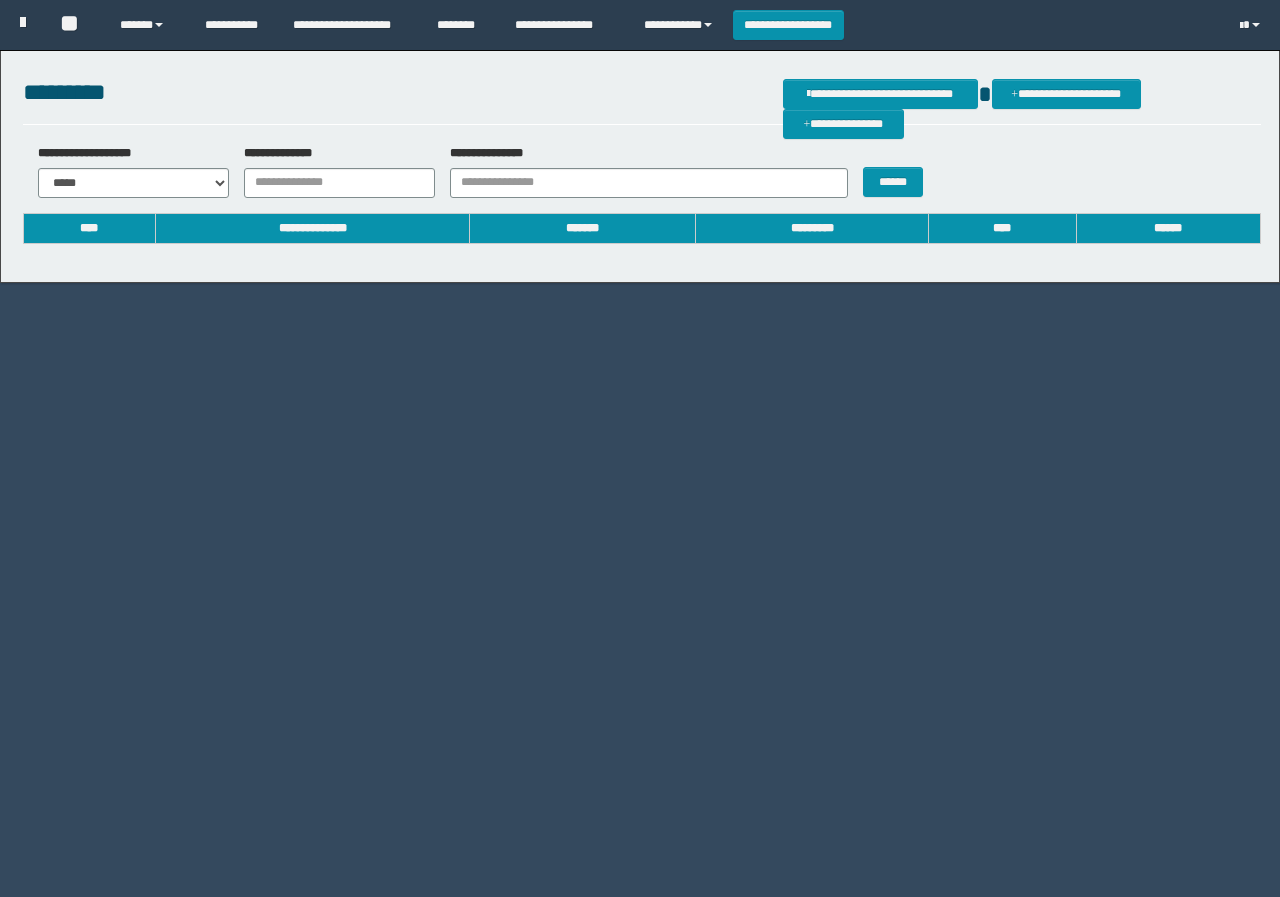 scroll, scrollTop: 0, scrollLeft: 0, axis: both 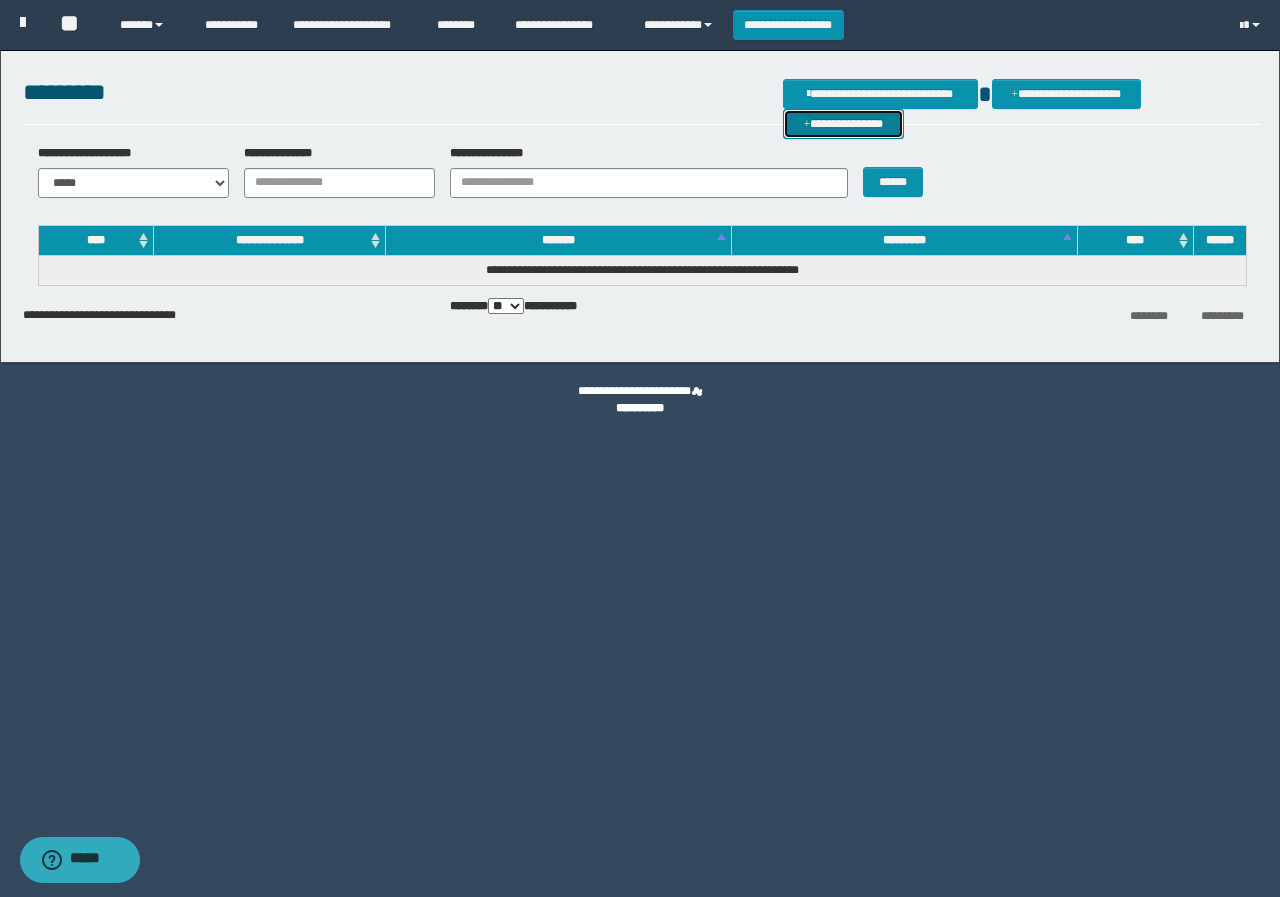 click on "**********" at bounding box center (843, 124) 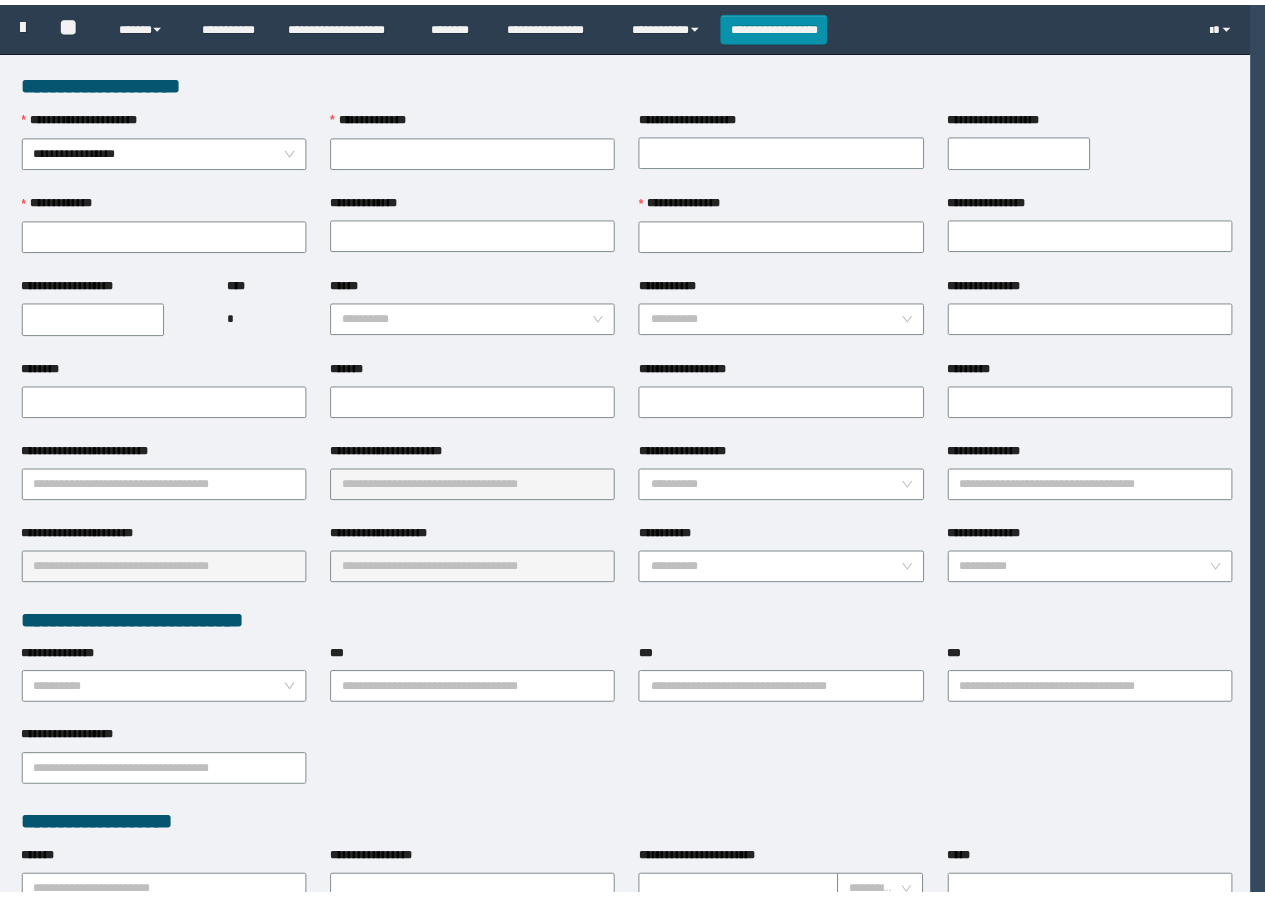 scroll, scrollTop: 0, scrollLeft: 0, axis: both 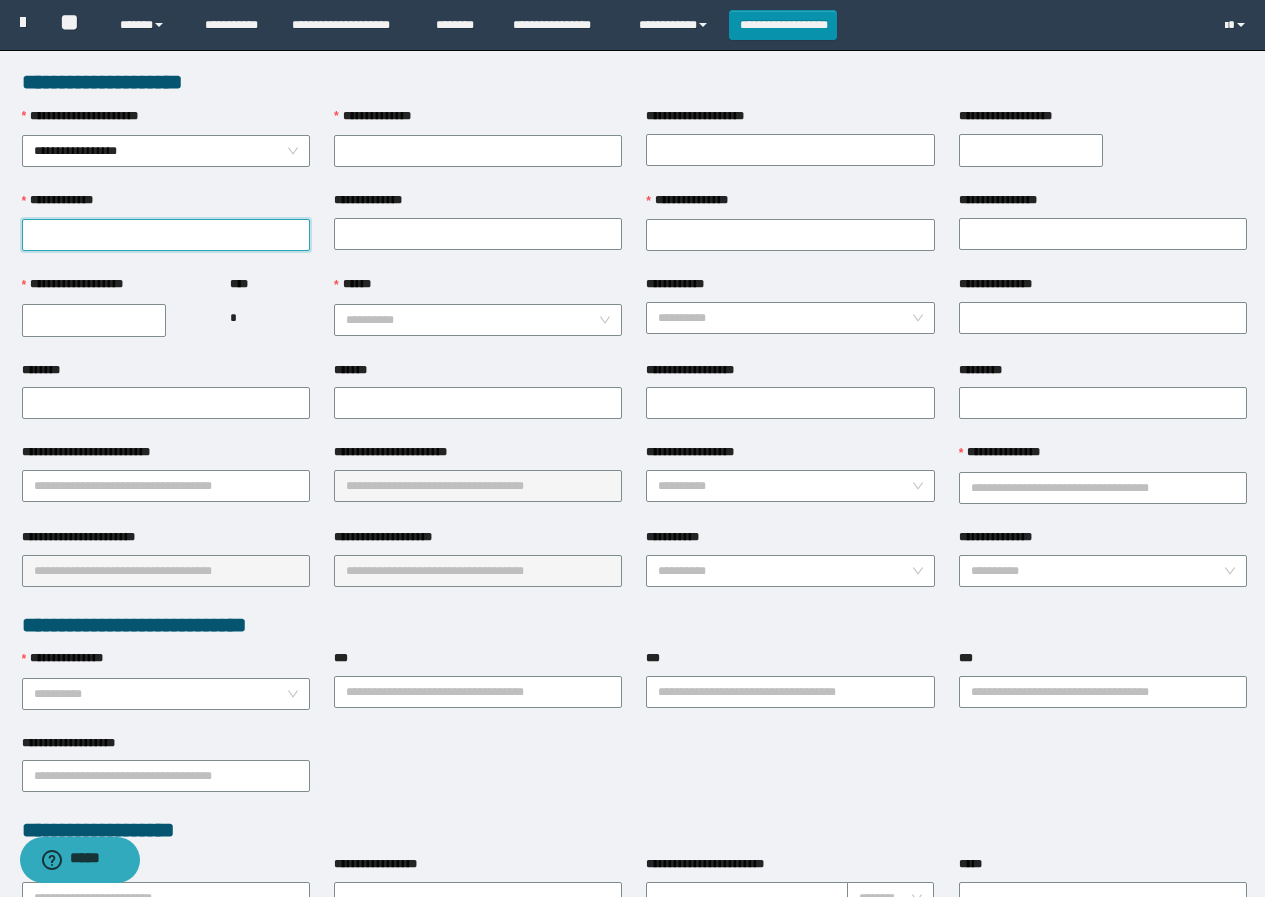 click on "**********" at bounding box center (166, 235) 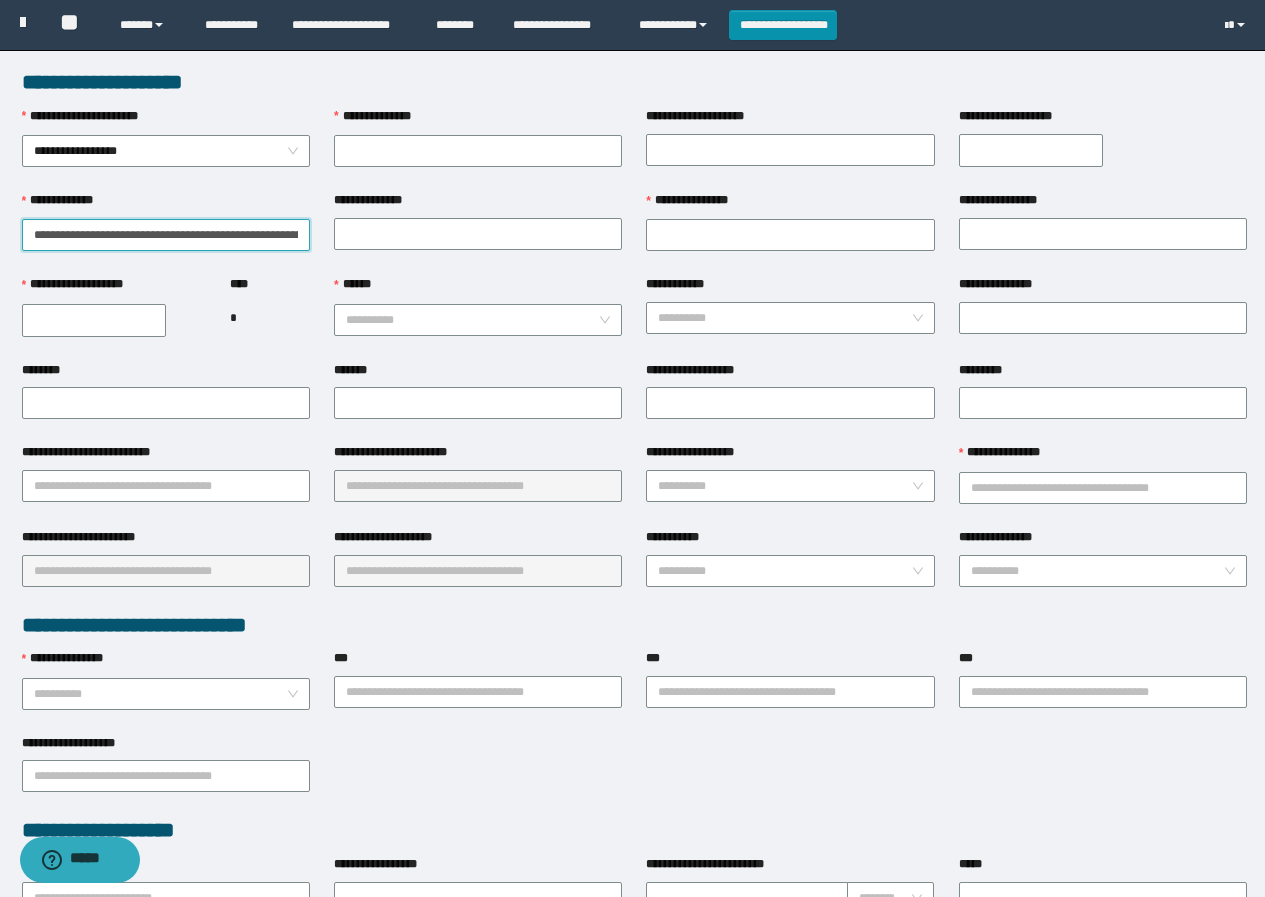 scroll, scrollTop: 0, scrollLeft: 10529, axis: horizontal 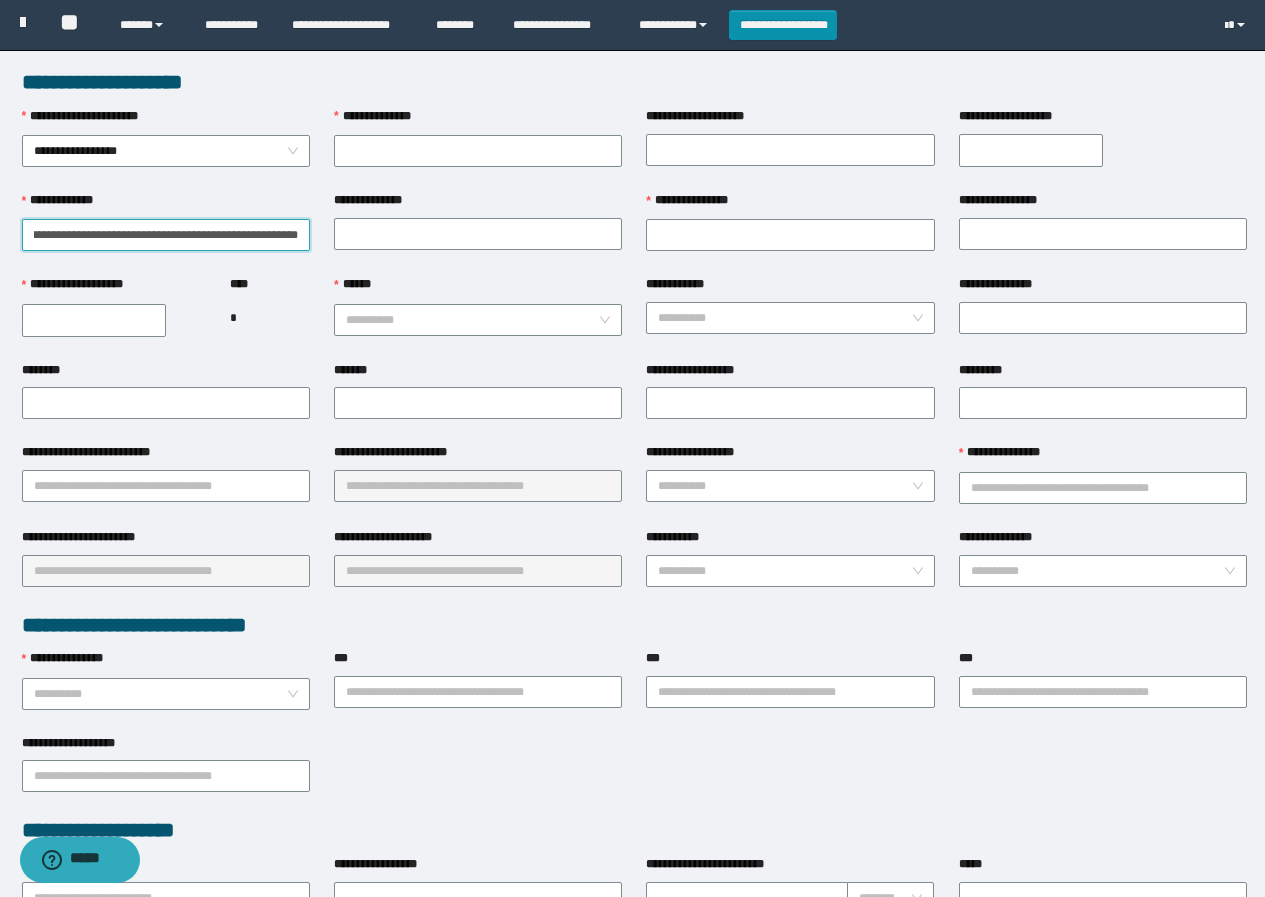 drag, startPoint x: 232, startPoint y: 235, endPoint x: 283, endPoint y: 353, distance: 128.5496 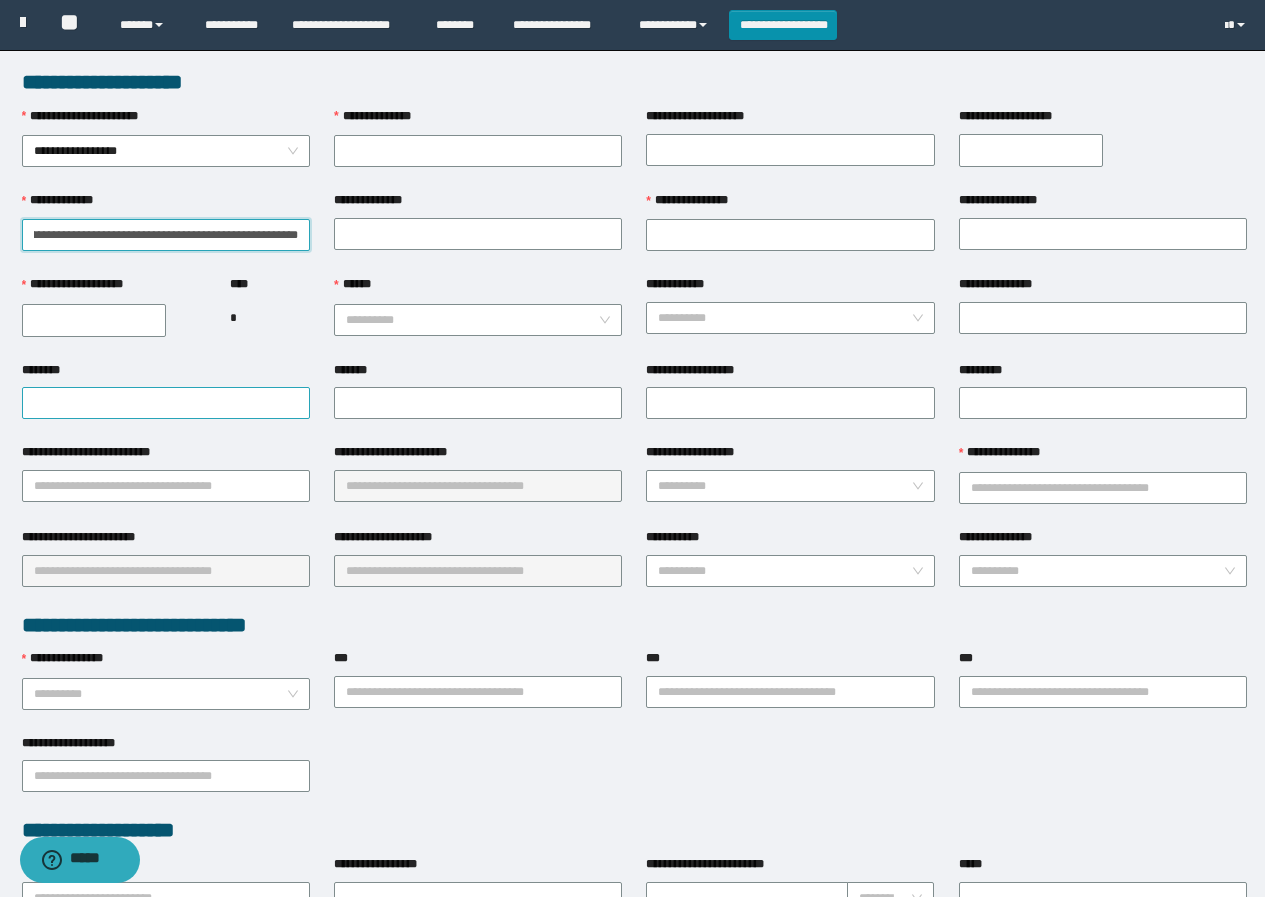 scroll, scrollTop: 0, scrollLeft: 10465, axis: horizontal 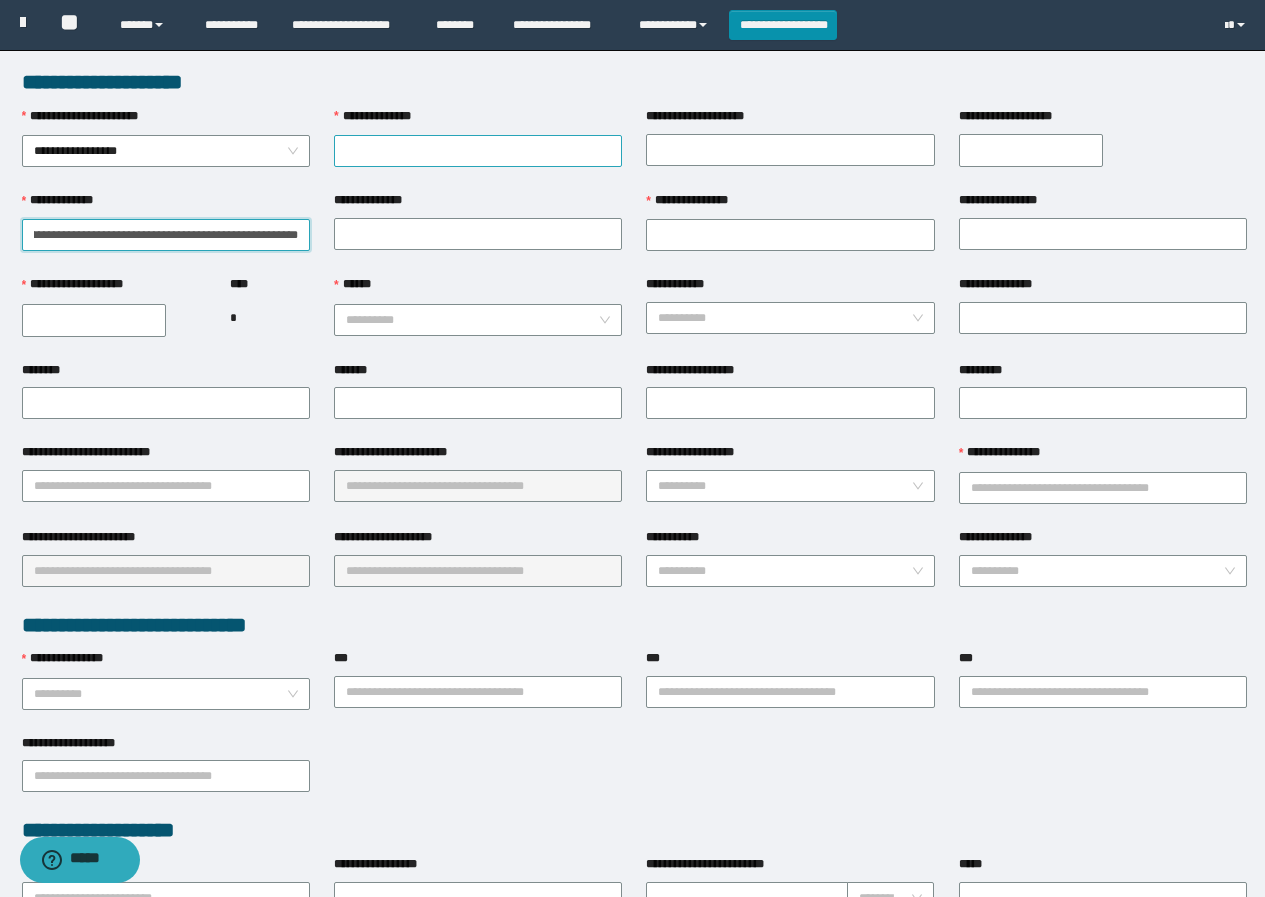 type on "**********" 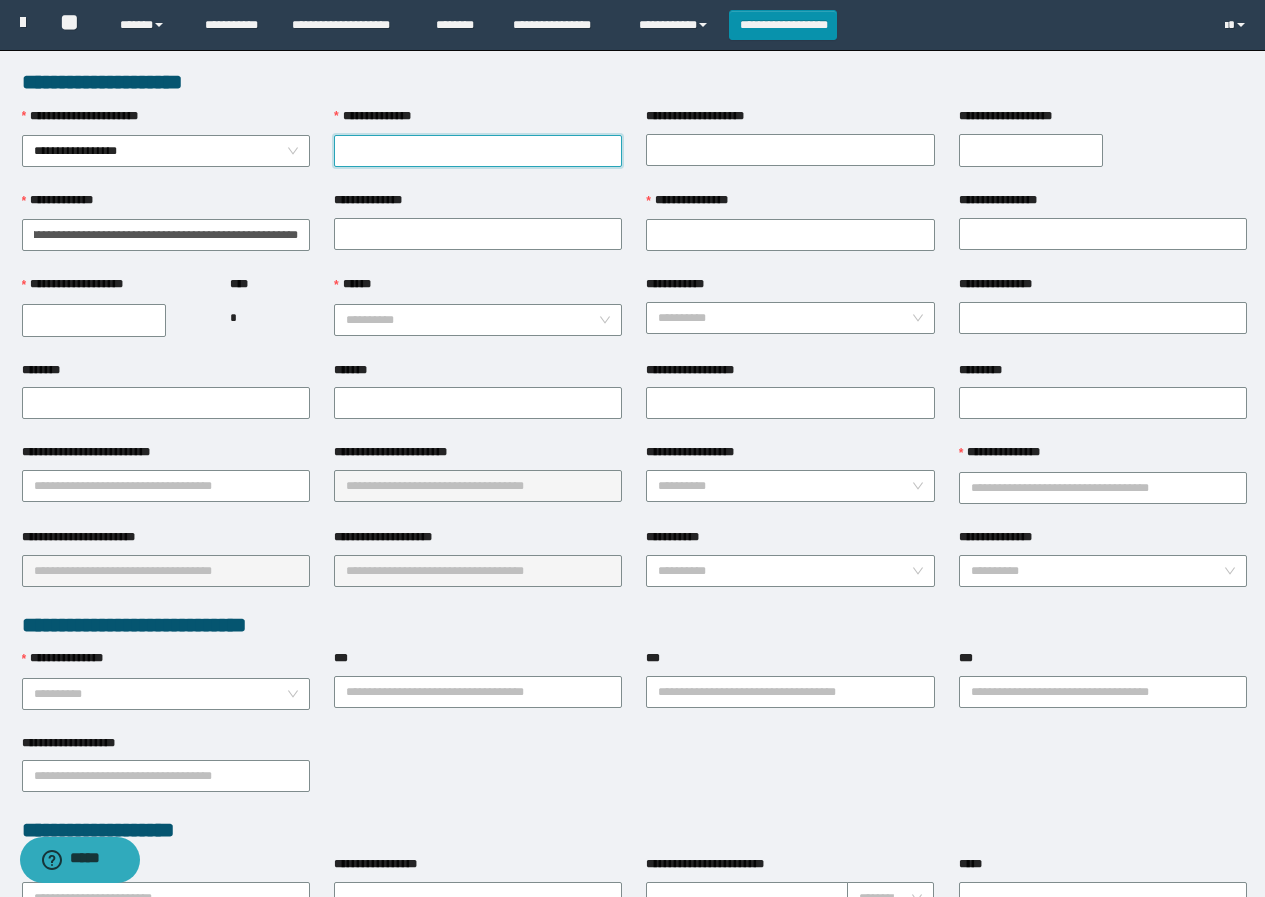 scroll, scrollTop: 0, scrollLeft: 0, axis: both 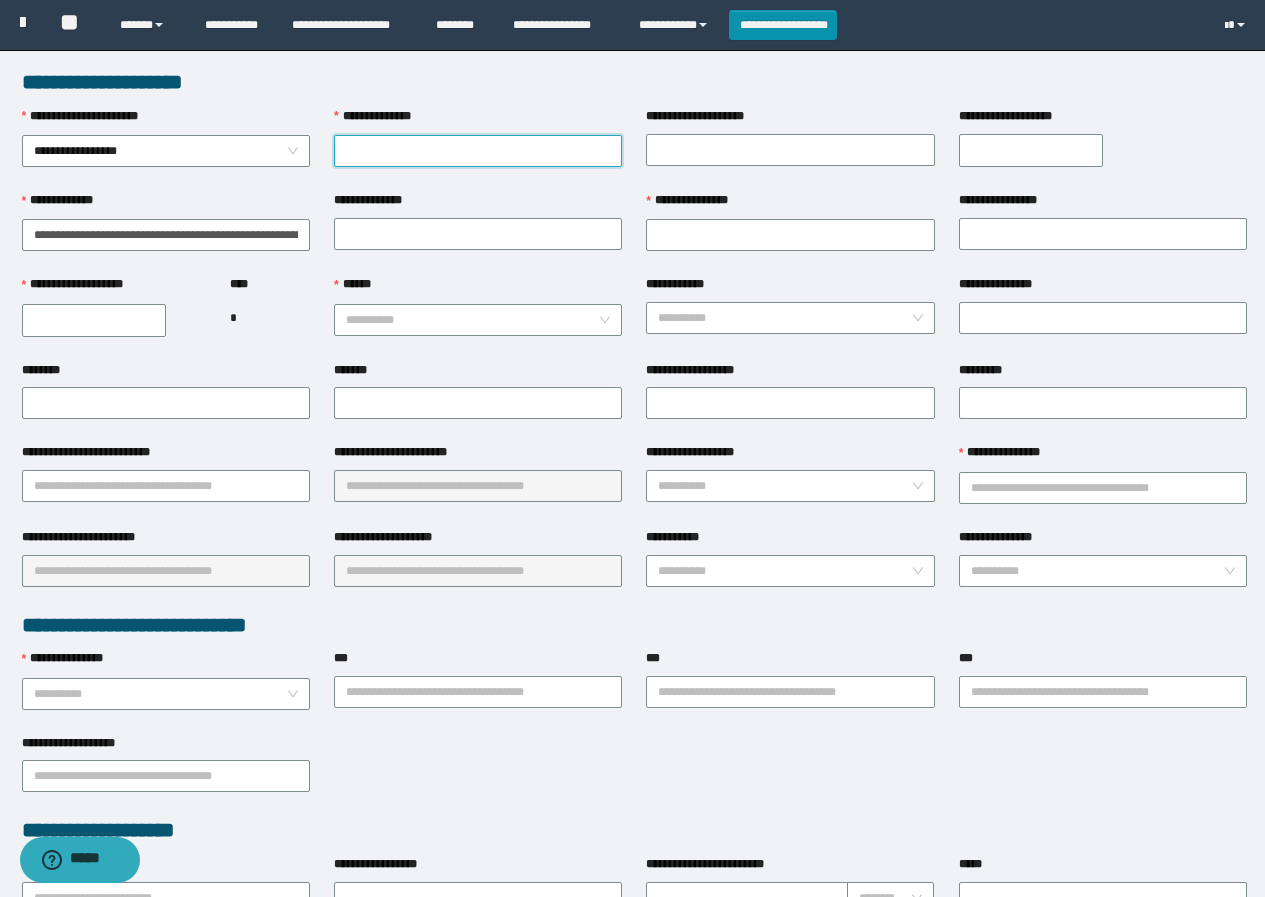 click on "**********" at bounding box center [478, 151] 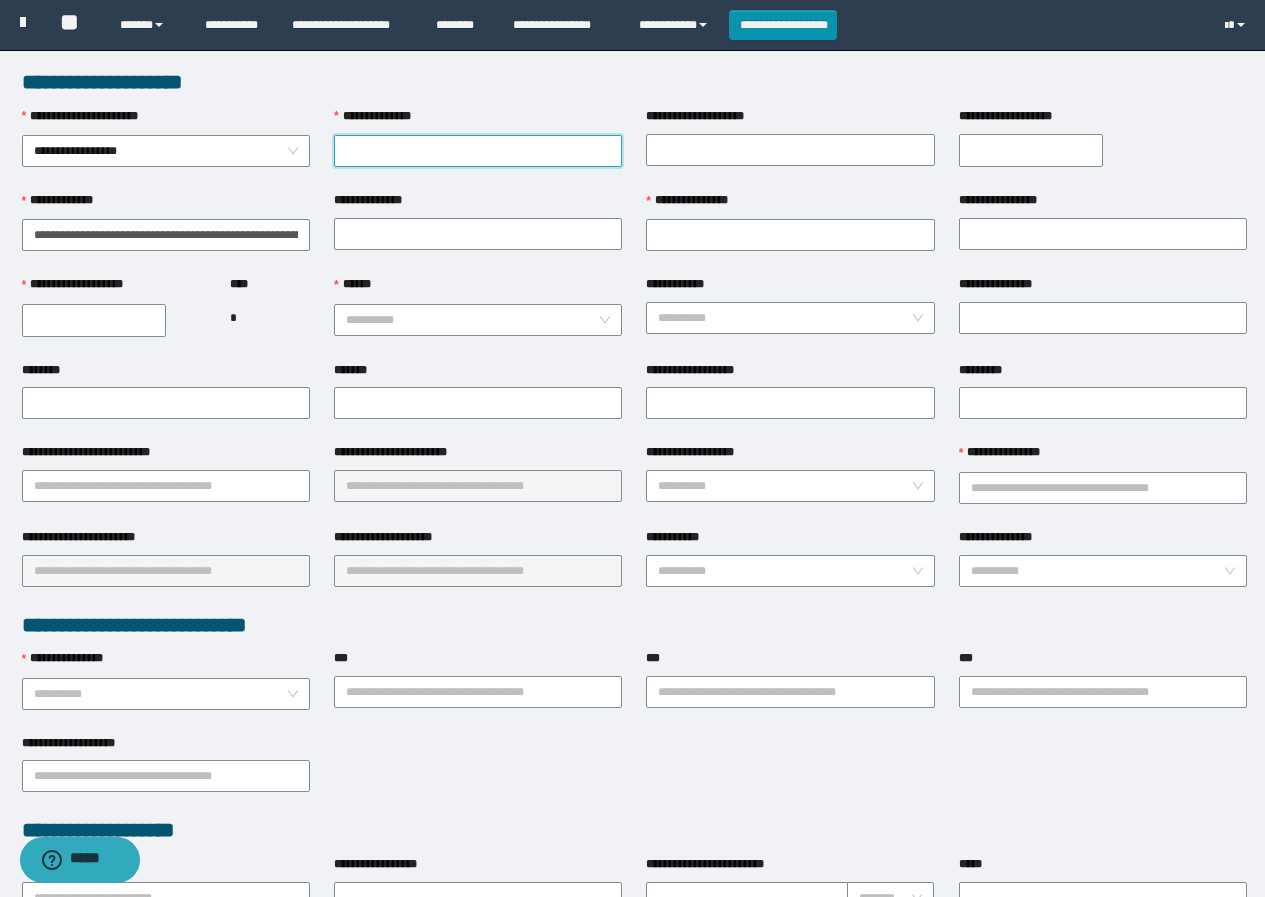 paste on "**********" 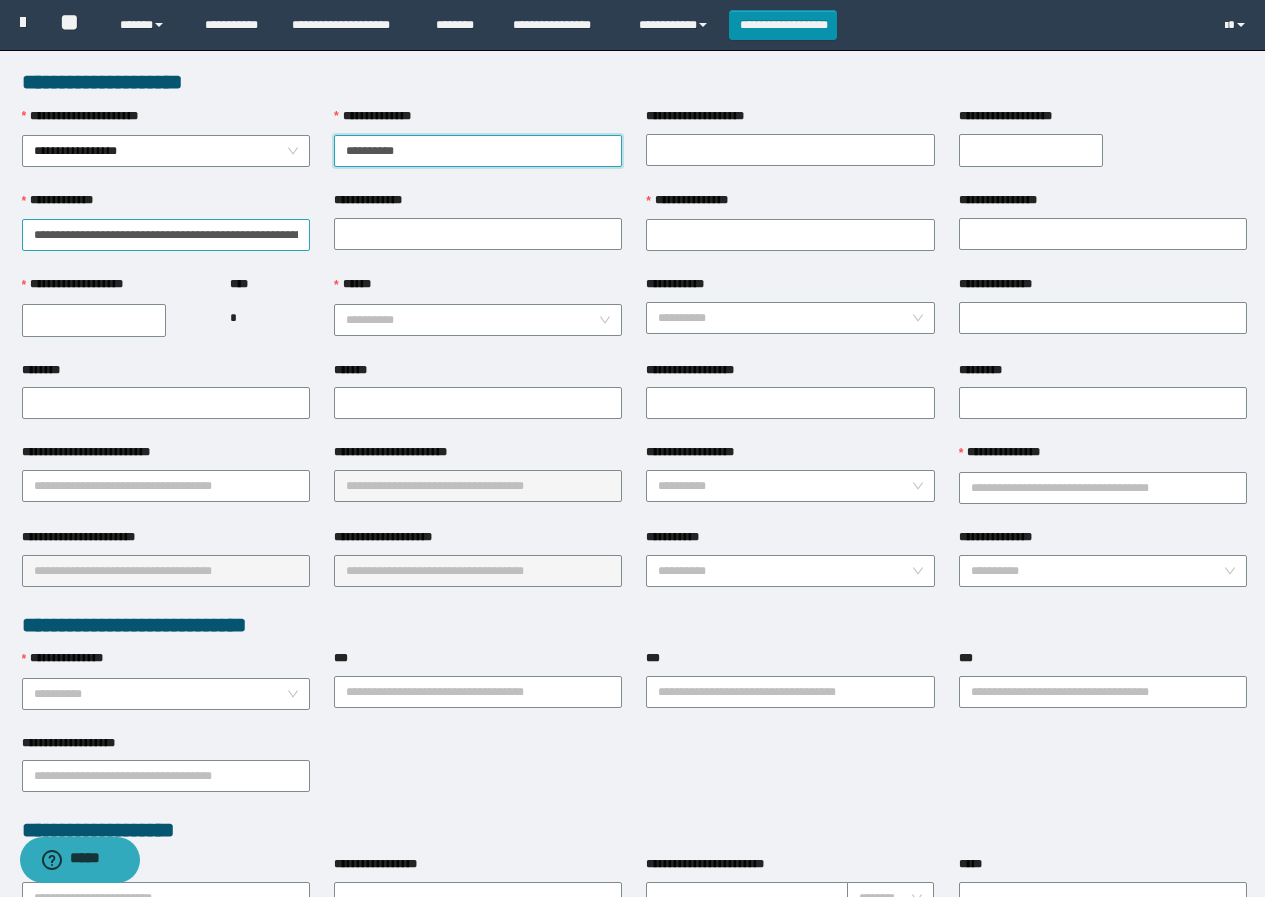 type on "**********" 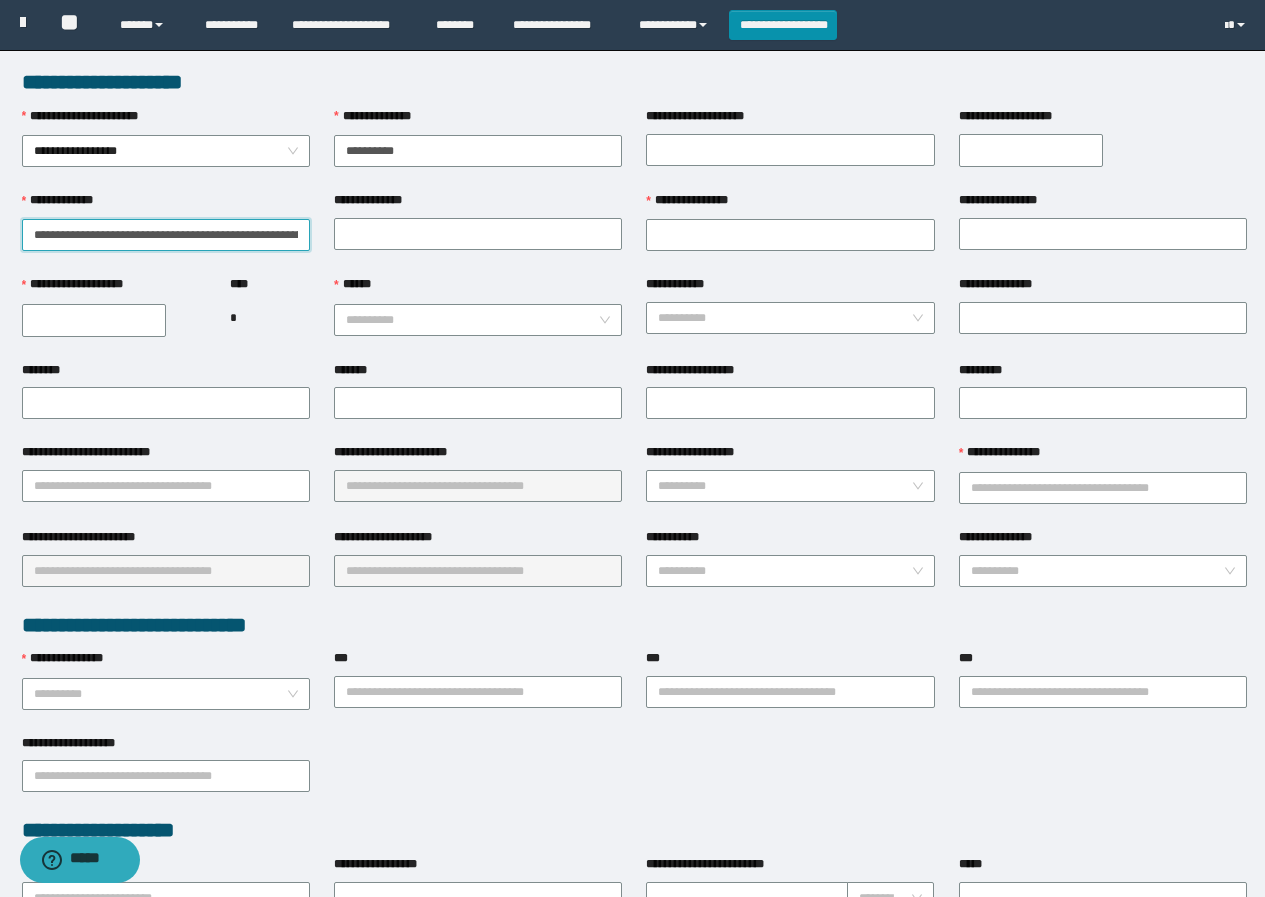 click on "**********" at bounding box center [166, 235] 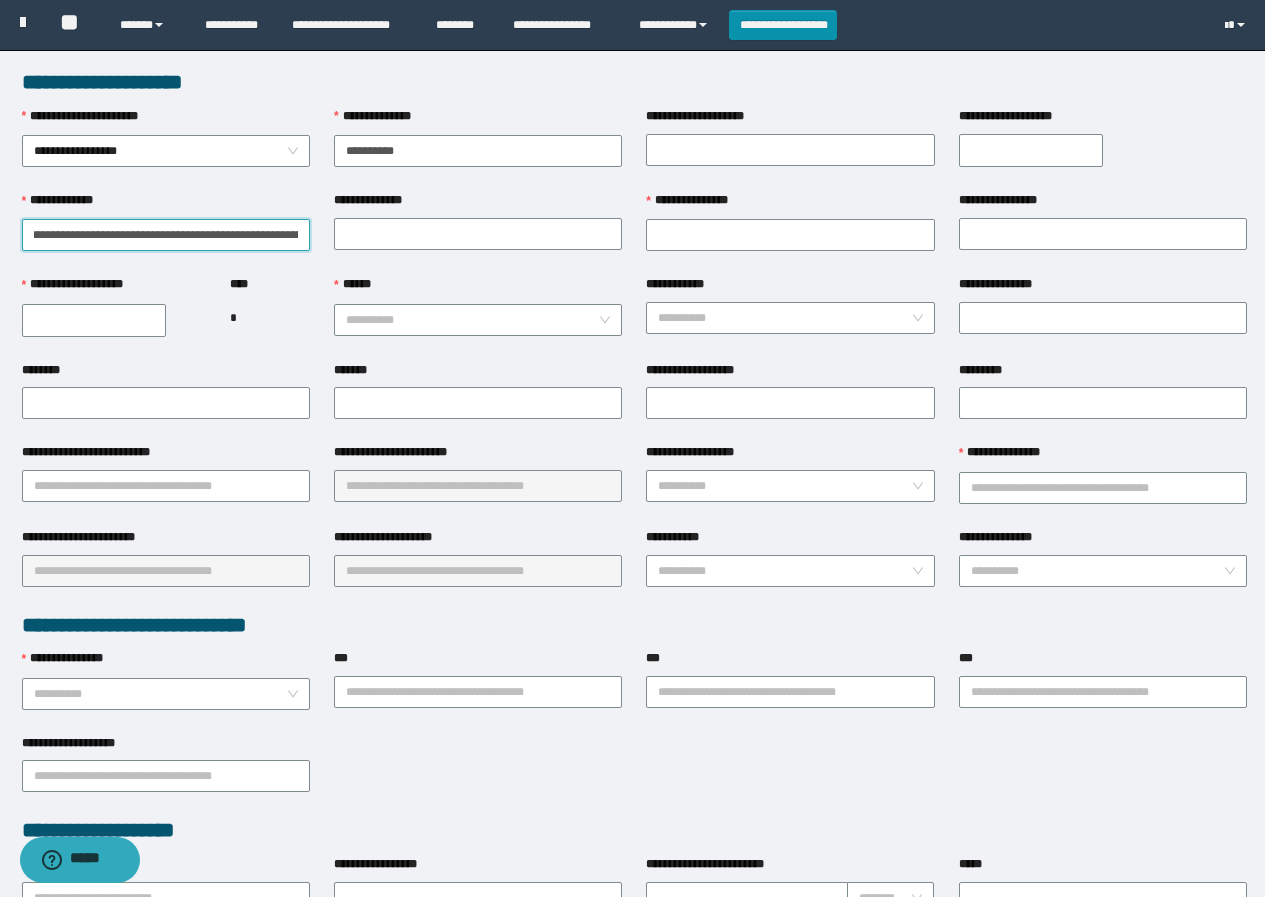 scroll, scrollTop: 0, scrollLeft: 0, axis: both 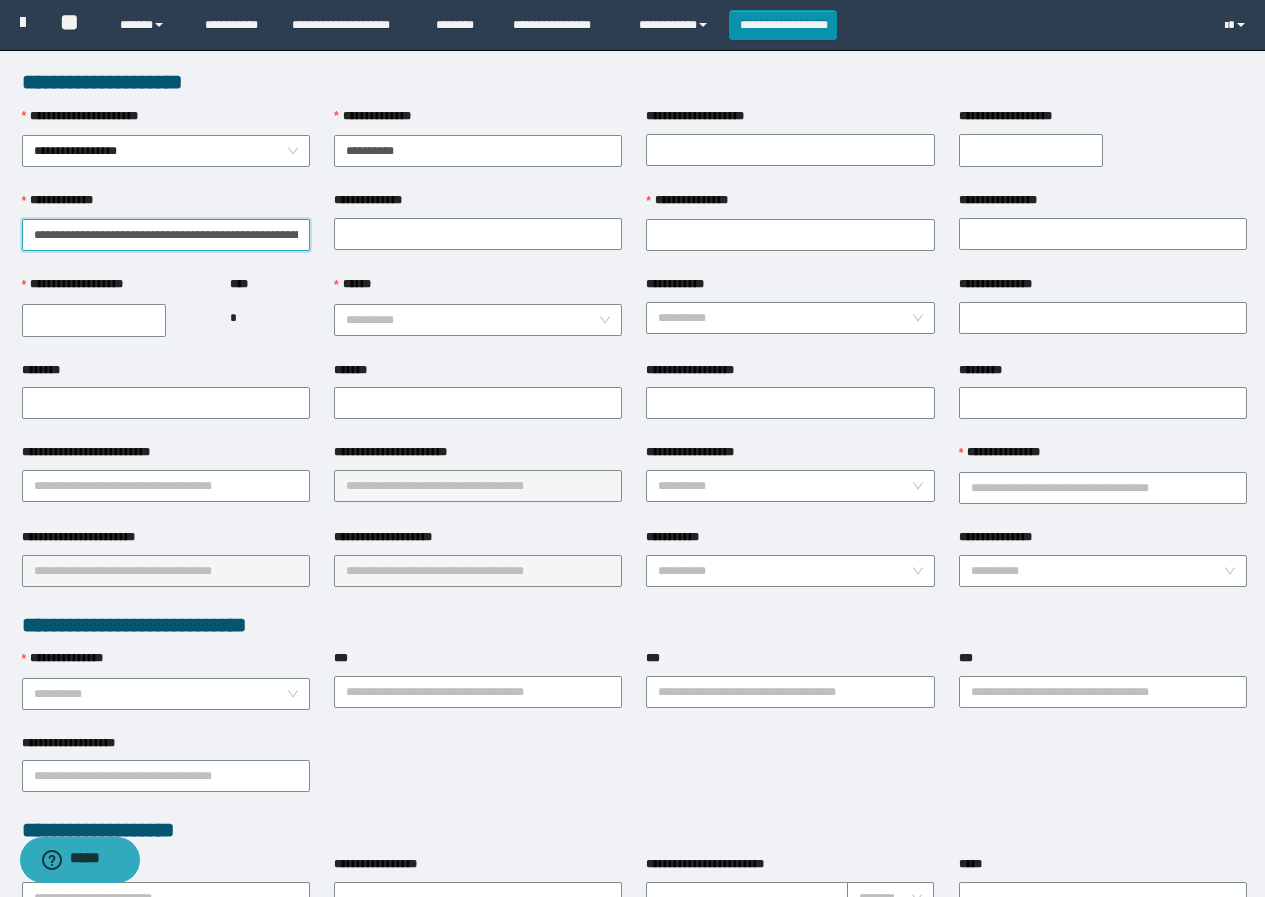 drag, startPoint x: 301, startPoint y: 233, endPoint x: 41, endPoint y: 224, distance: 260.15573 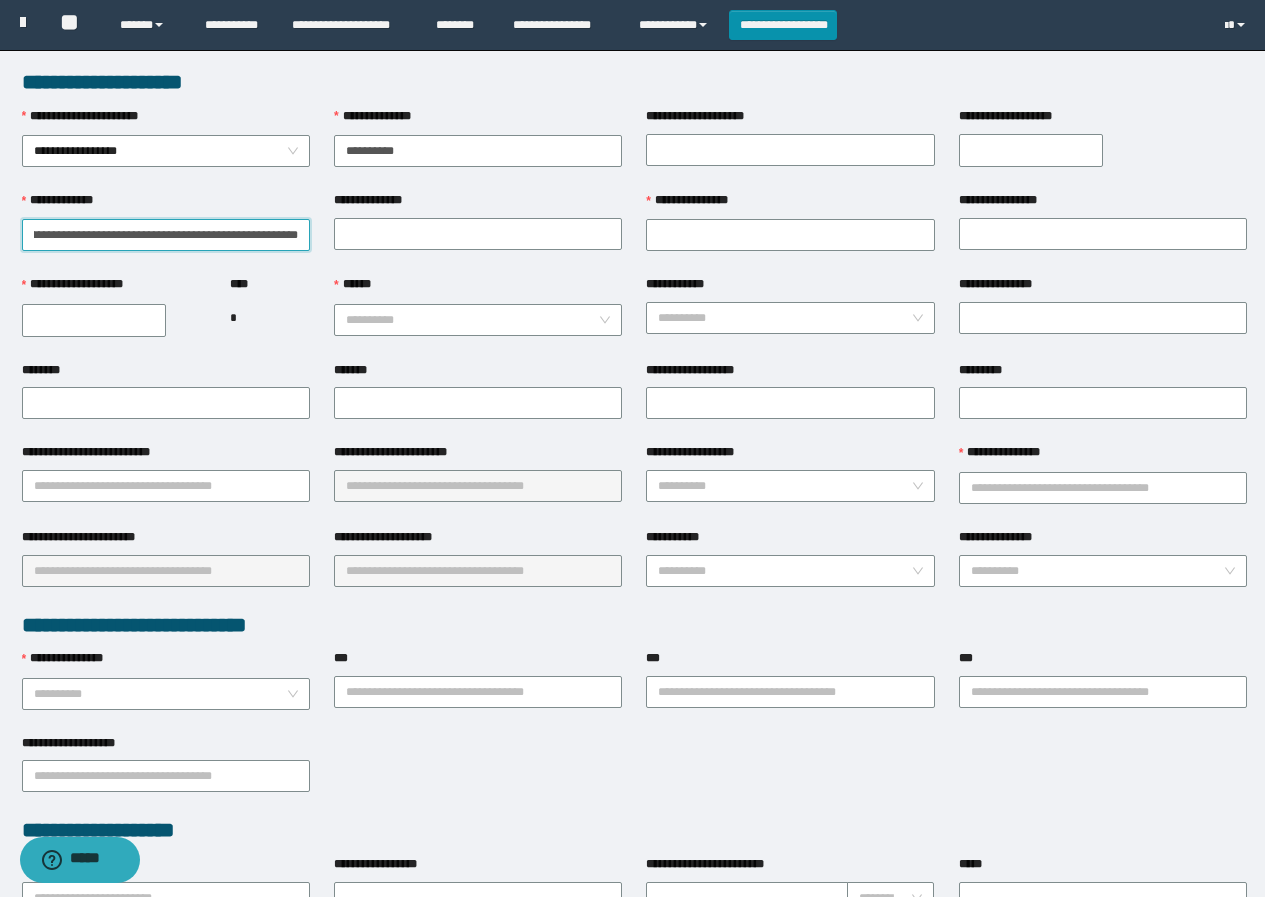 scroll, scrollTop: 0, scrollLeft: 10176, axis: horizontal 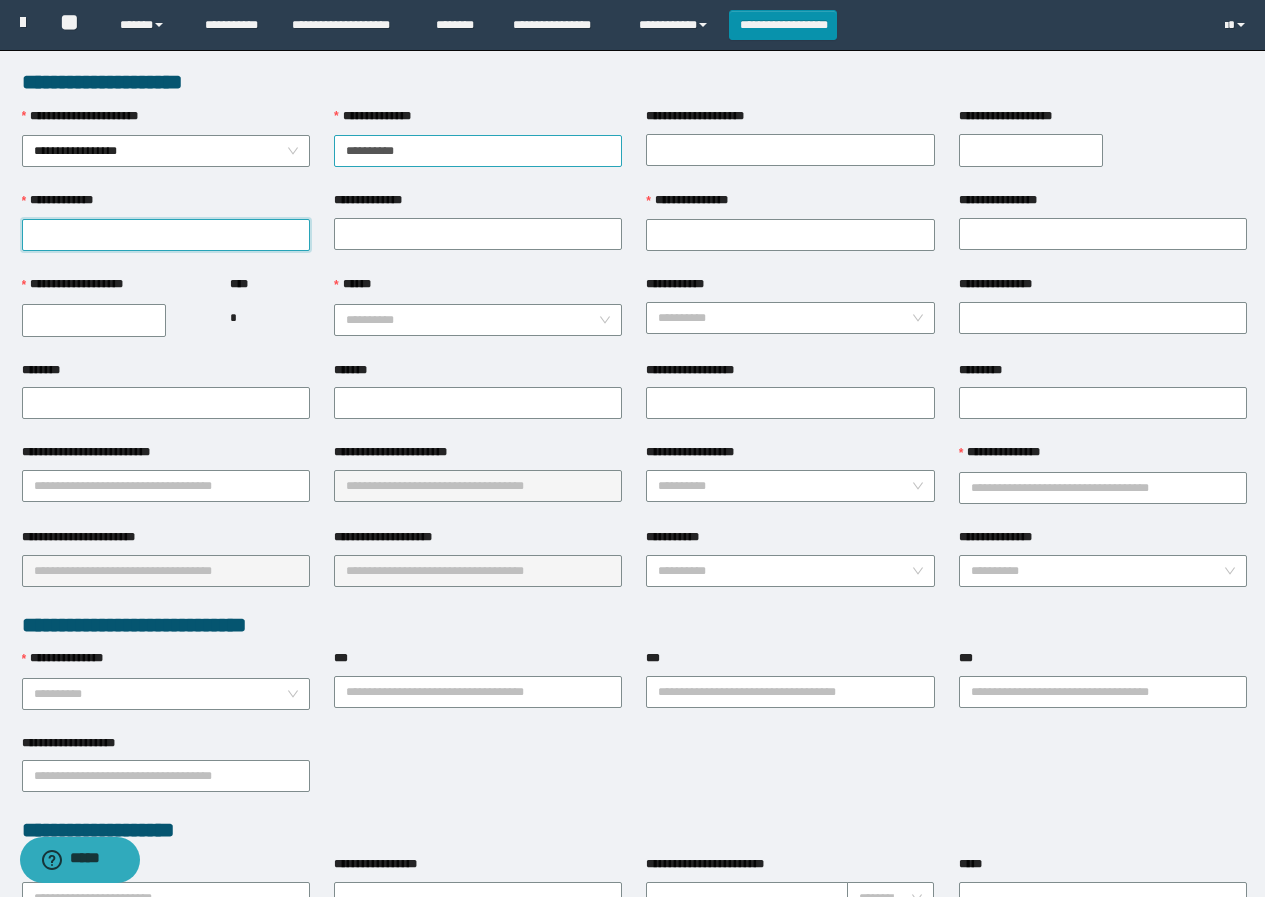 type 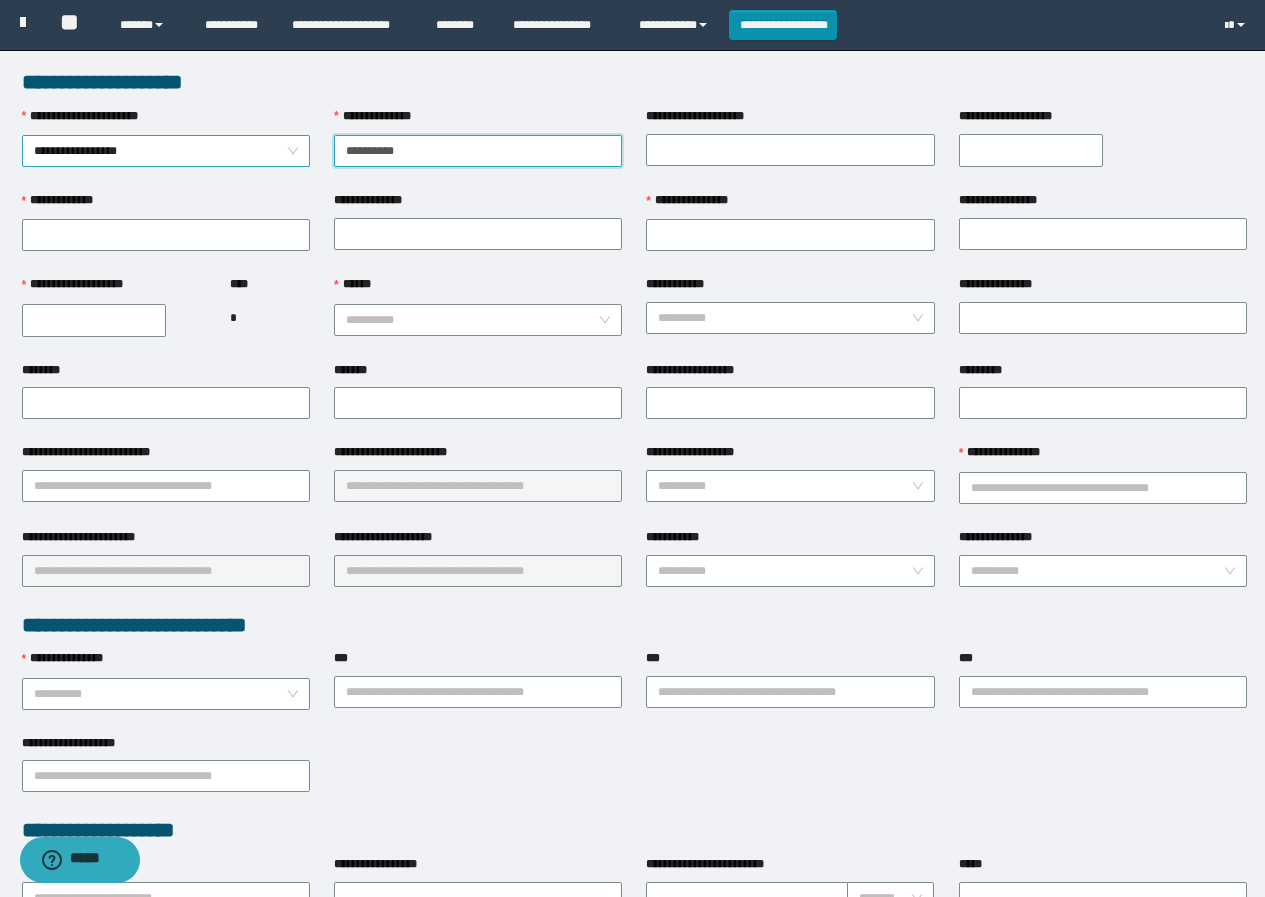 drag, startPoint x: 447, startPoint y: 141, endPoint x: 301, endPoint y: 156, distance: 146.76852 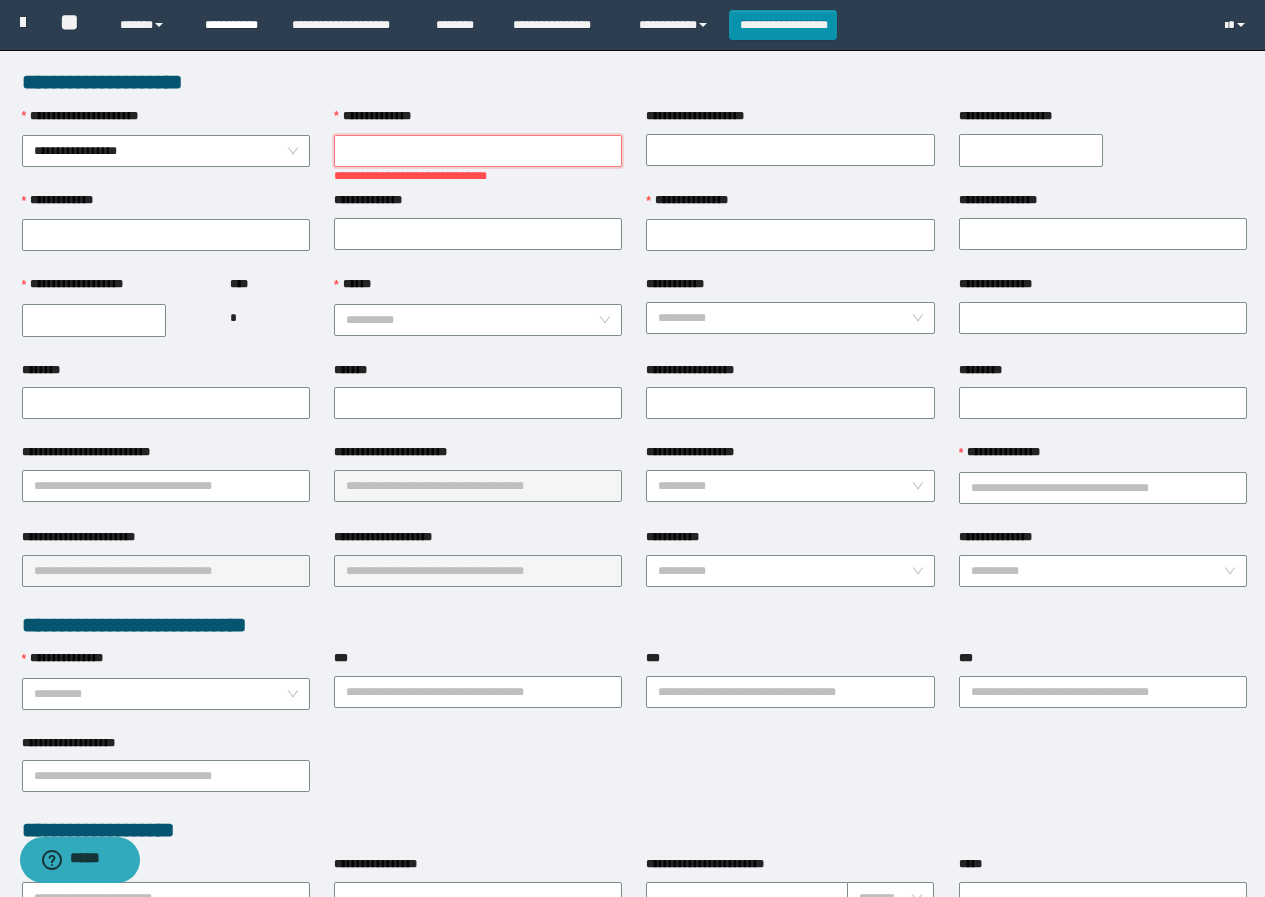 type 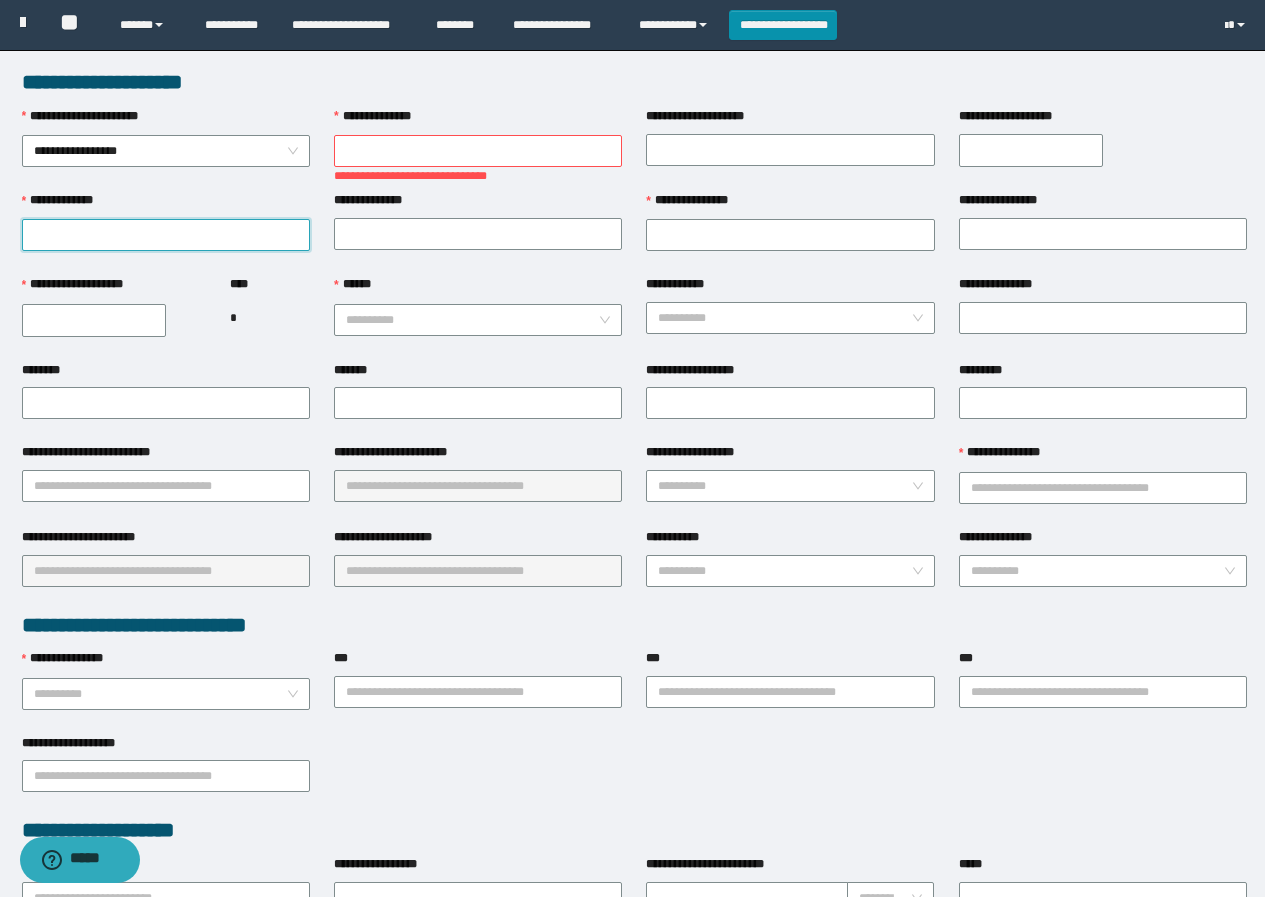 click on "**********" at bounding box center [166, 235] 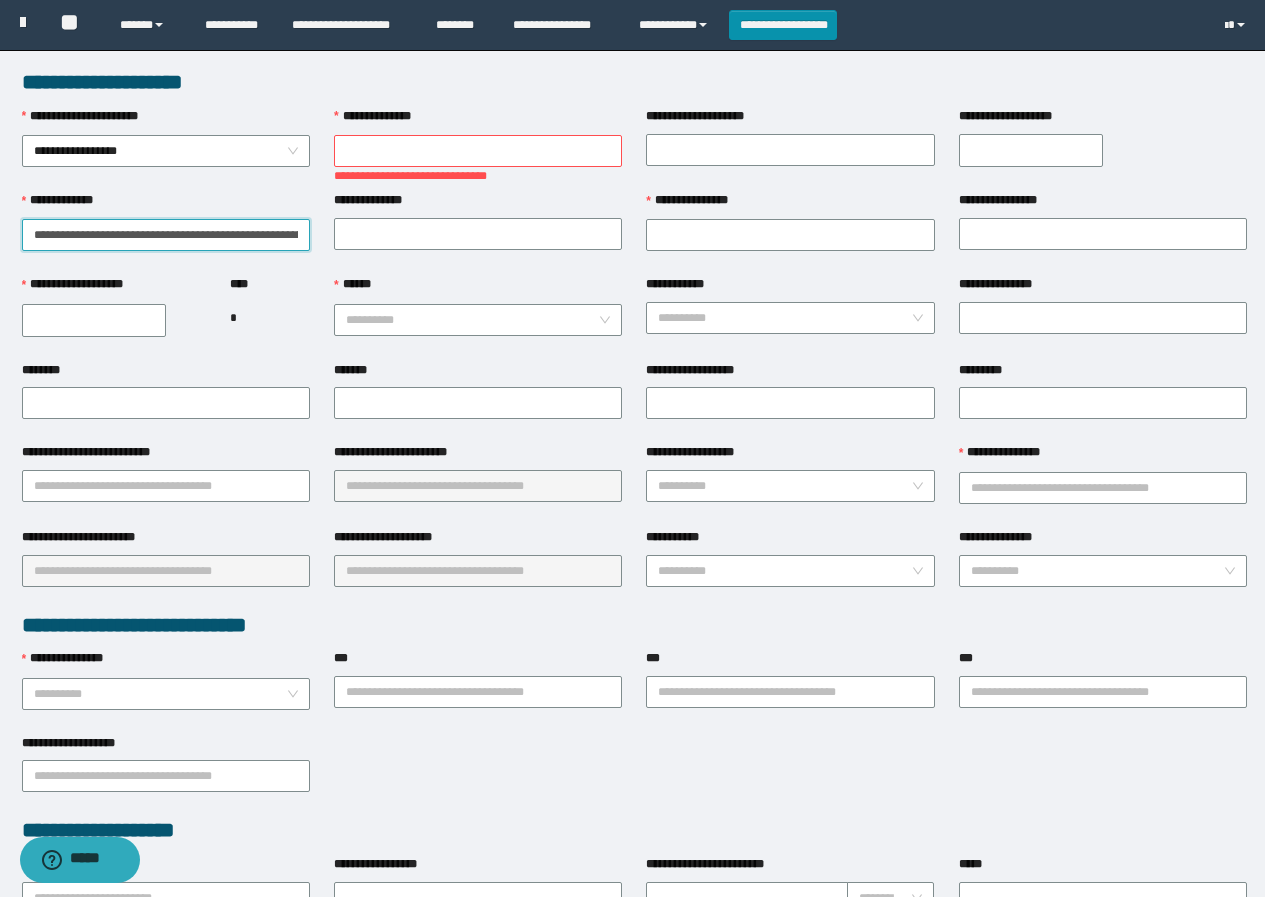 scroll, scrollTop: 0, scrollLeft: 176, axis: horizontal 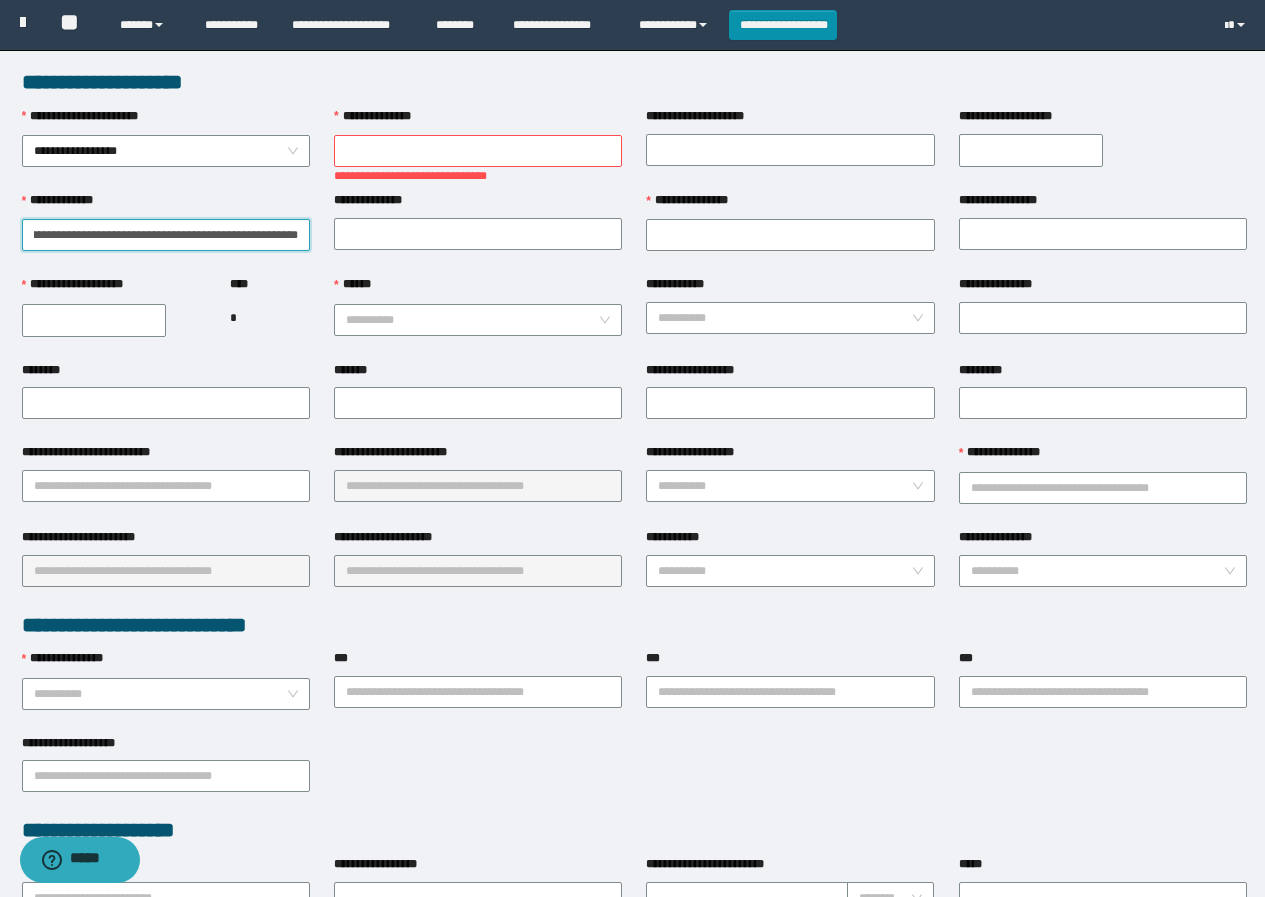 drag, startPoint x: 102, startPoint y: 232, endPoint x: 303, endPoint y: 267, distance: 204.0245 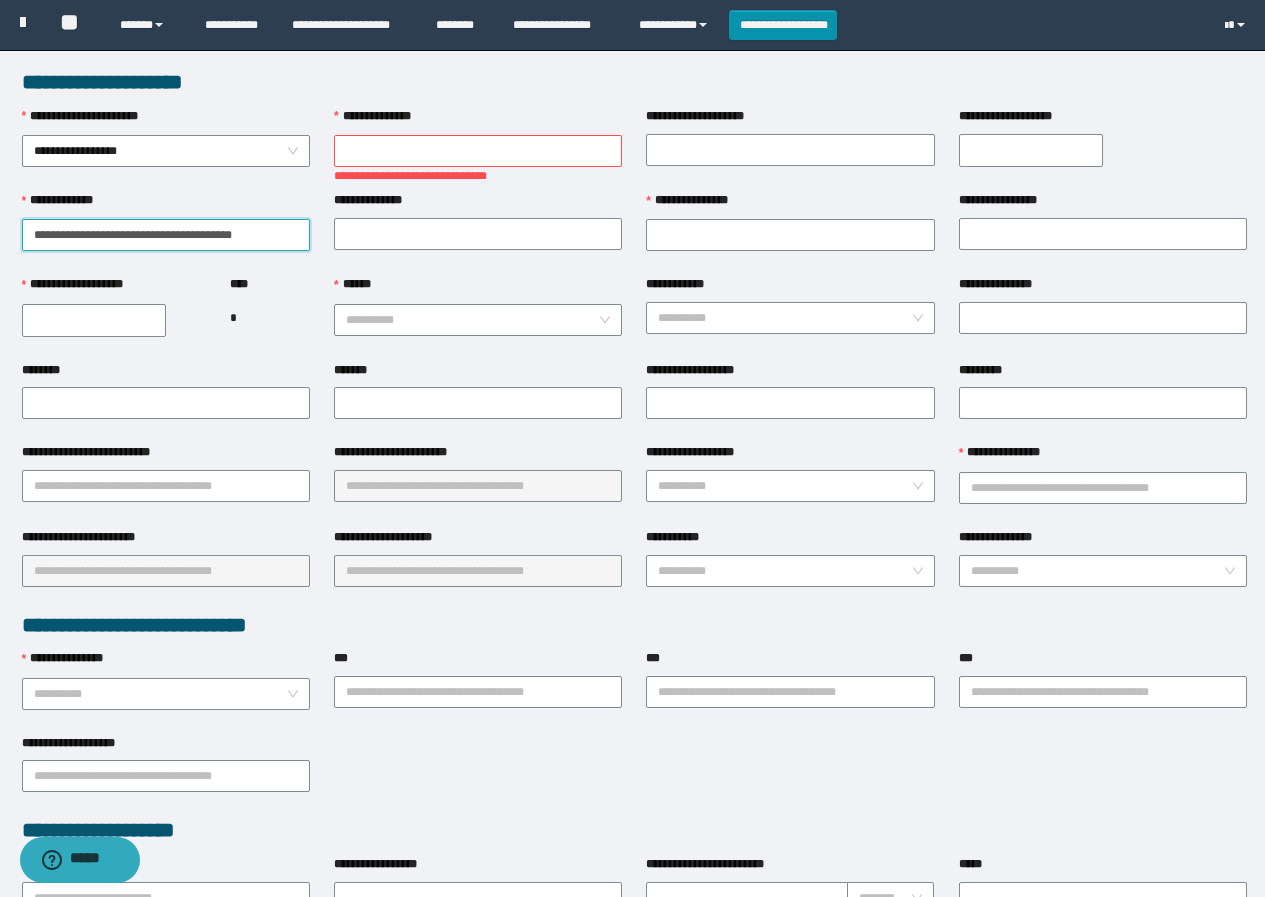 scroll, scrollTop: 0, scrollLeft: 0, axis: both 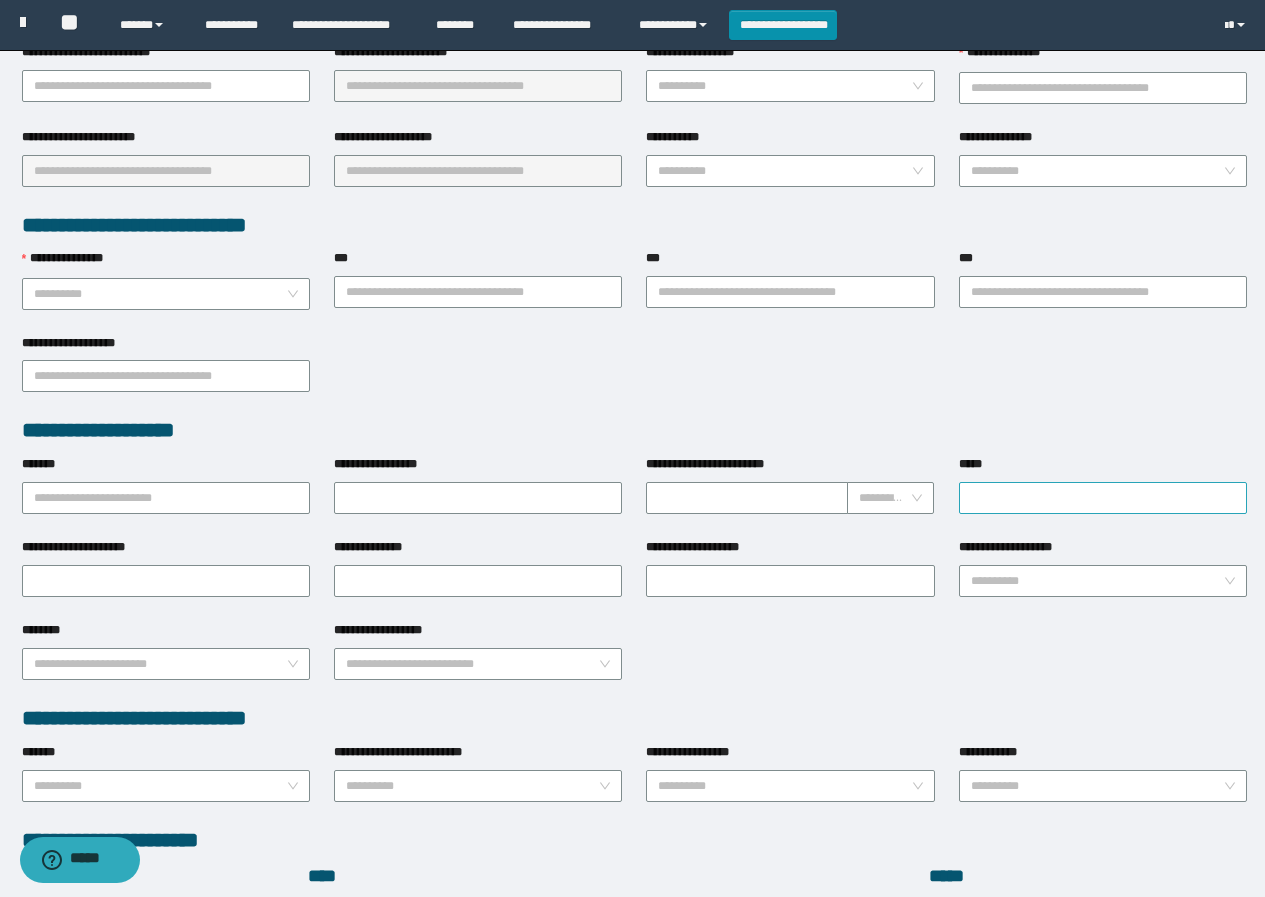 type on "**********" 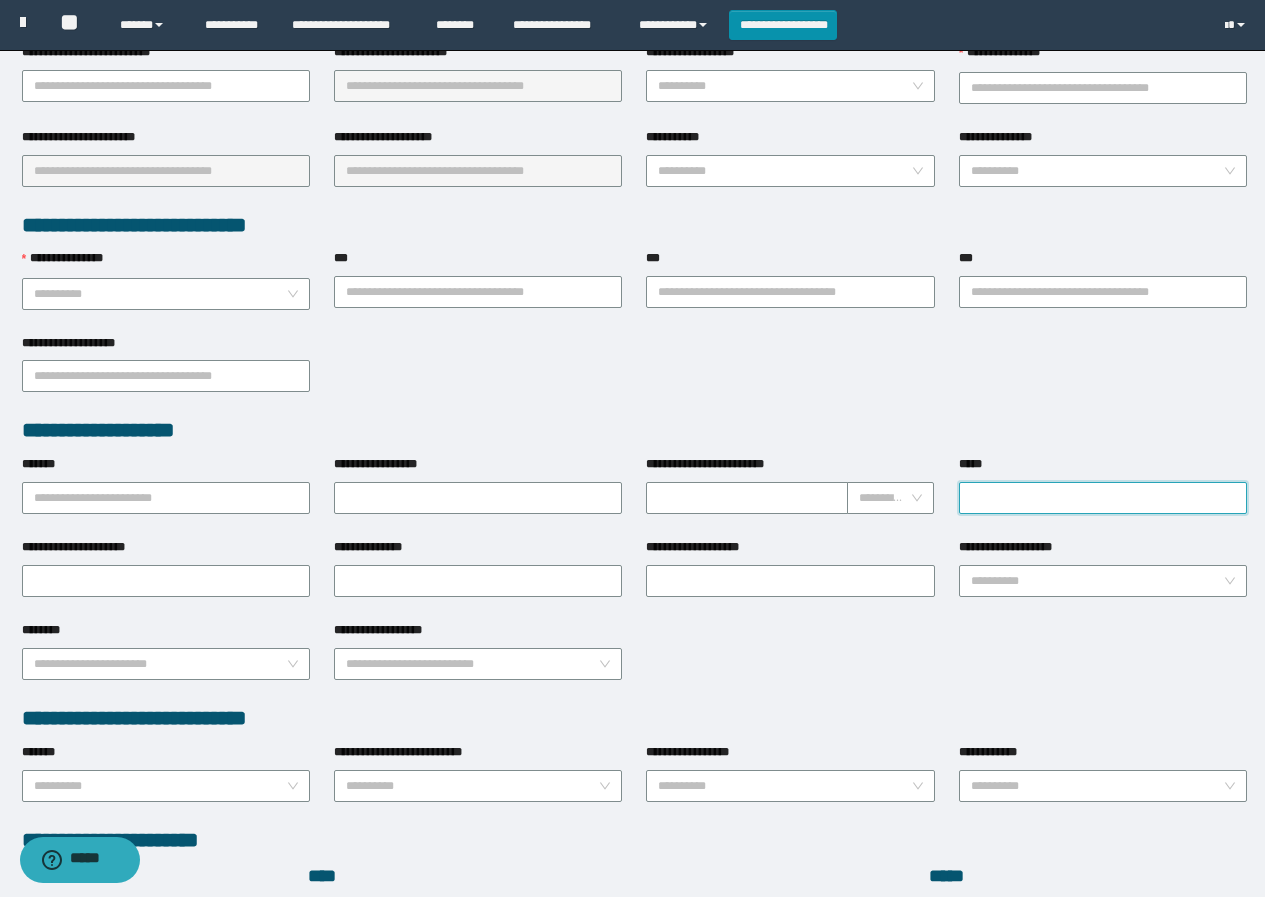 click on "*****" at bounding box center (1103, 498) 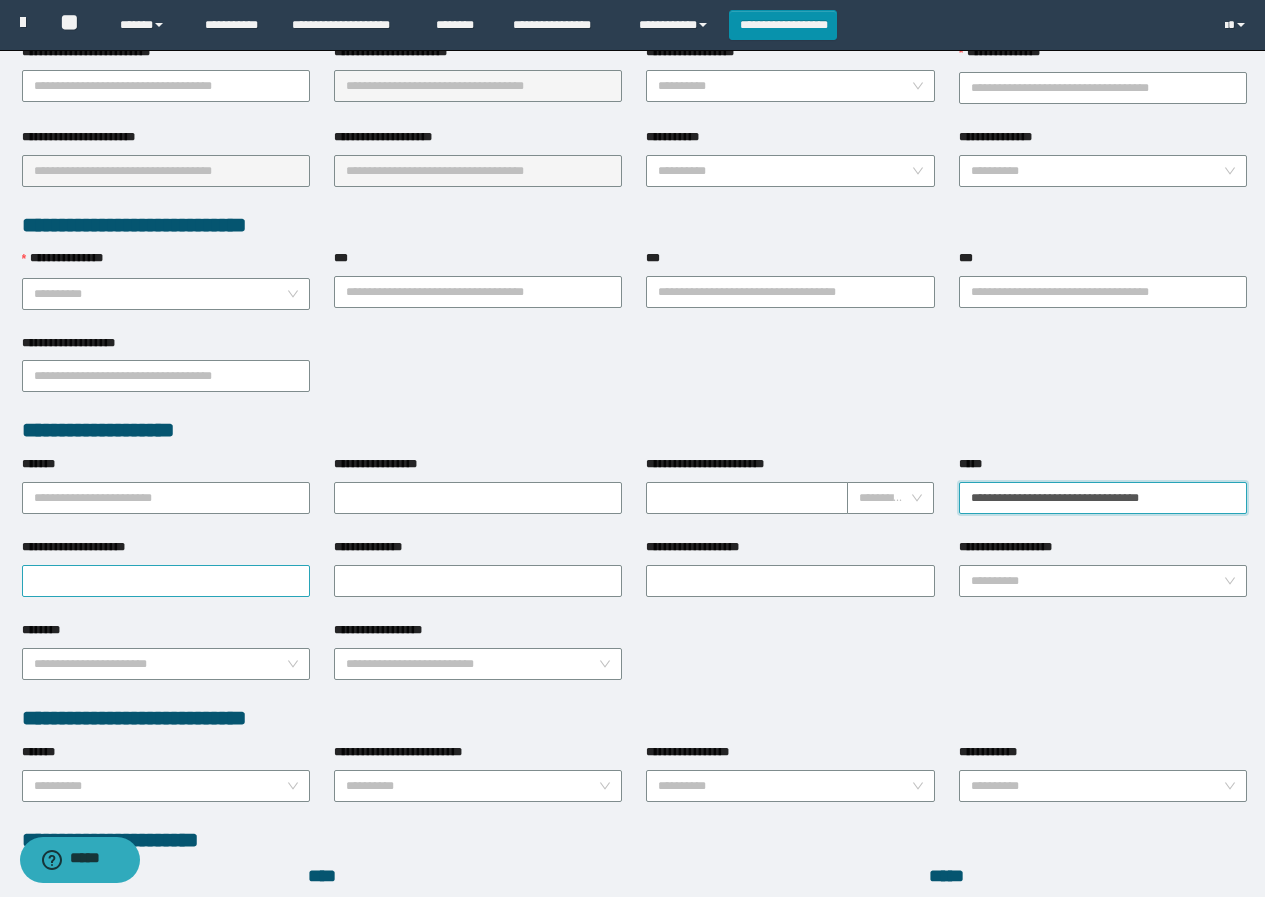 type on "**********" 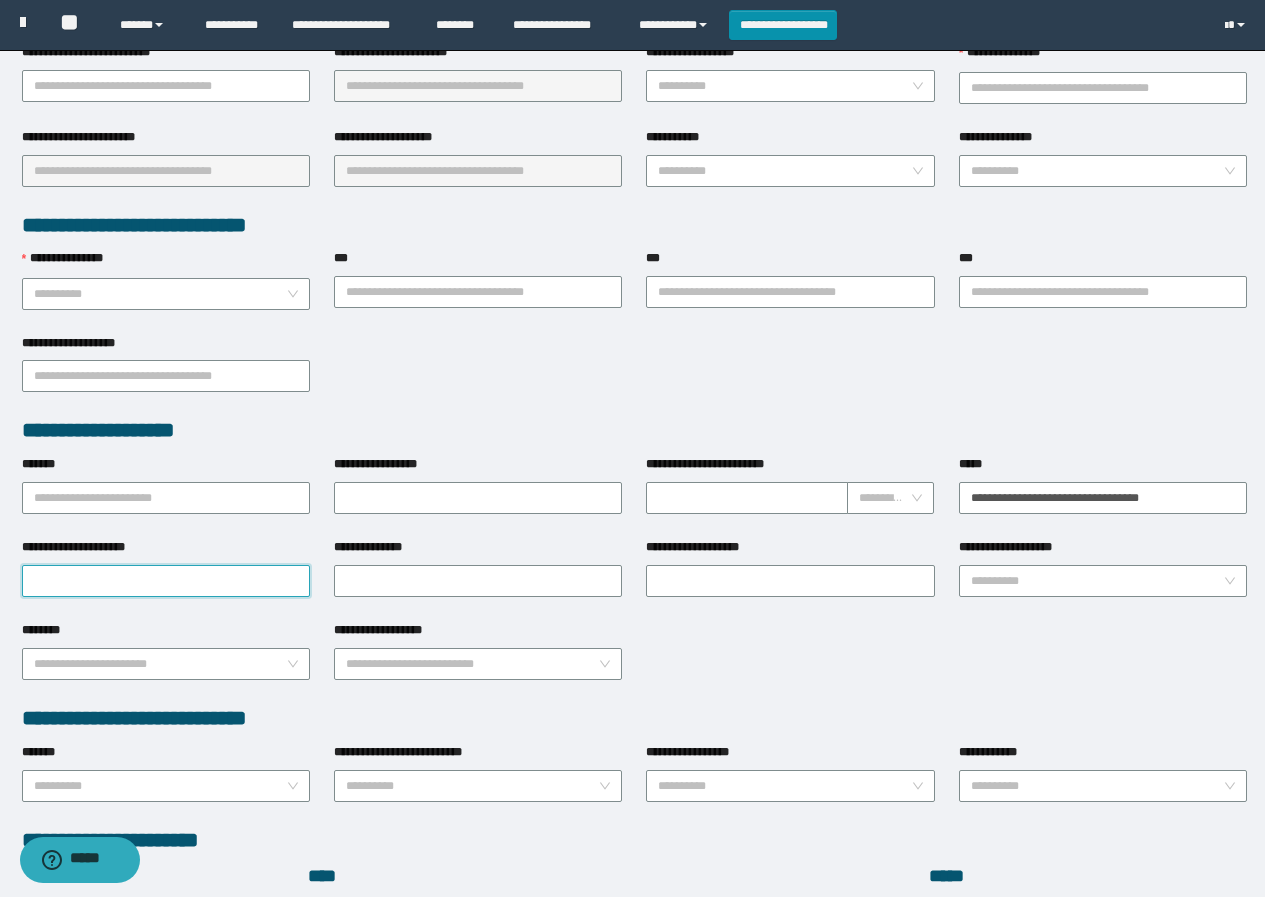 click on "**********" at bounding box center (166, 581) 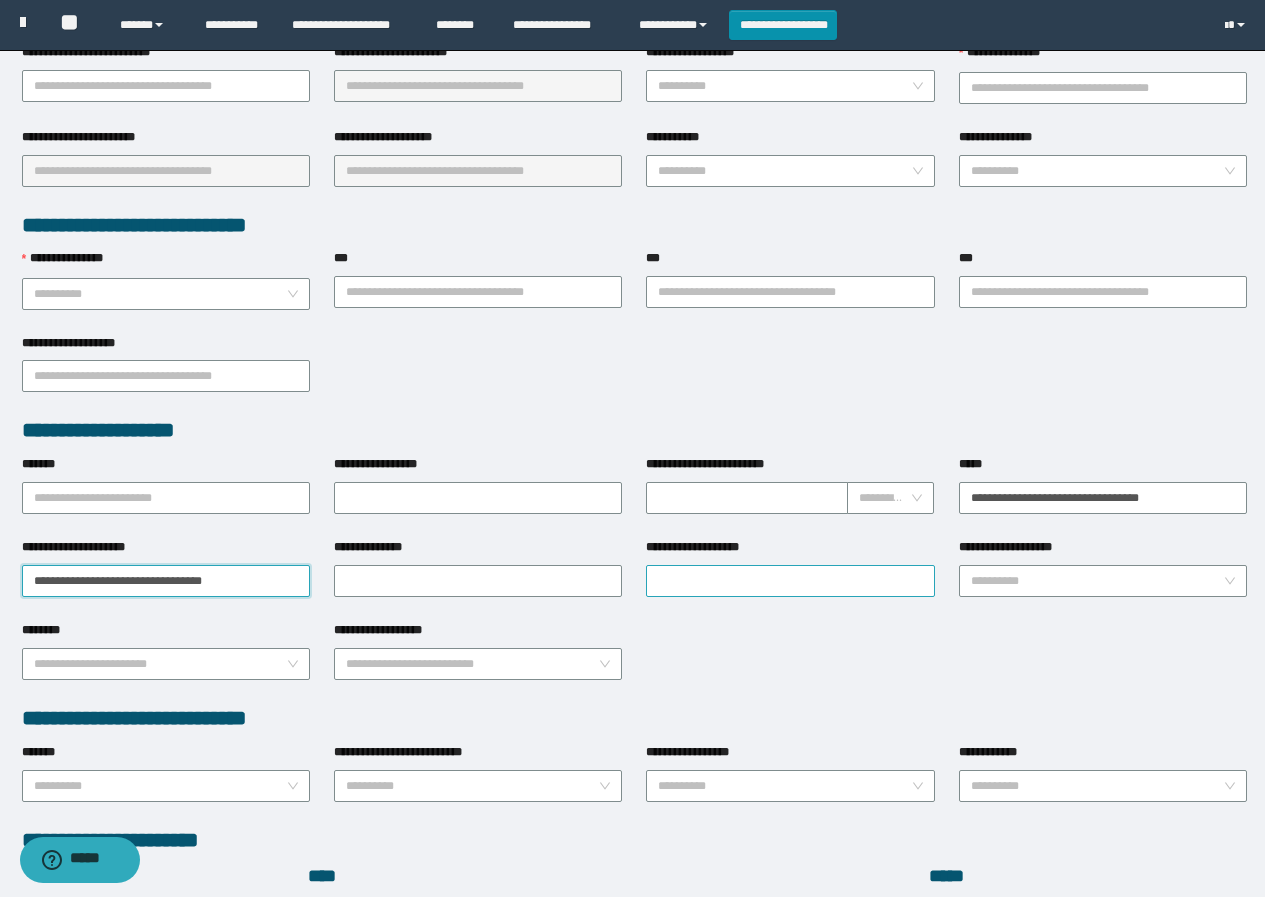 type on "**********" 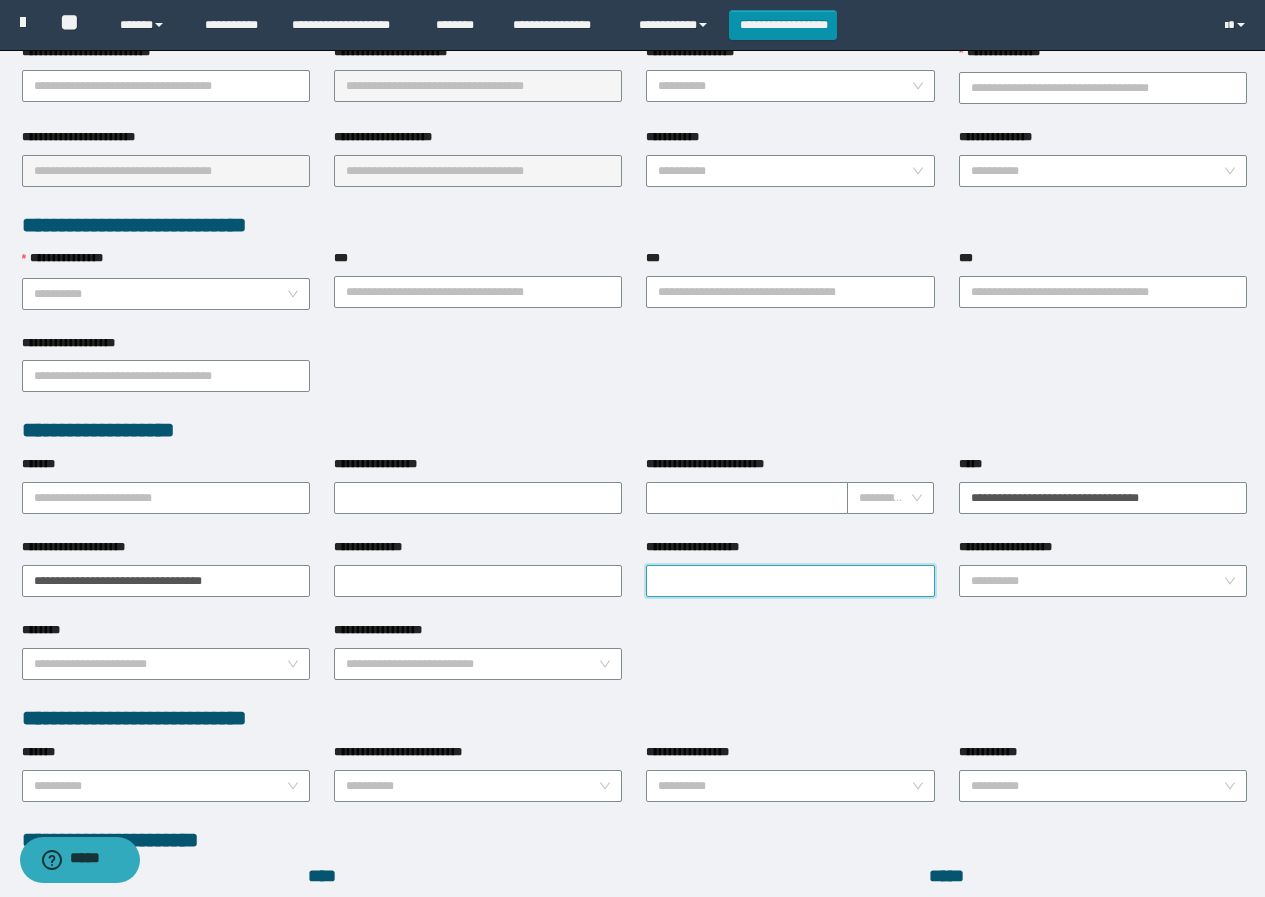 click on "**********" at bounding box center [790, 581] 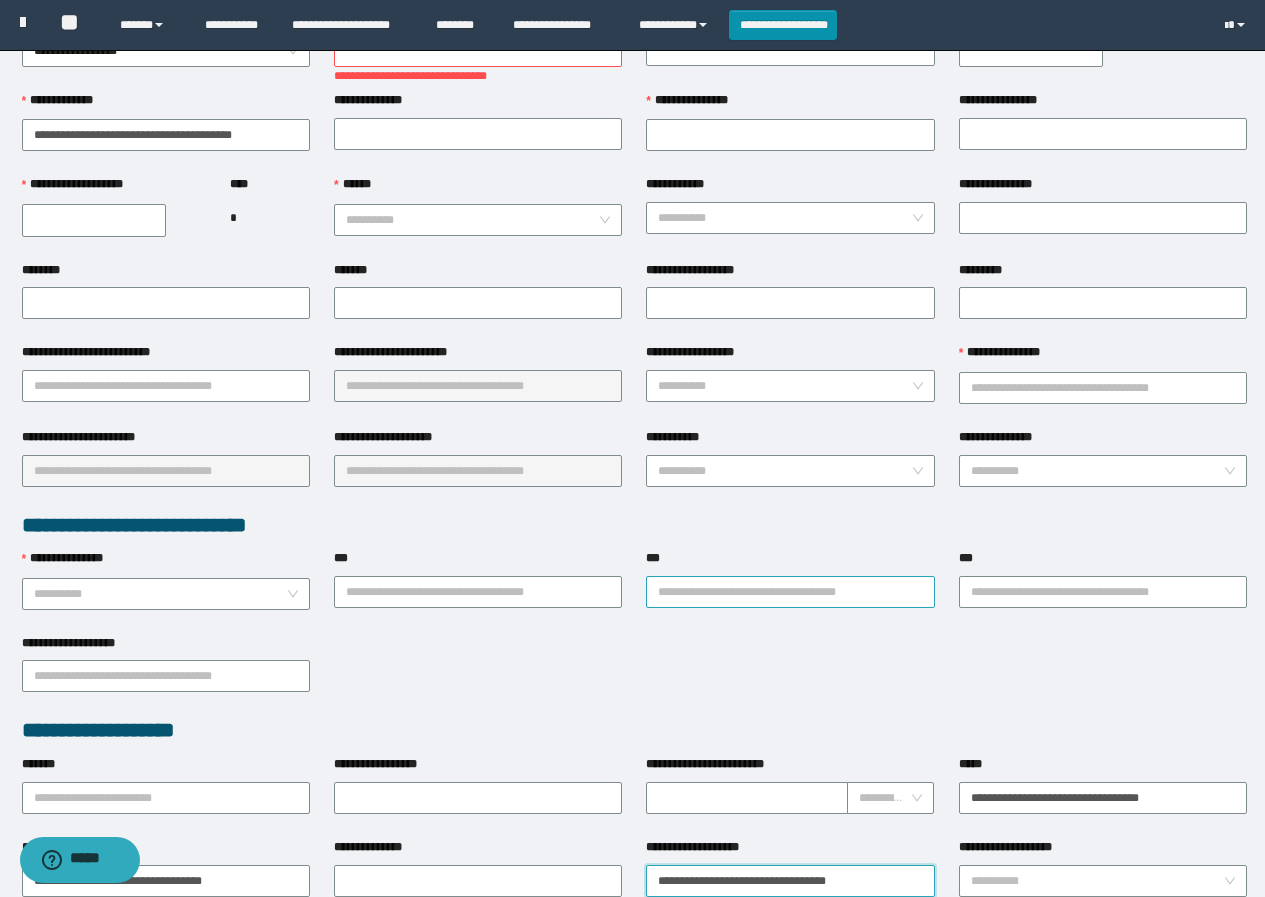 scroll, scrollTop: 0, scrollLeft: 0, axis: both 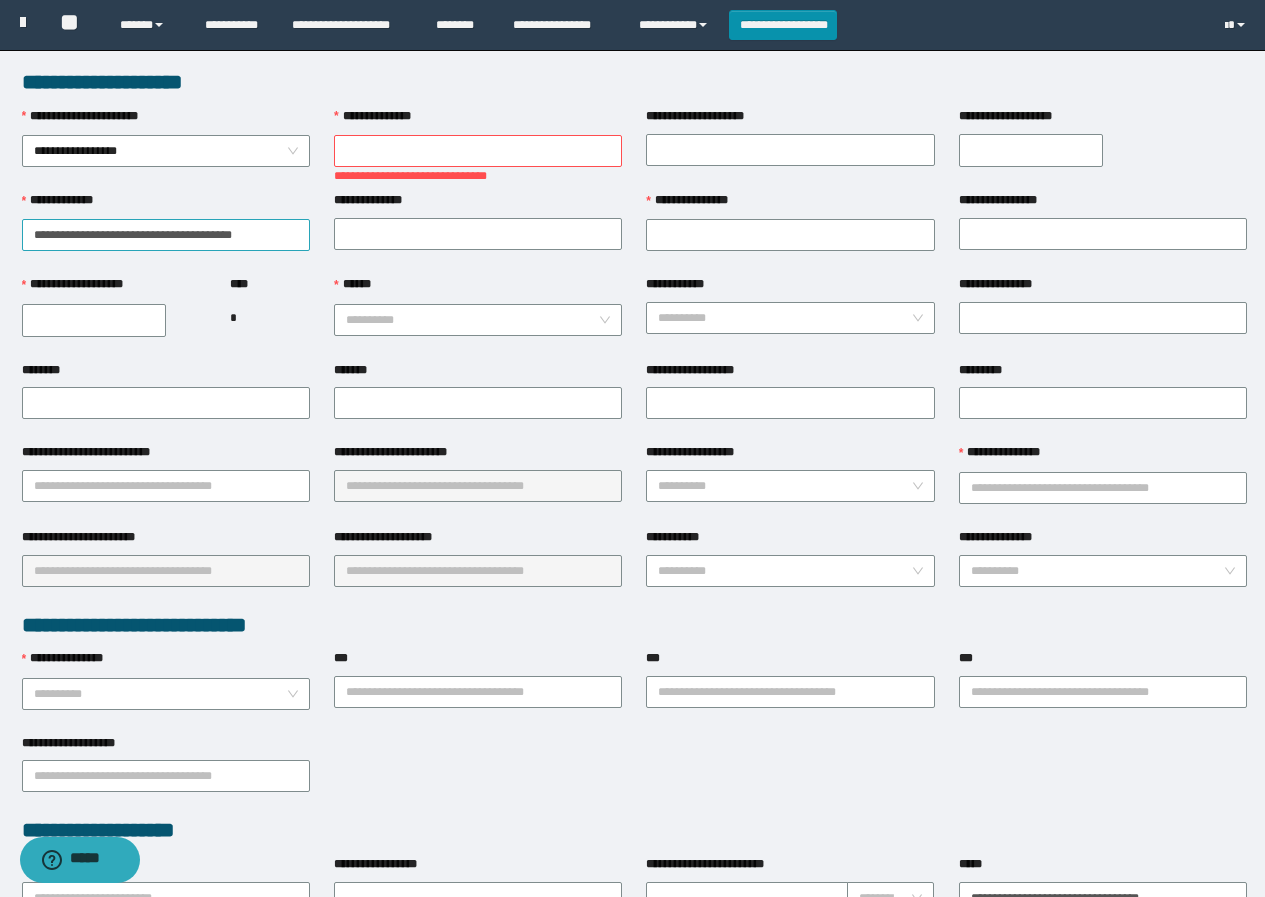 type on "**********" 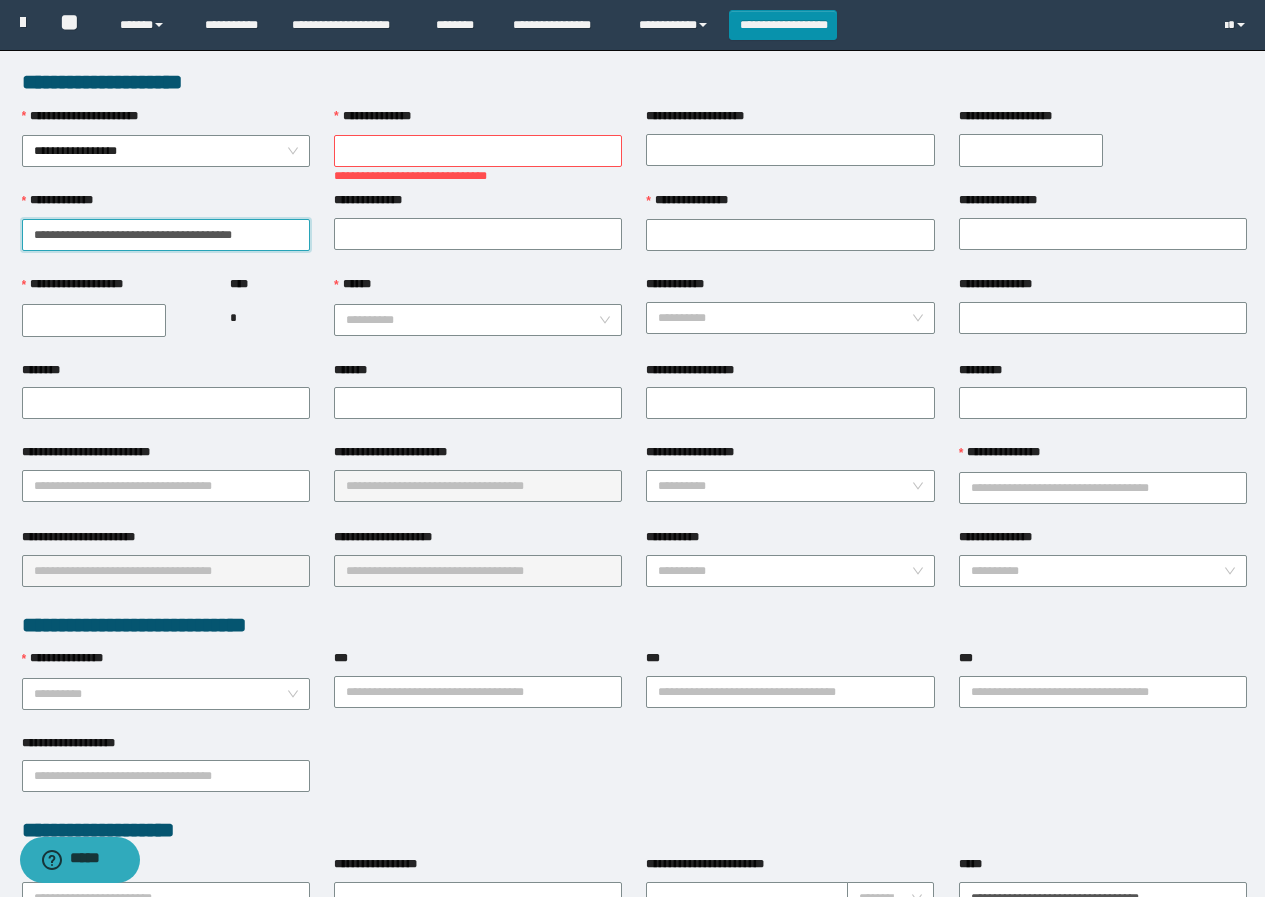 drag, startPoint x: 211, startPoint y: 228, endPoint x: 282, endPoint y: 242, distance: 72.36712 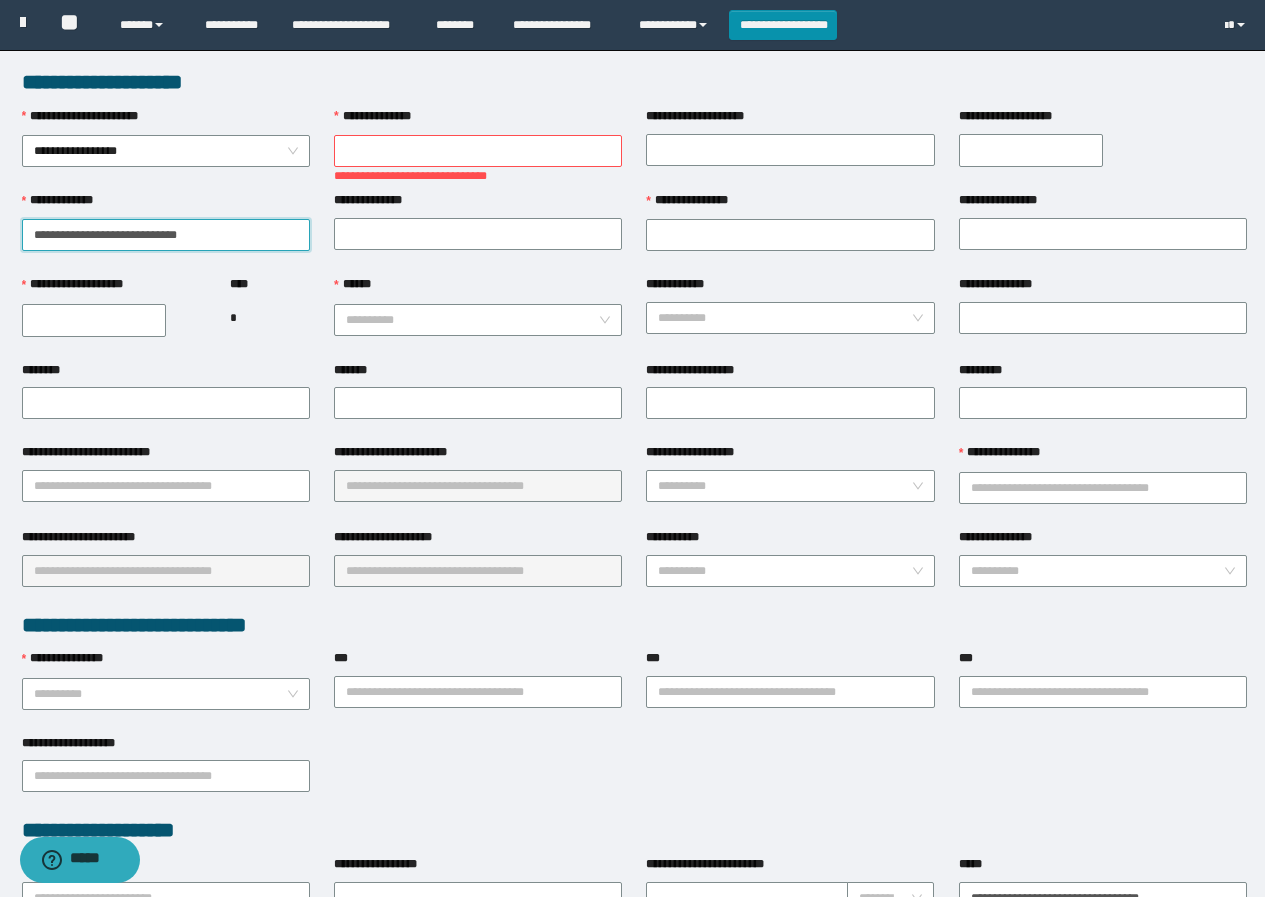 type on "**********" 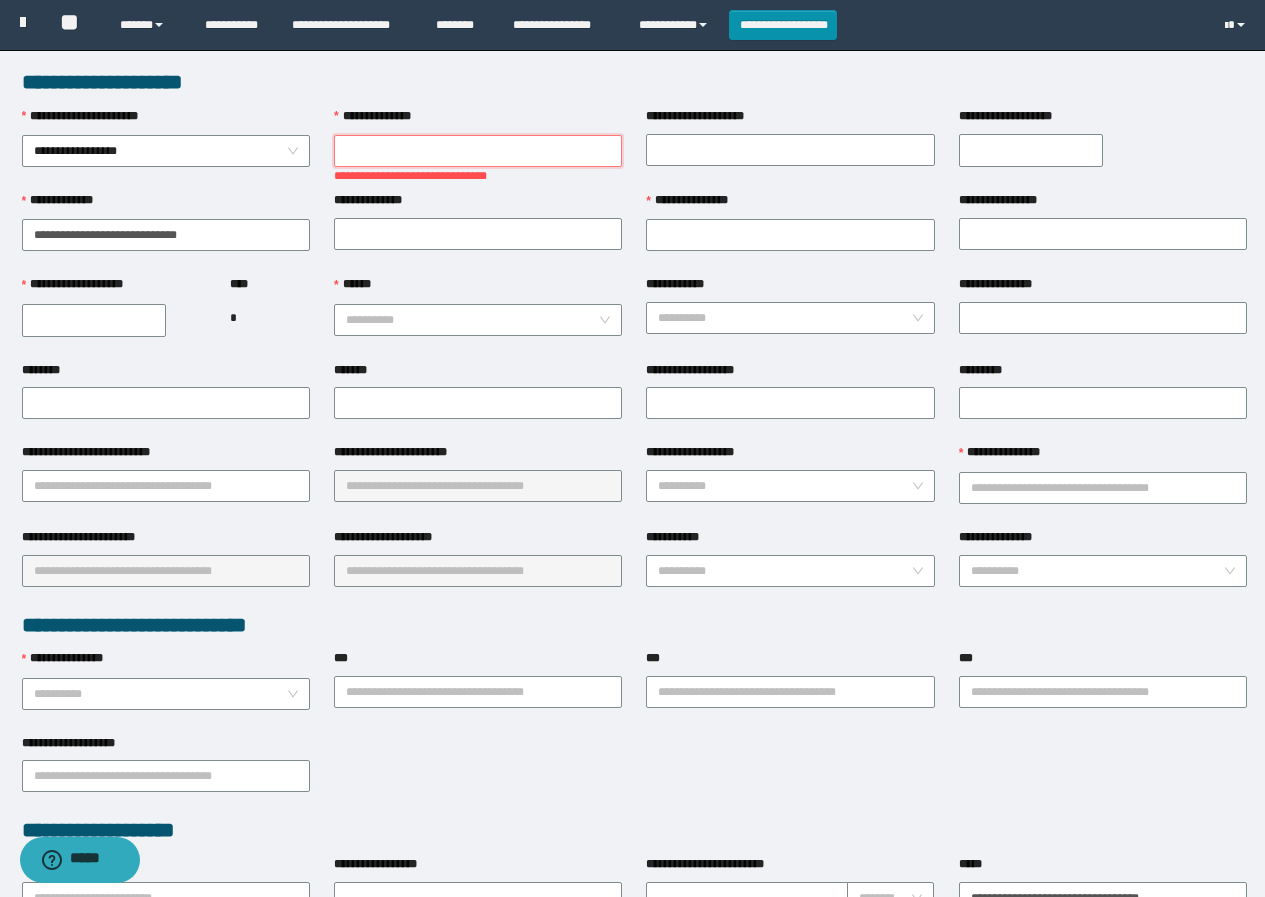 click on "**********" at bounding box center [478, 151] 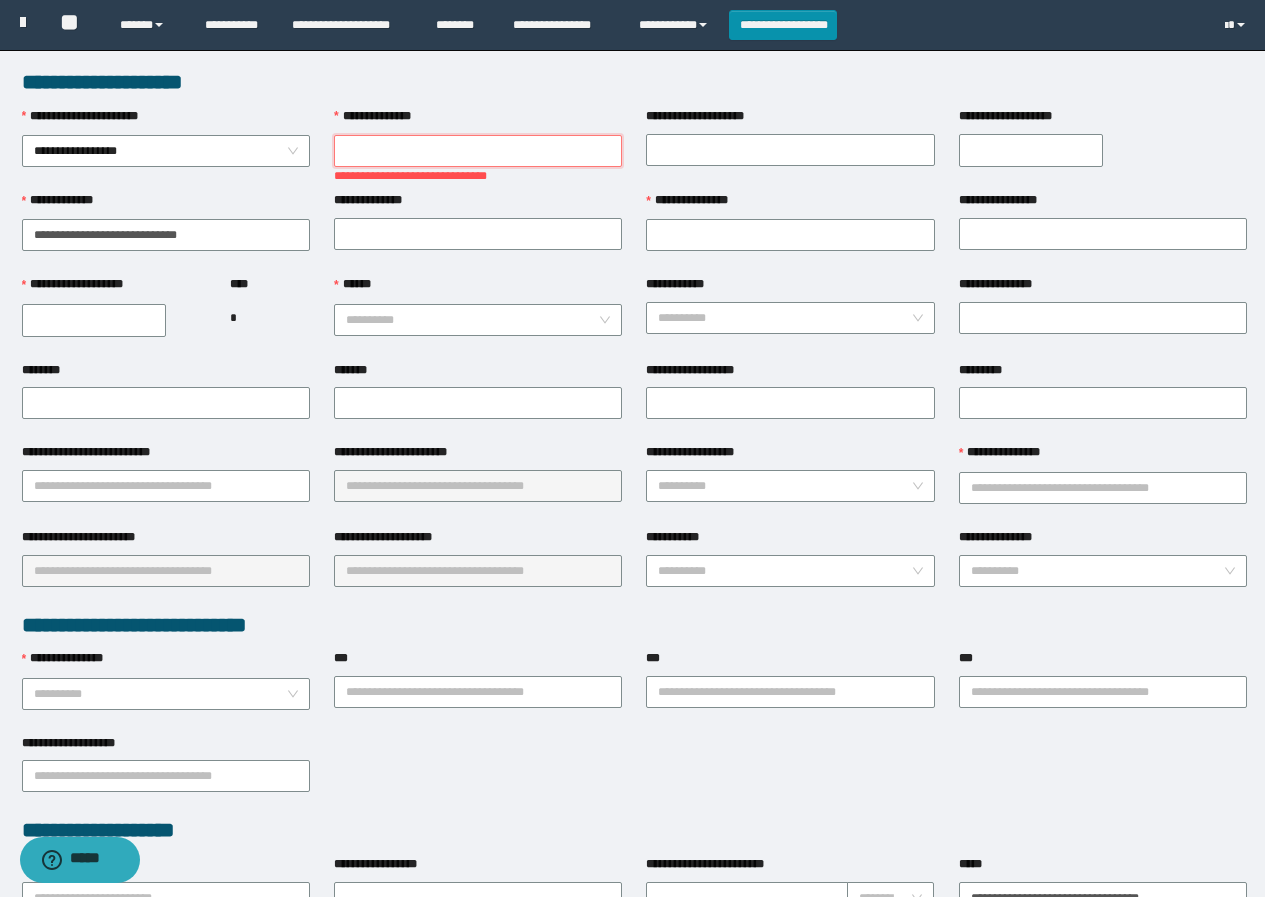 paste on "**********" 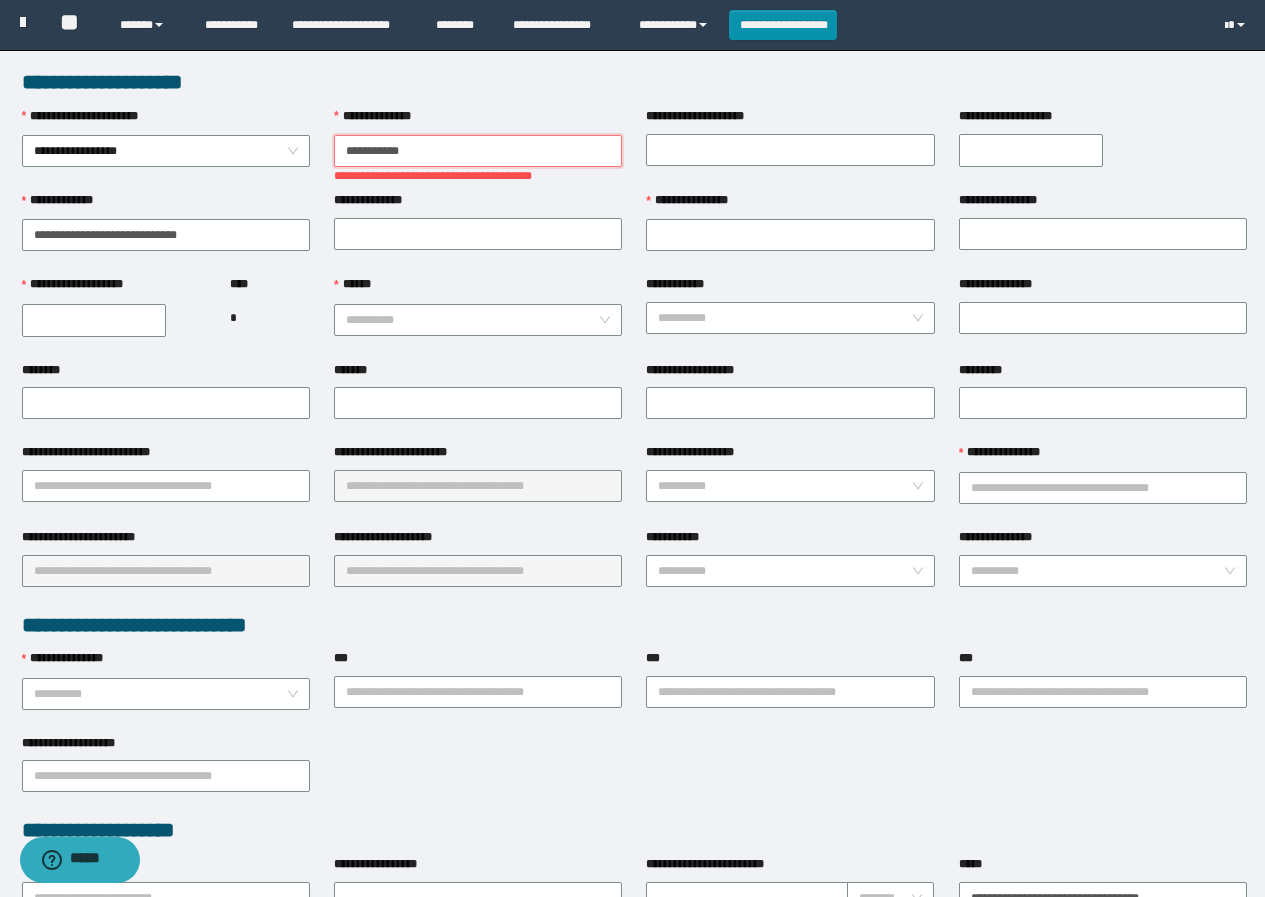 click on "**********" at bounding box center (478, 151) 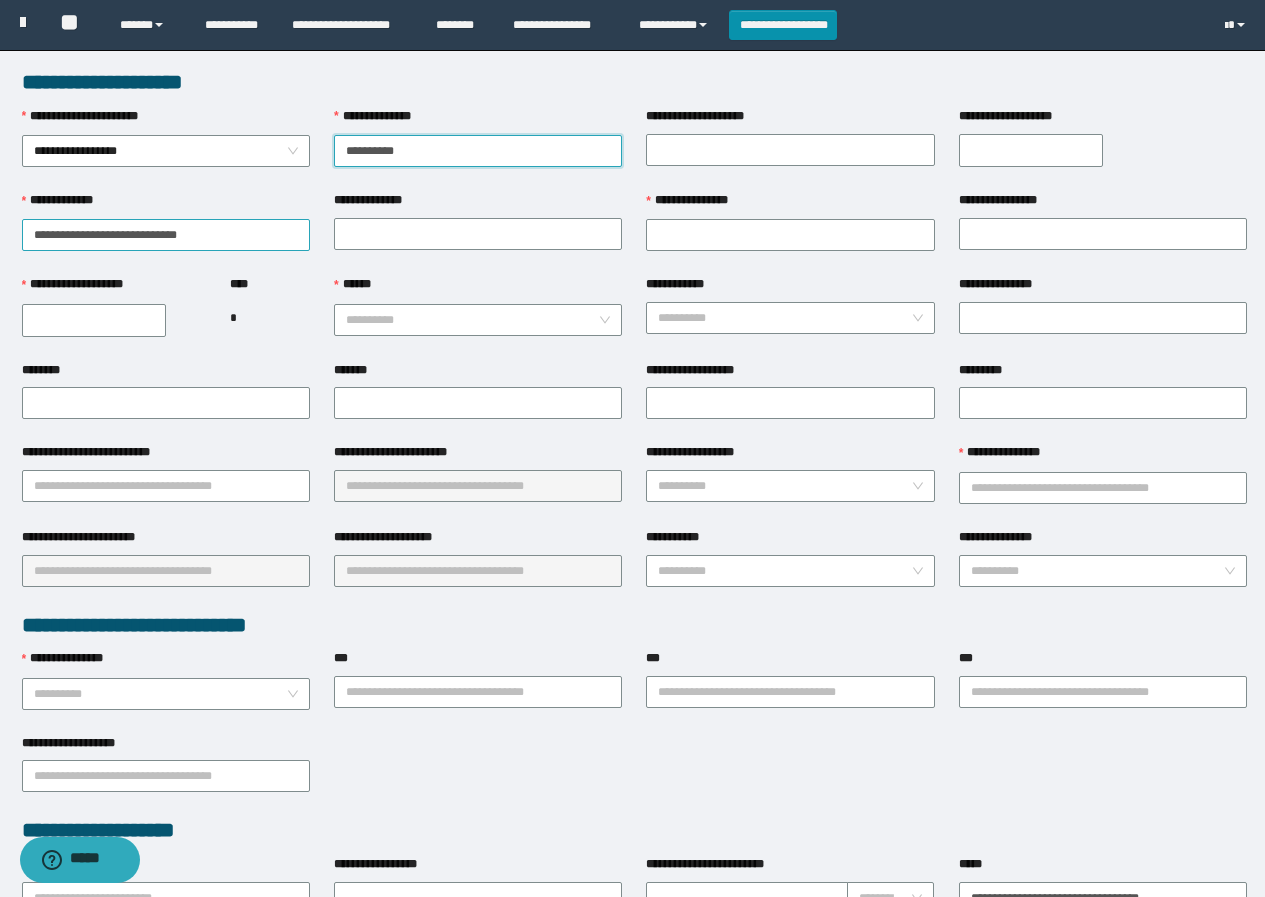 type on "**********" 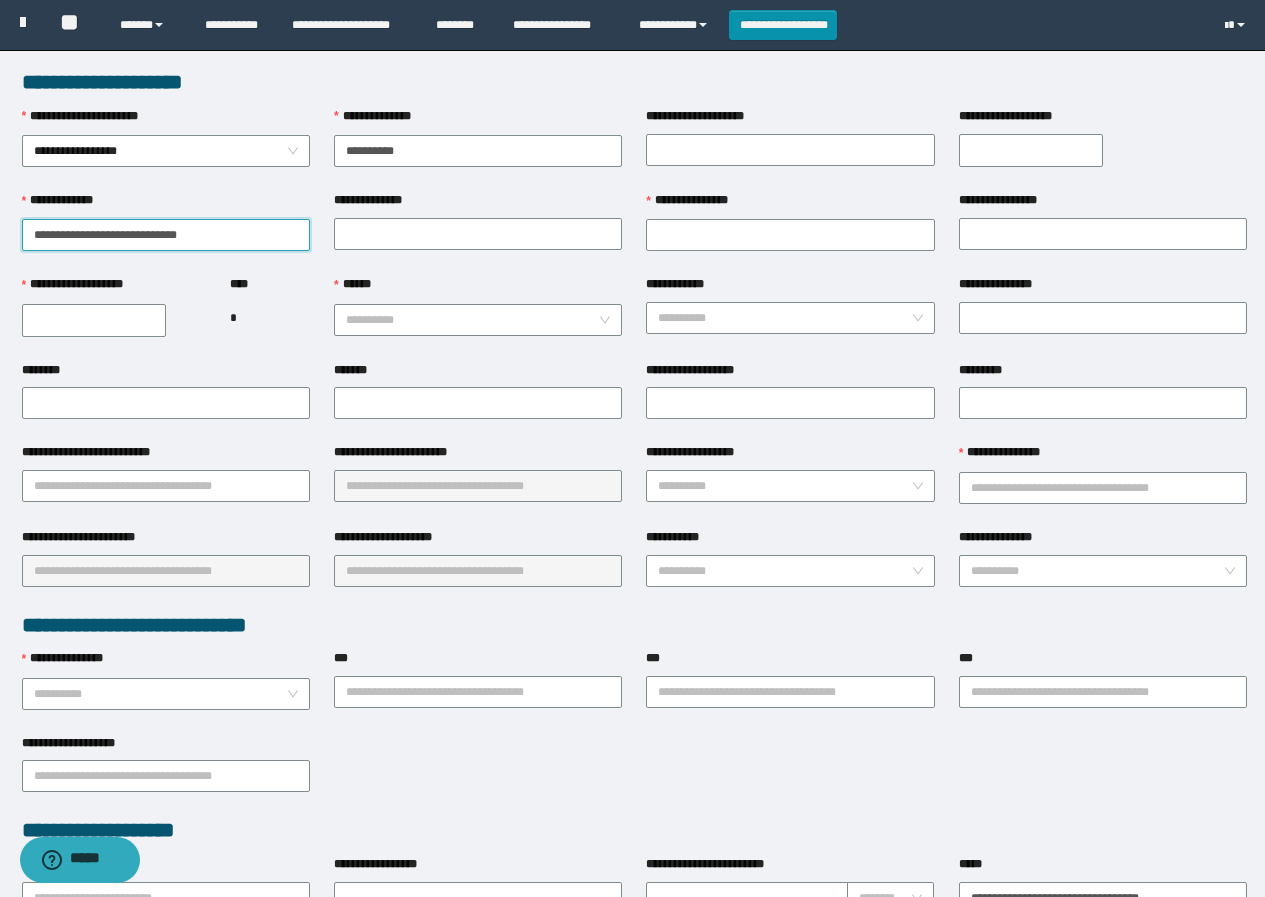 drag, startPoint x: 193, startPoint y: 228, endPoint x: 234, endPoint y: 243, distance: 43.65776 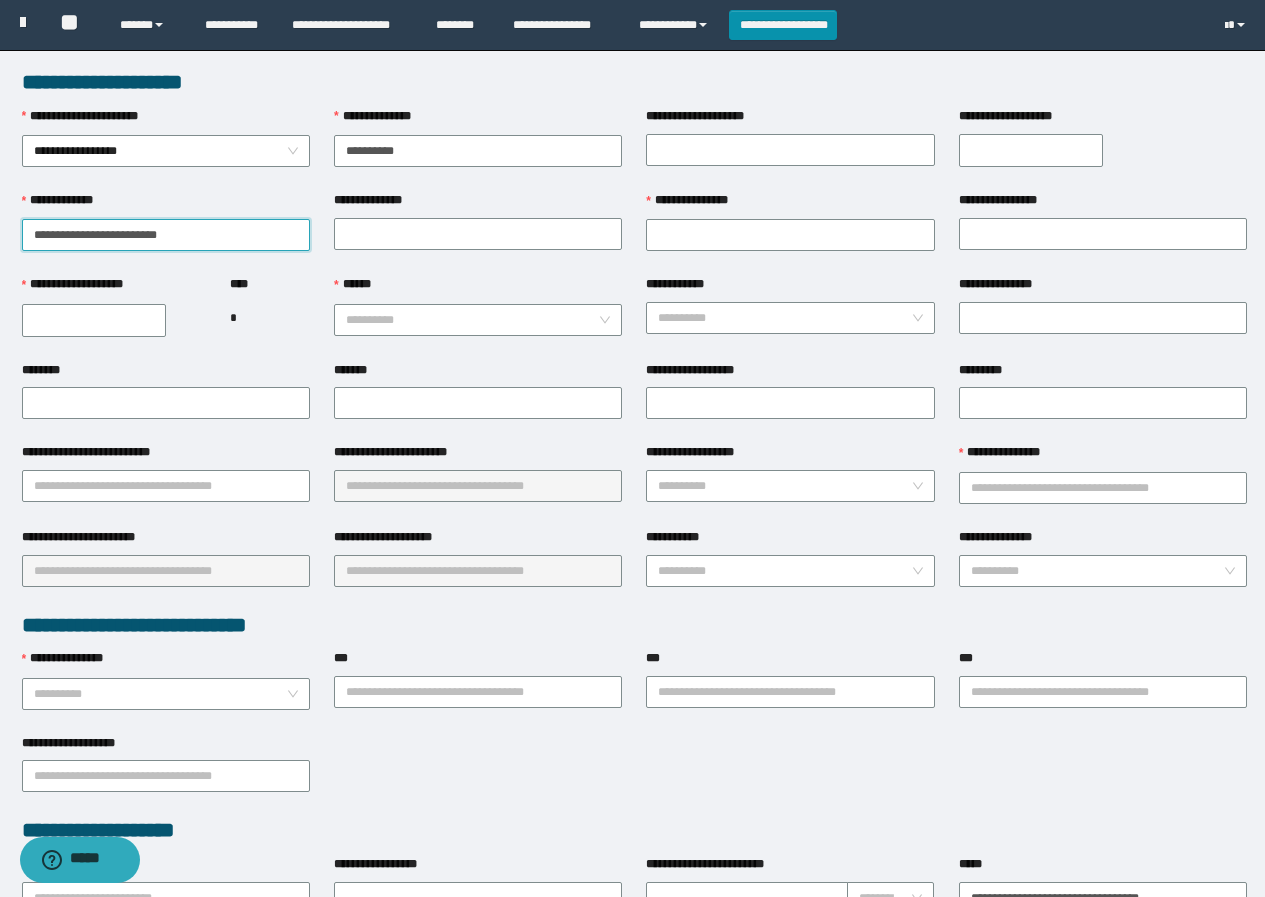 drag, startPoint x: 112, startPoint y: 228, endPoint x: 278, endPoint y: 234, distance: 166.1084 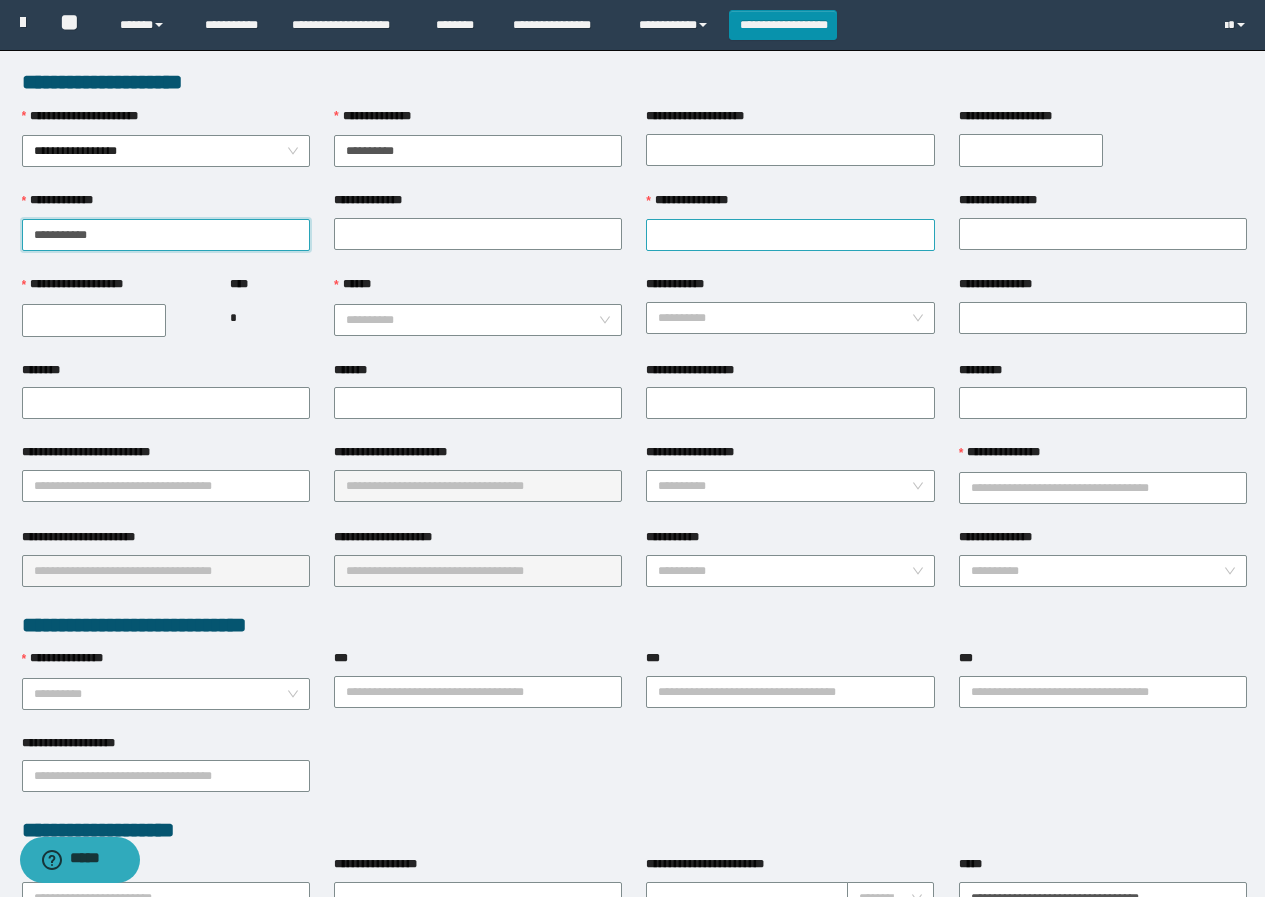 type on "*********" 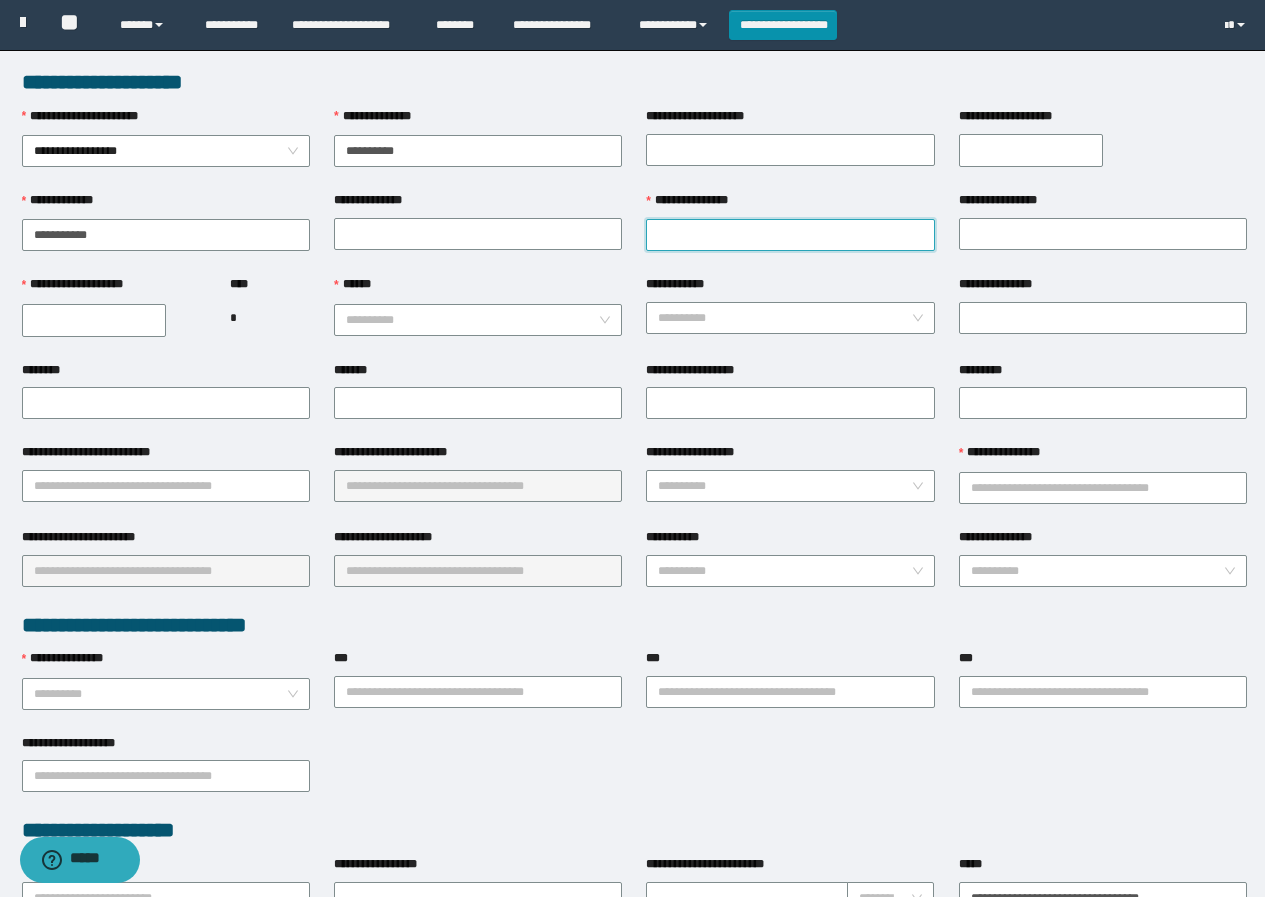click on "**********" at bounding box center [790, 235] 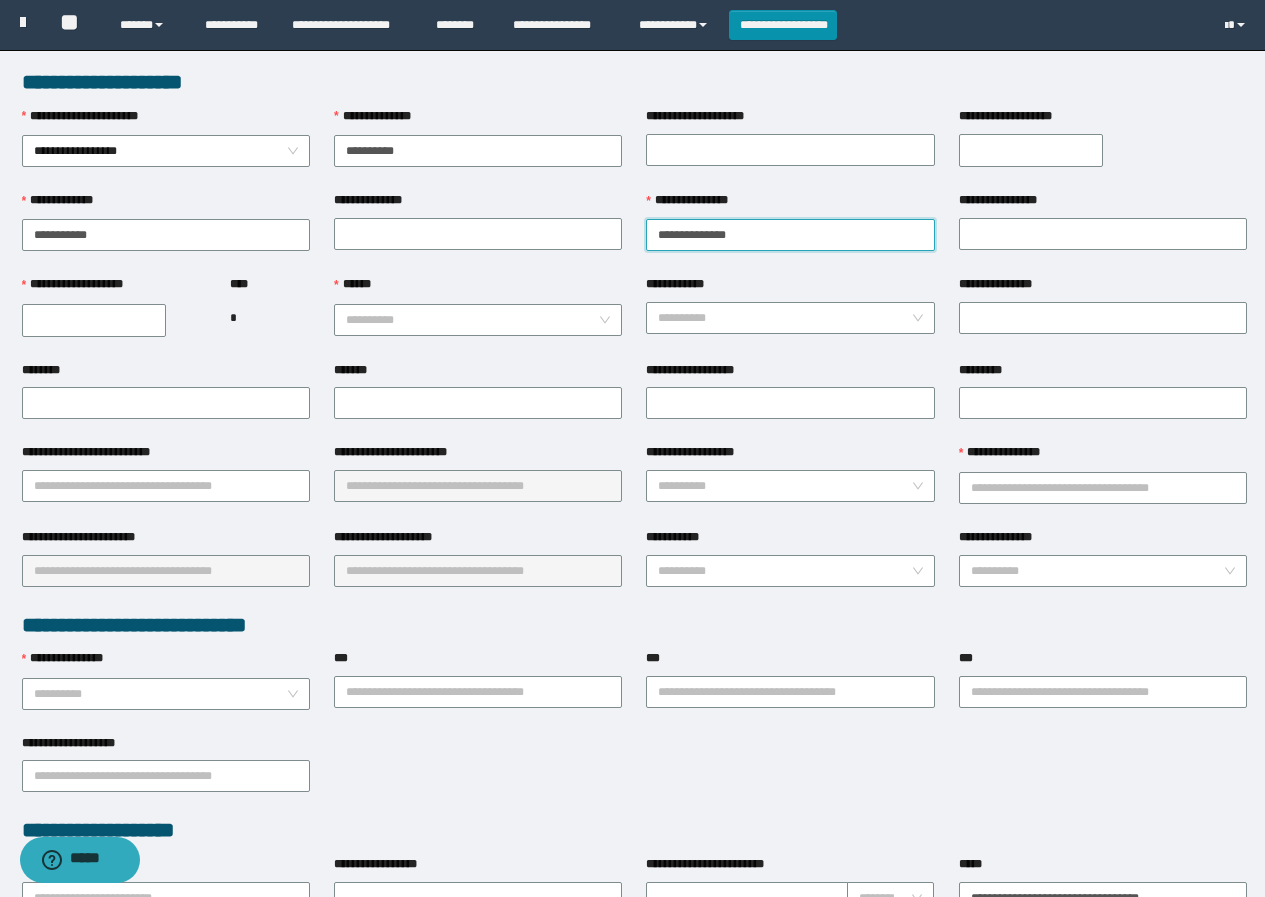 drag, startPoint x: 697, startPoint y: 233, endPoint x: 797, endPoint y: 219, distance: 100.97524 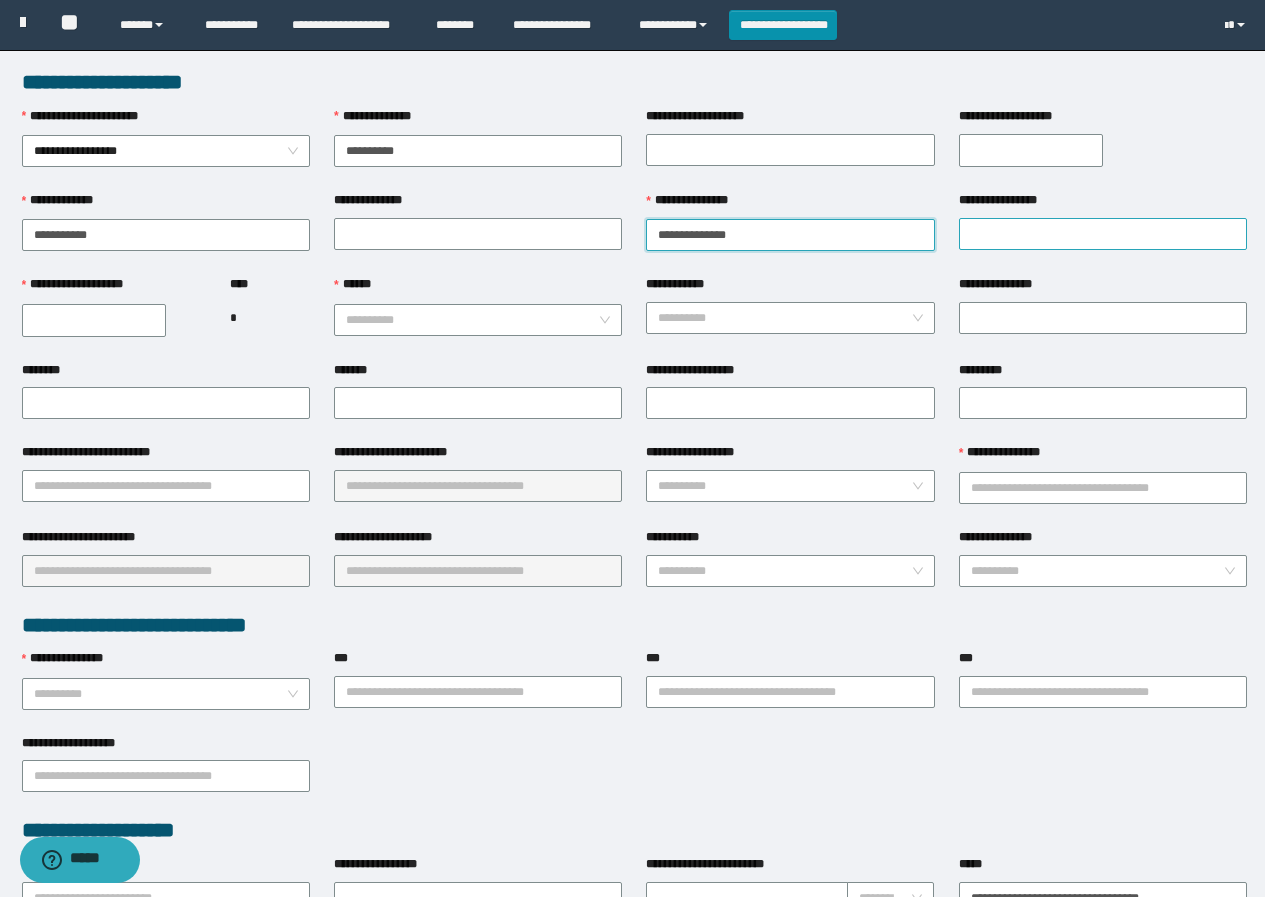 type on "**********" 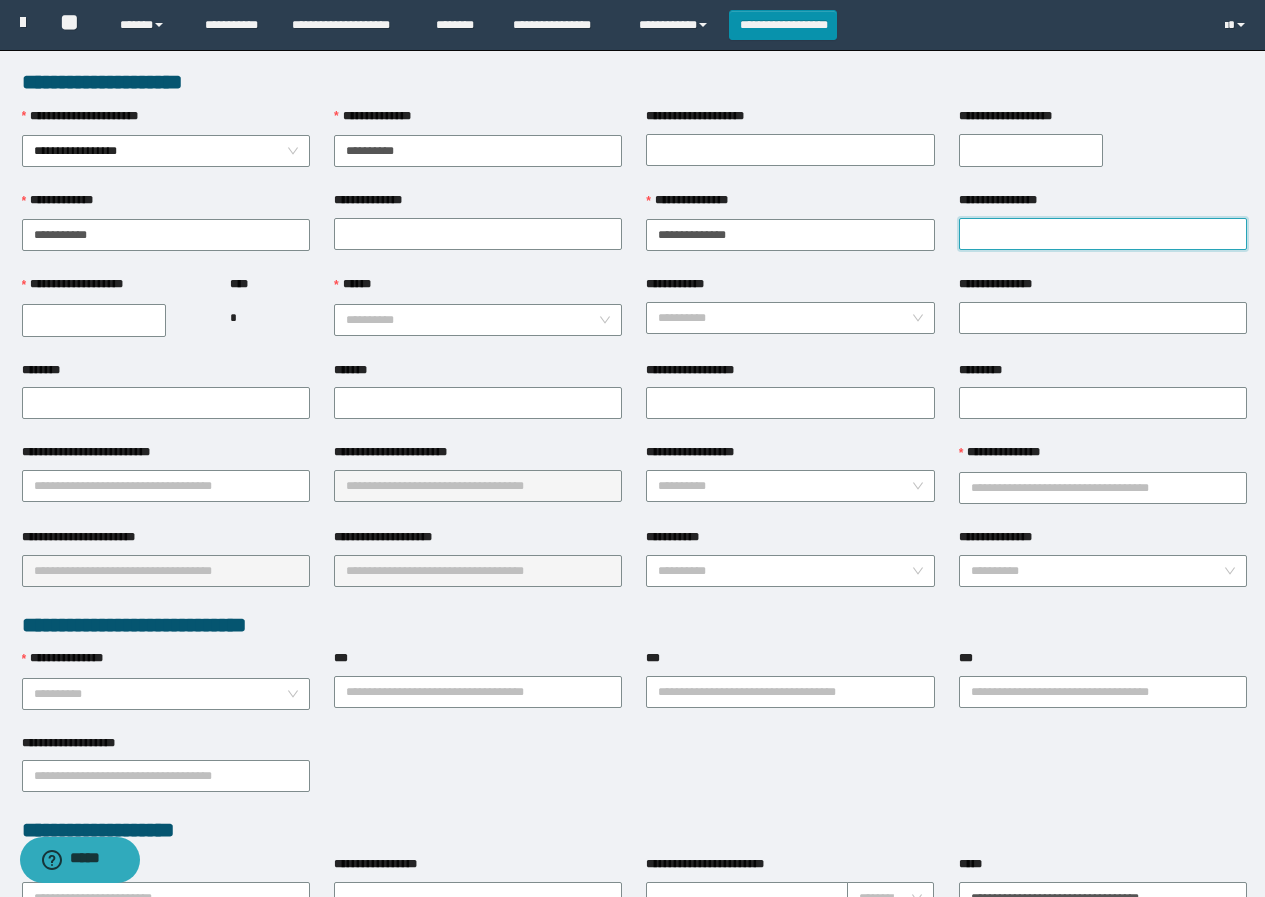 click on "**********" at bounding box center (1103, 234) 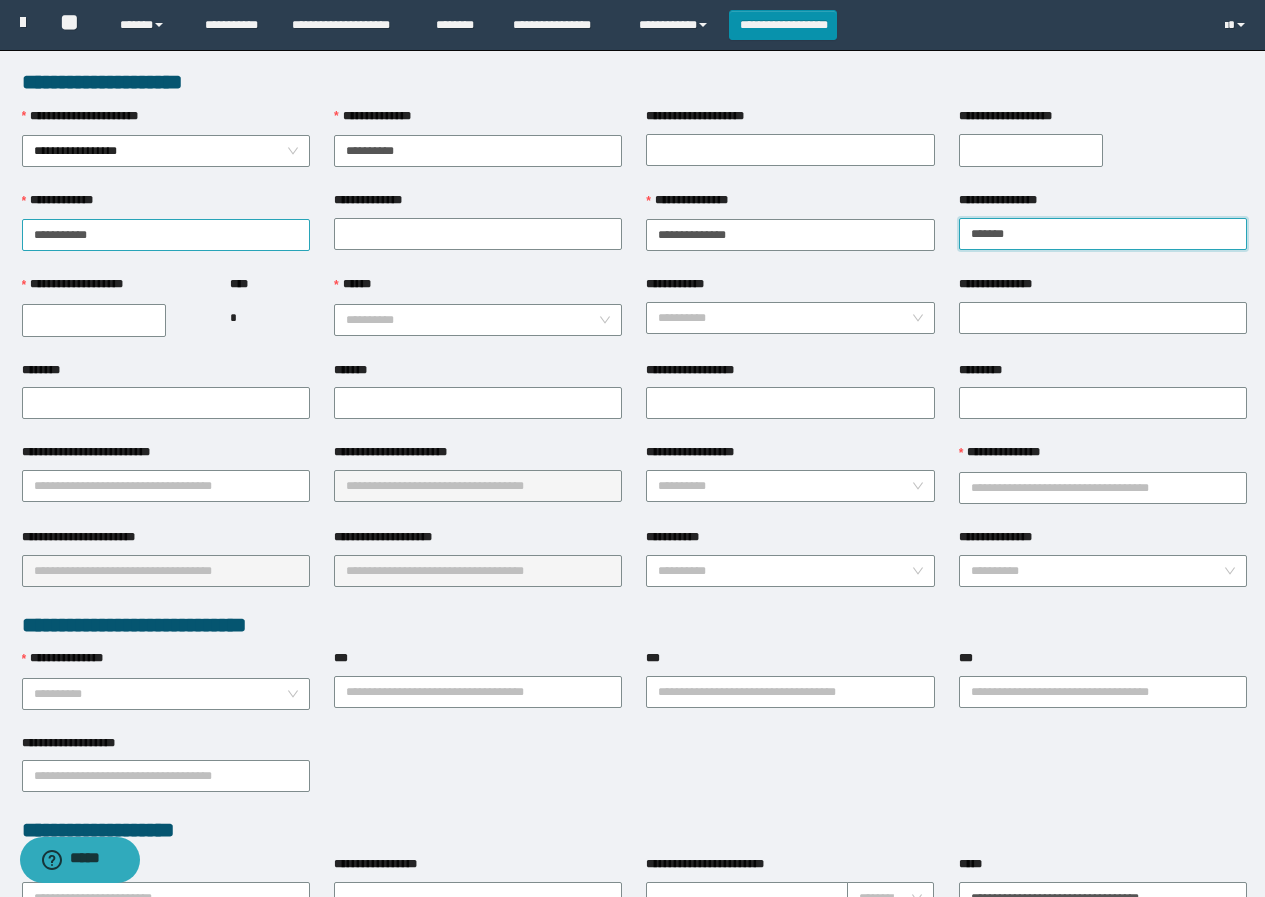 type on "*******" 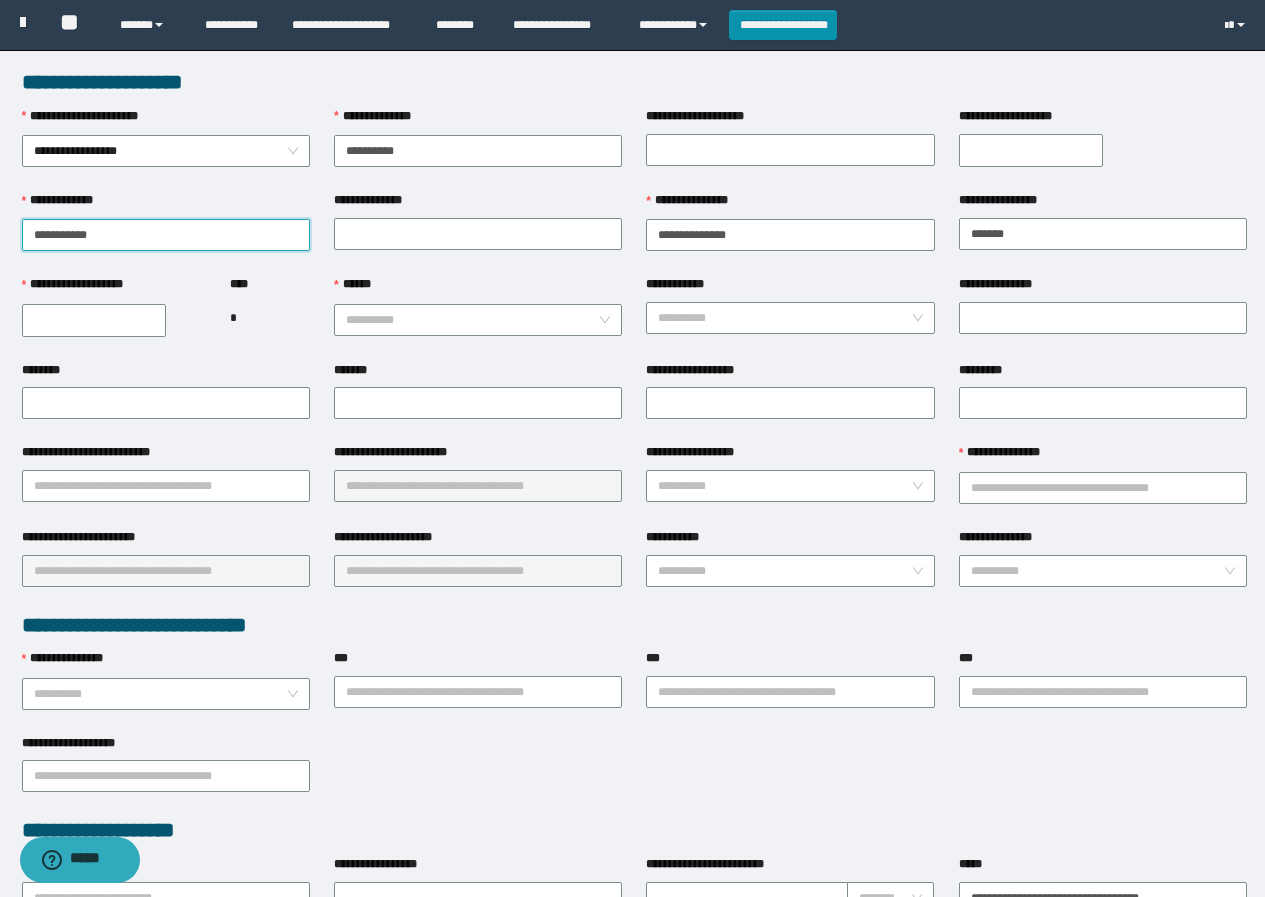 click on "*********" at bounding box center (166, 235) 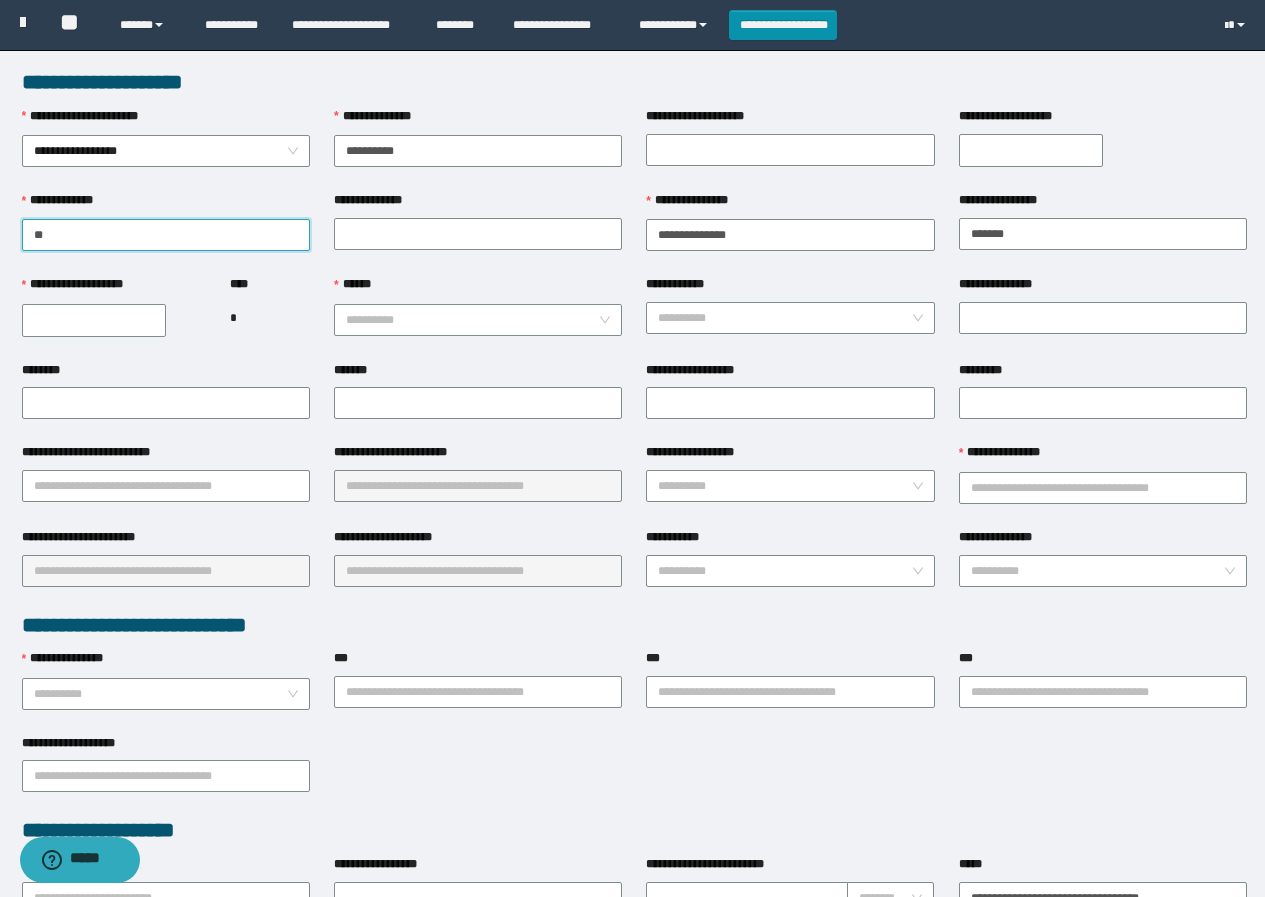 type on "*" 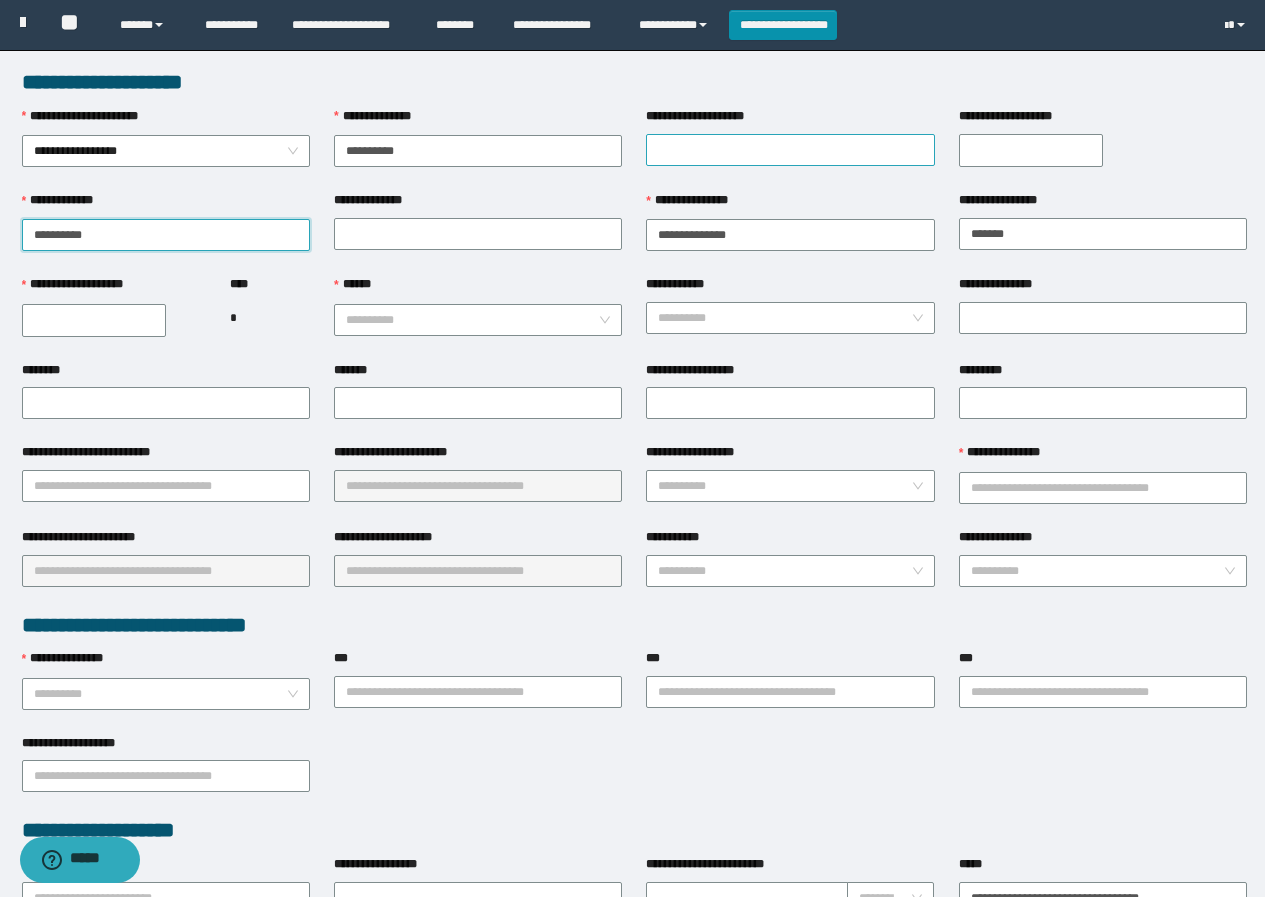 type on "*********" 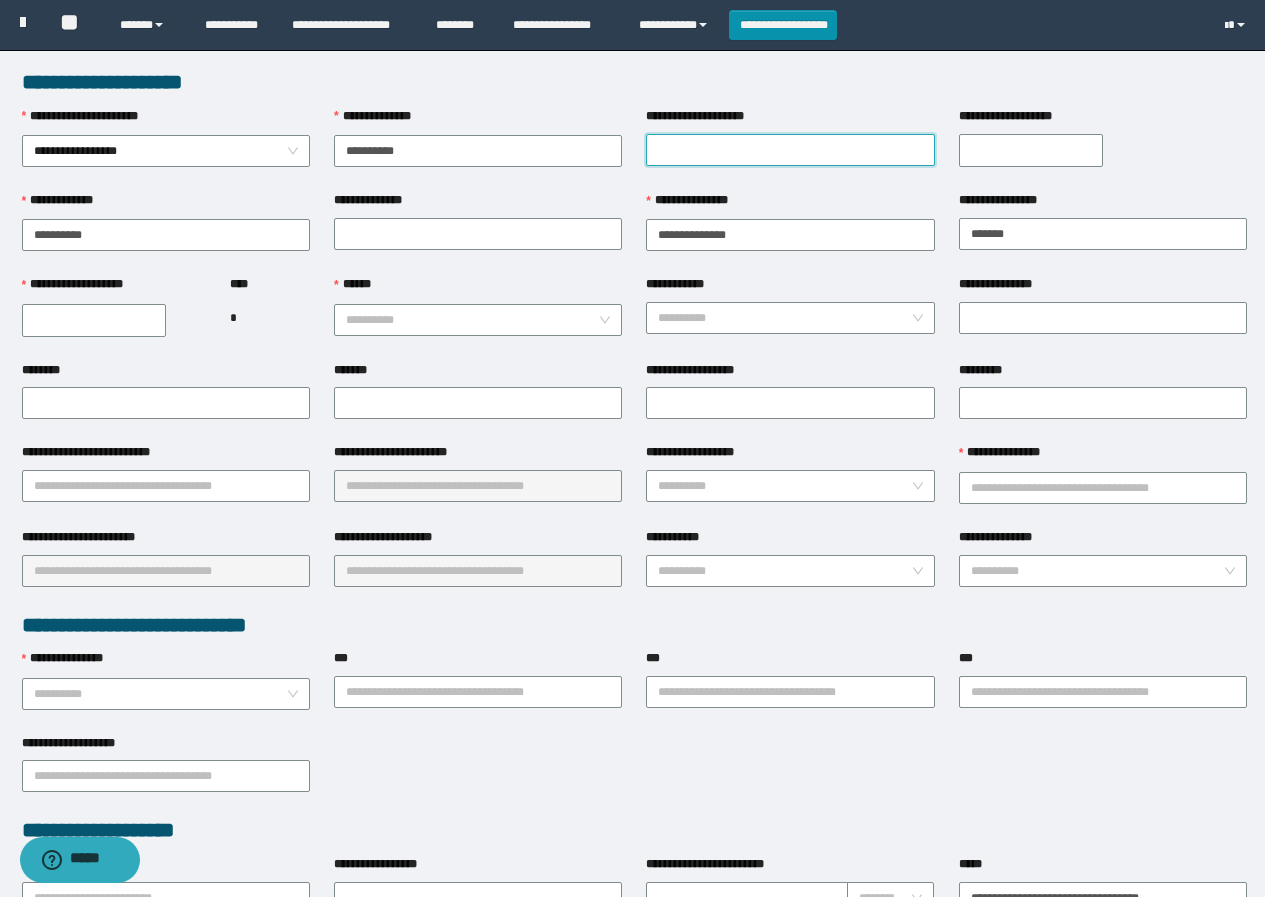 click on "**********" at bounding box center (790, 150) 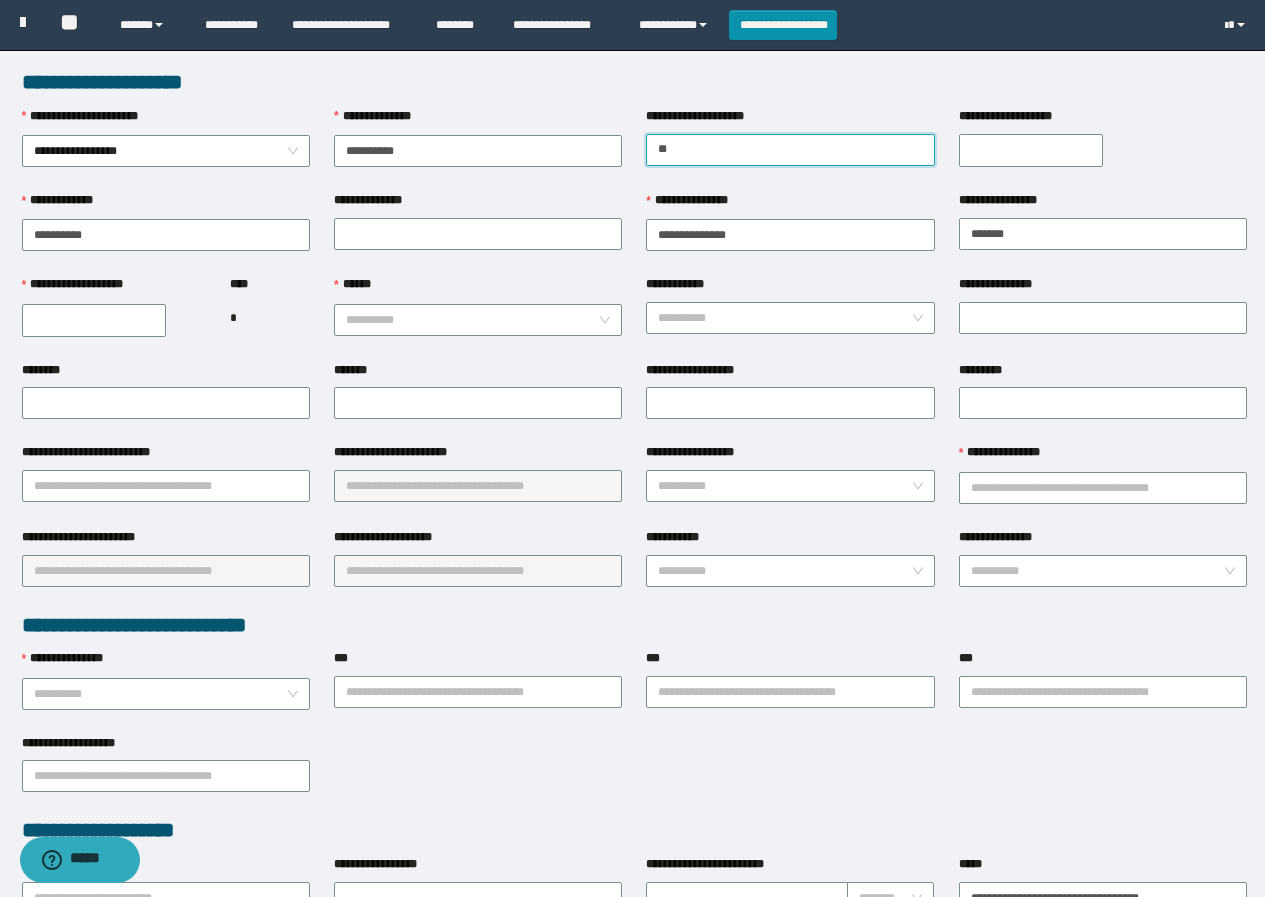 type on "********" 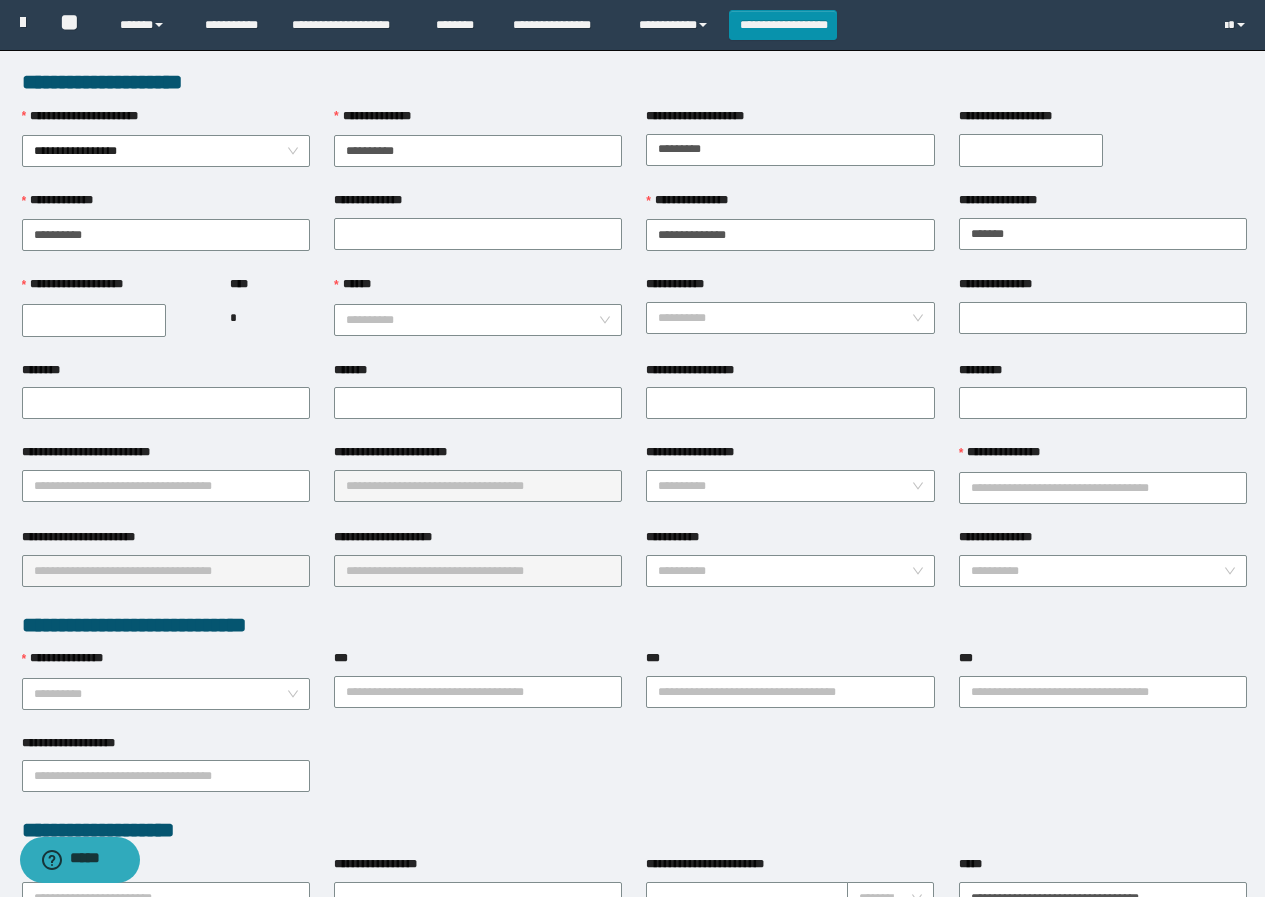 click on "**********" at bounding box center (94, 320) 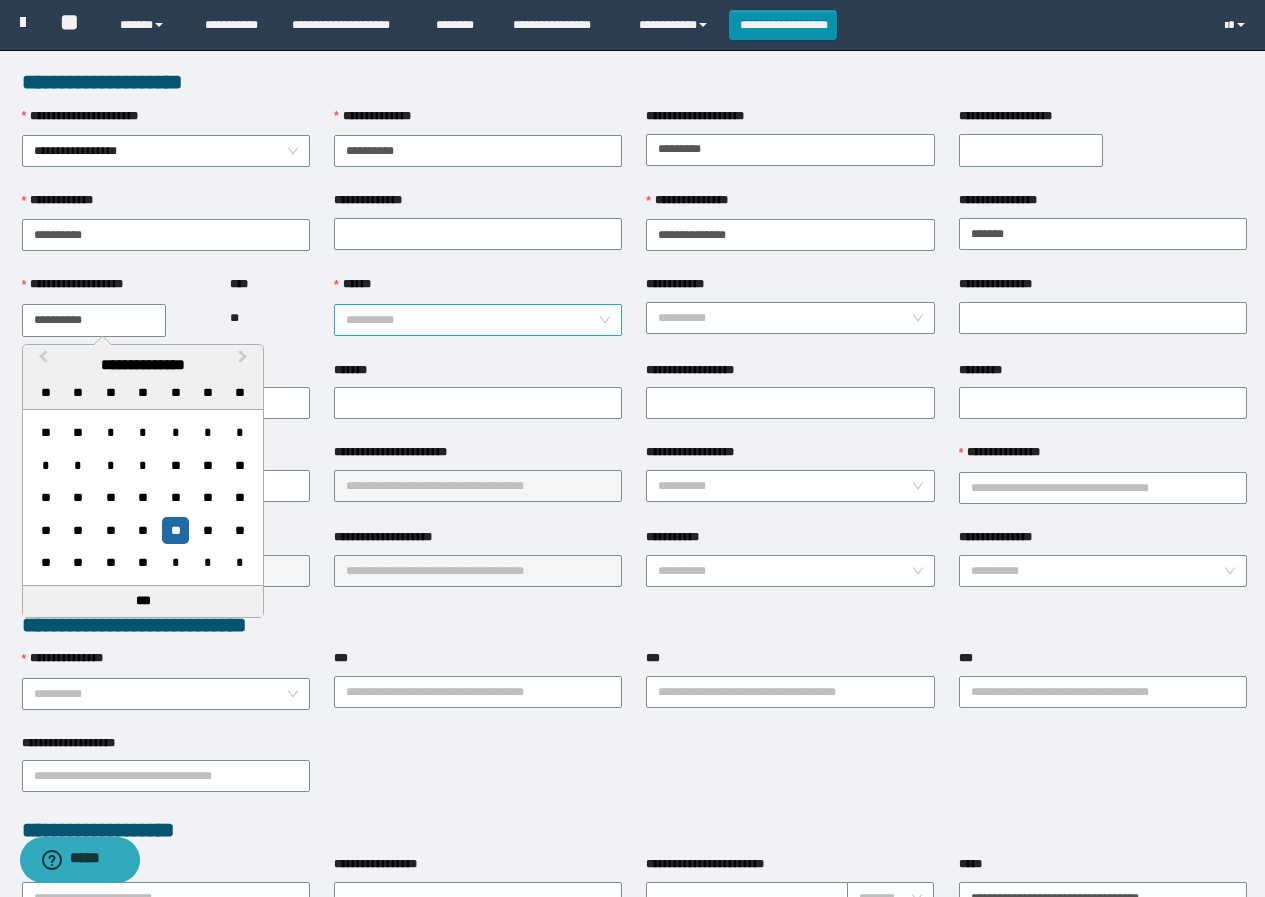 type on "**********" 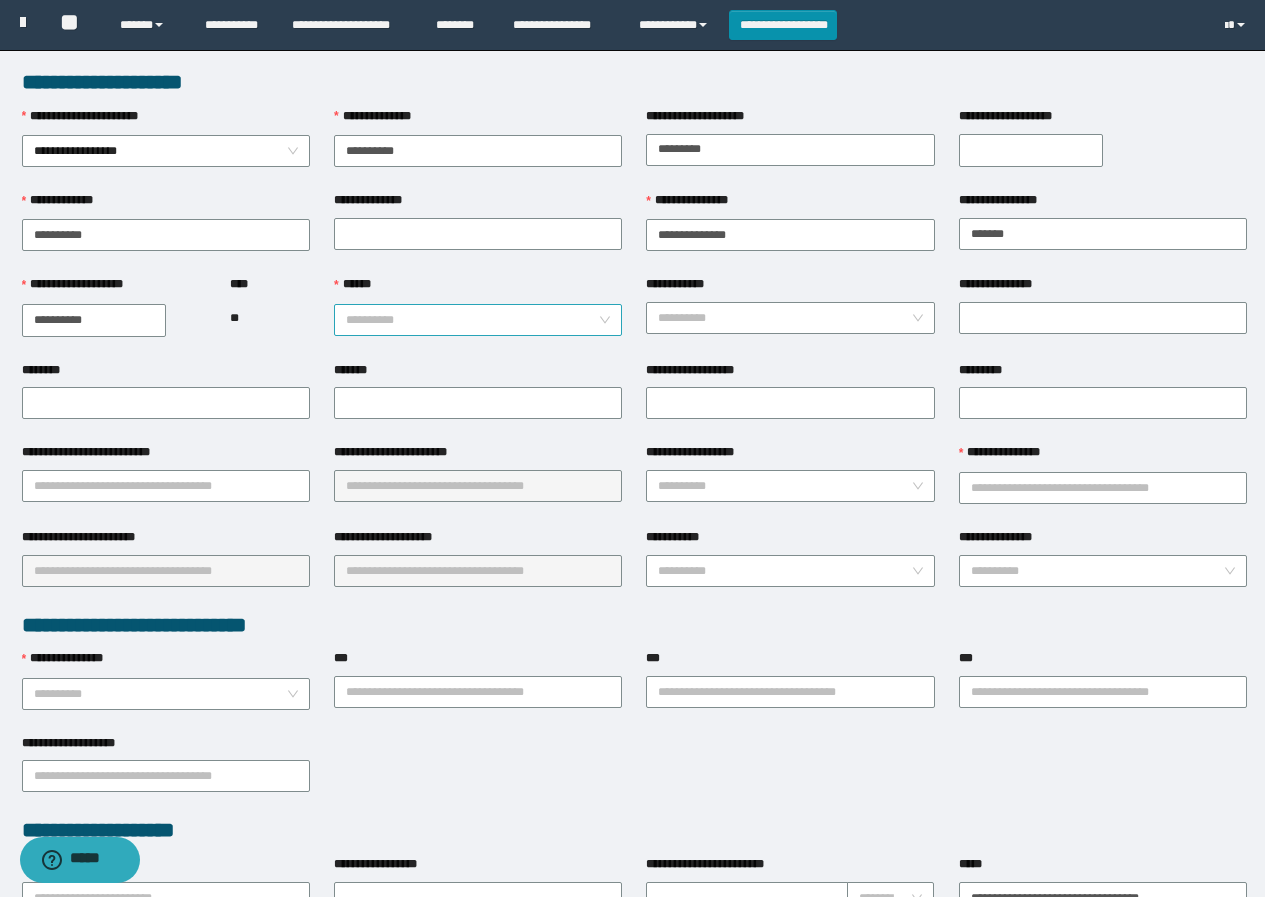 click on "******" at bounding box center [472, 320] 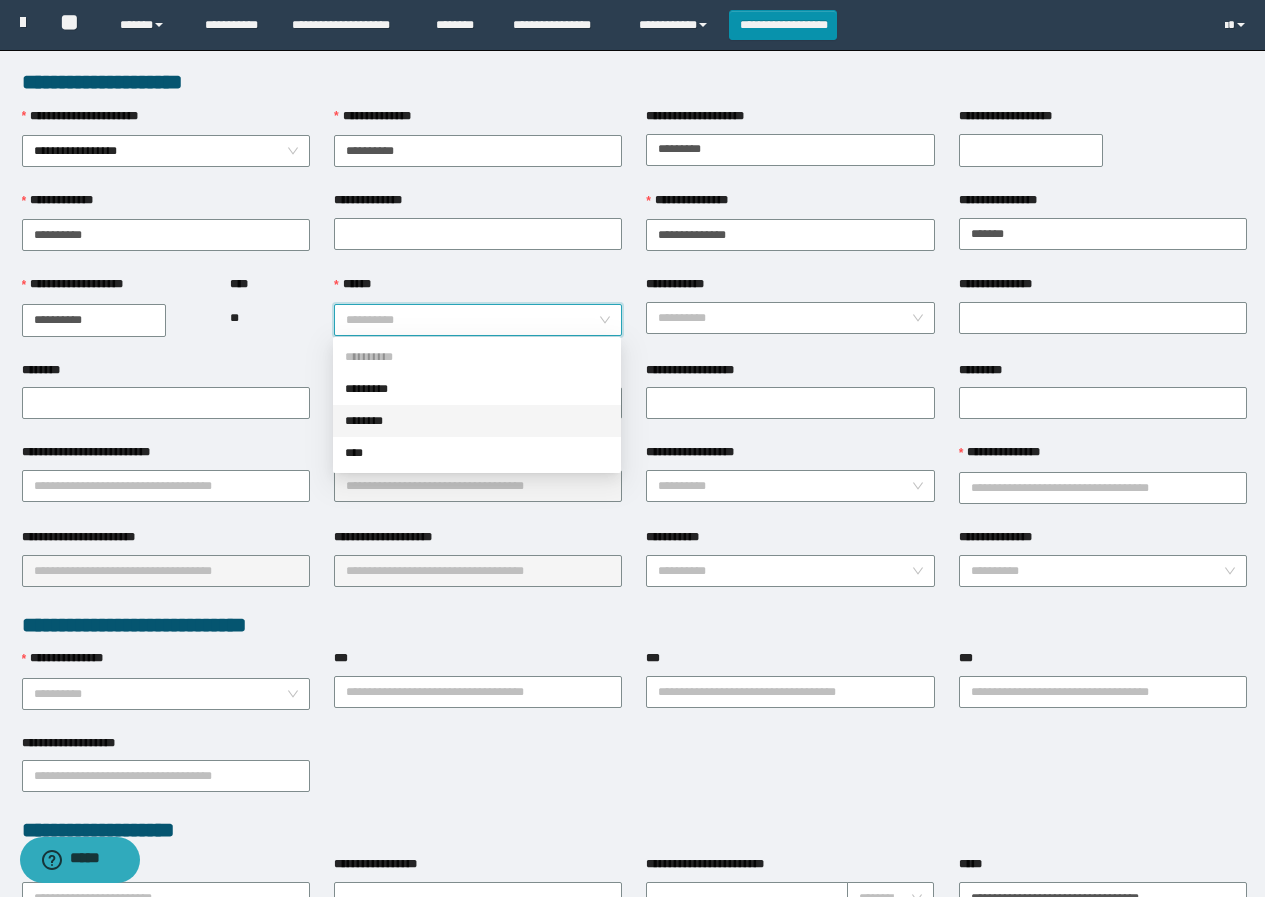 click on "********" at bounding box center (477, 421) 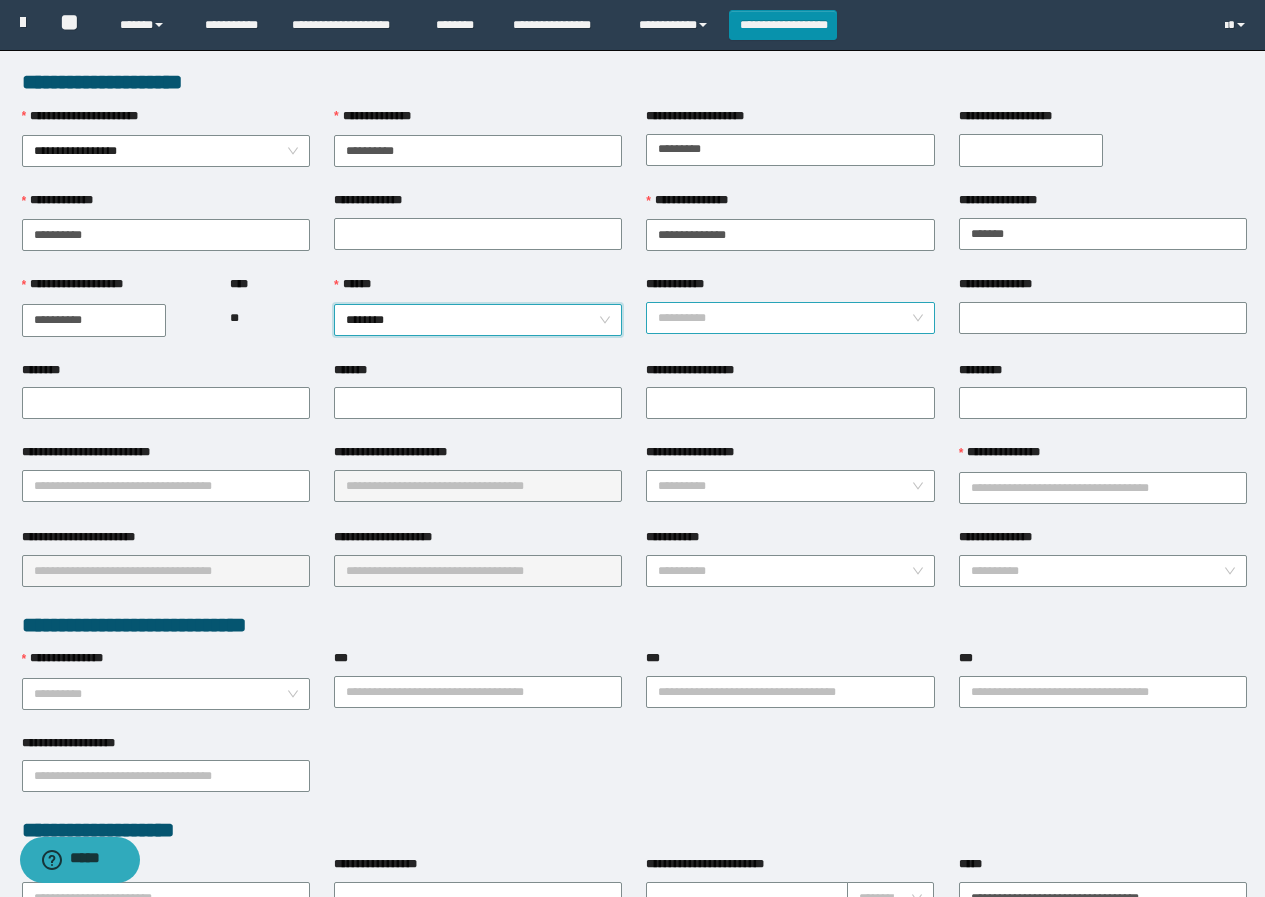click on "**********" at bounding box center (784, 318) 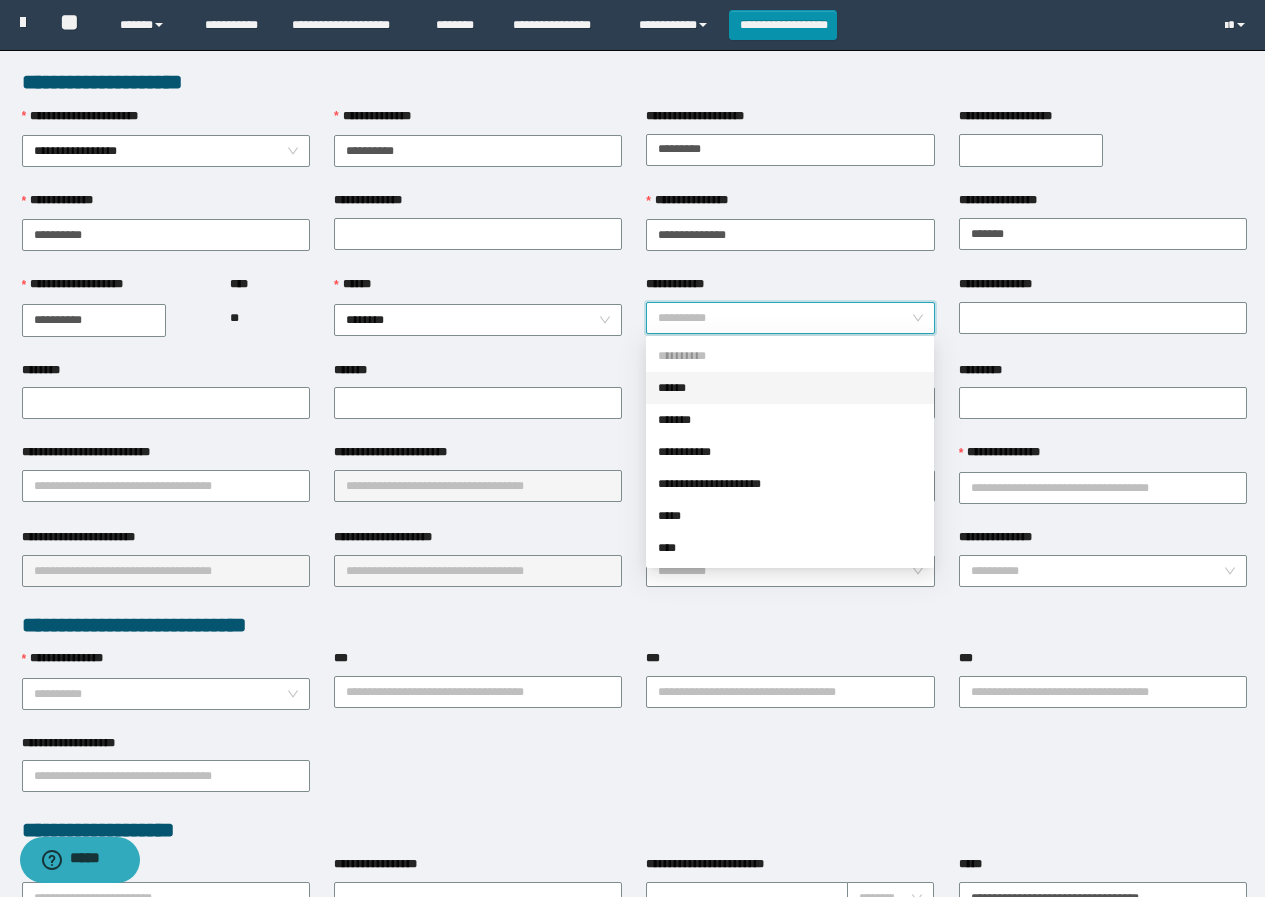 click on "******" at bounding box center (790, 388) 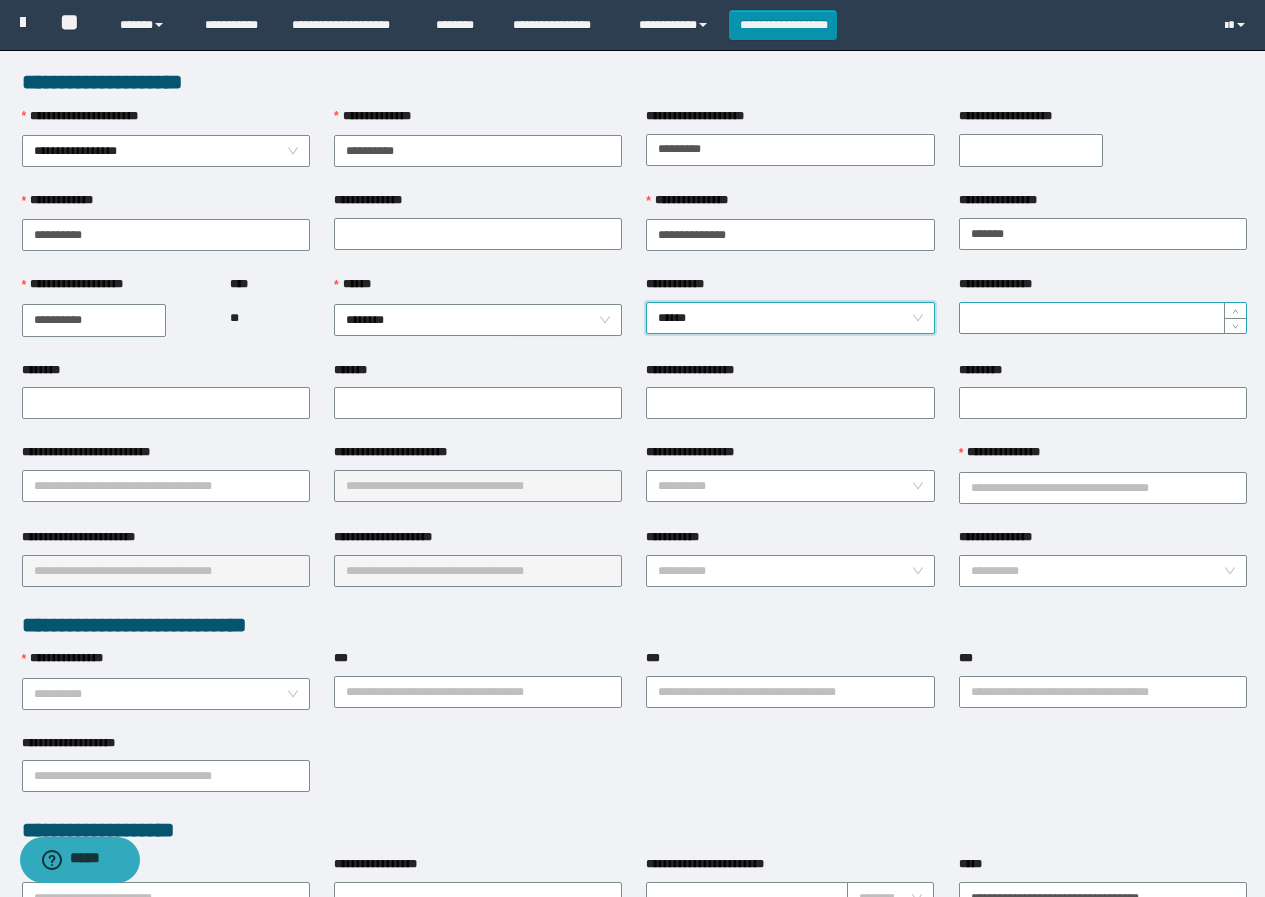 click on "**********" at bounding box center [1103, 318] 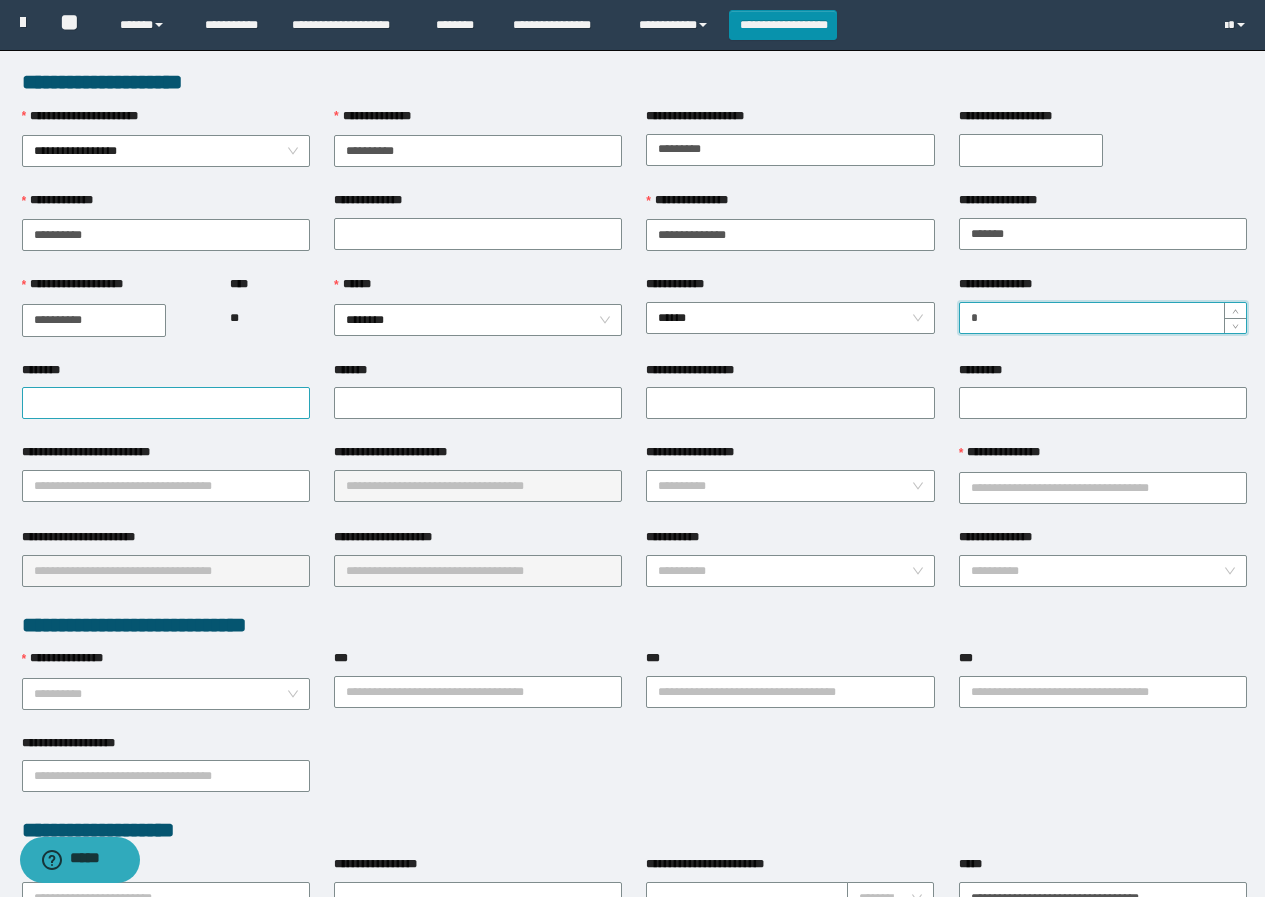 type on "*" 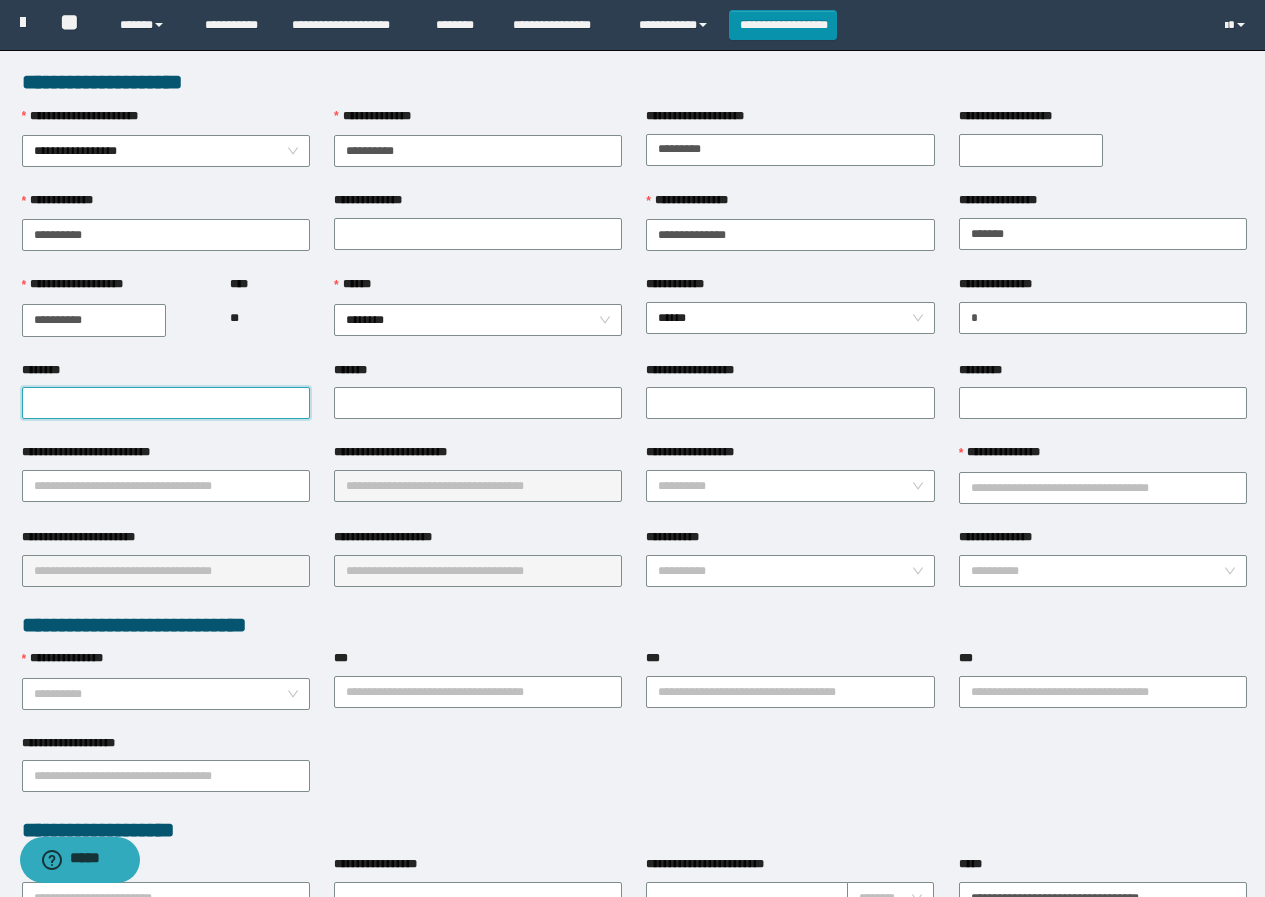 click on "********" at bounding box center (166, 403) 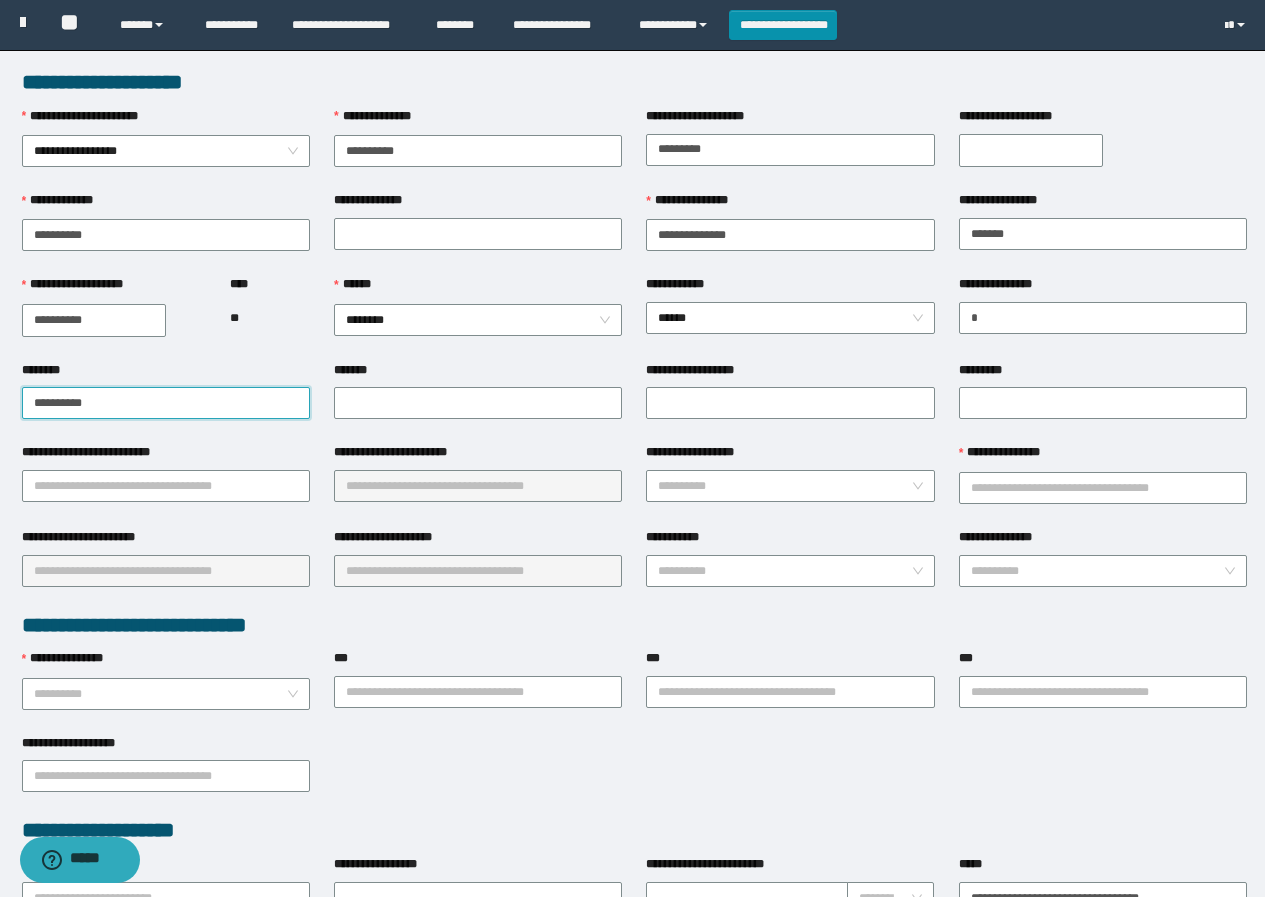 drag, startPoint x: 110, startPoint y: 409, endPoint x: 32, endPoint y: 391, distance: 80.04999 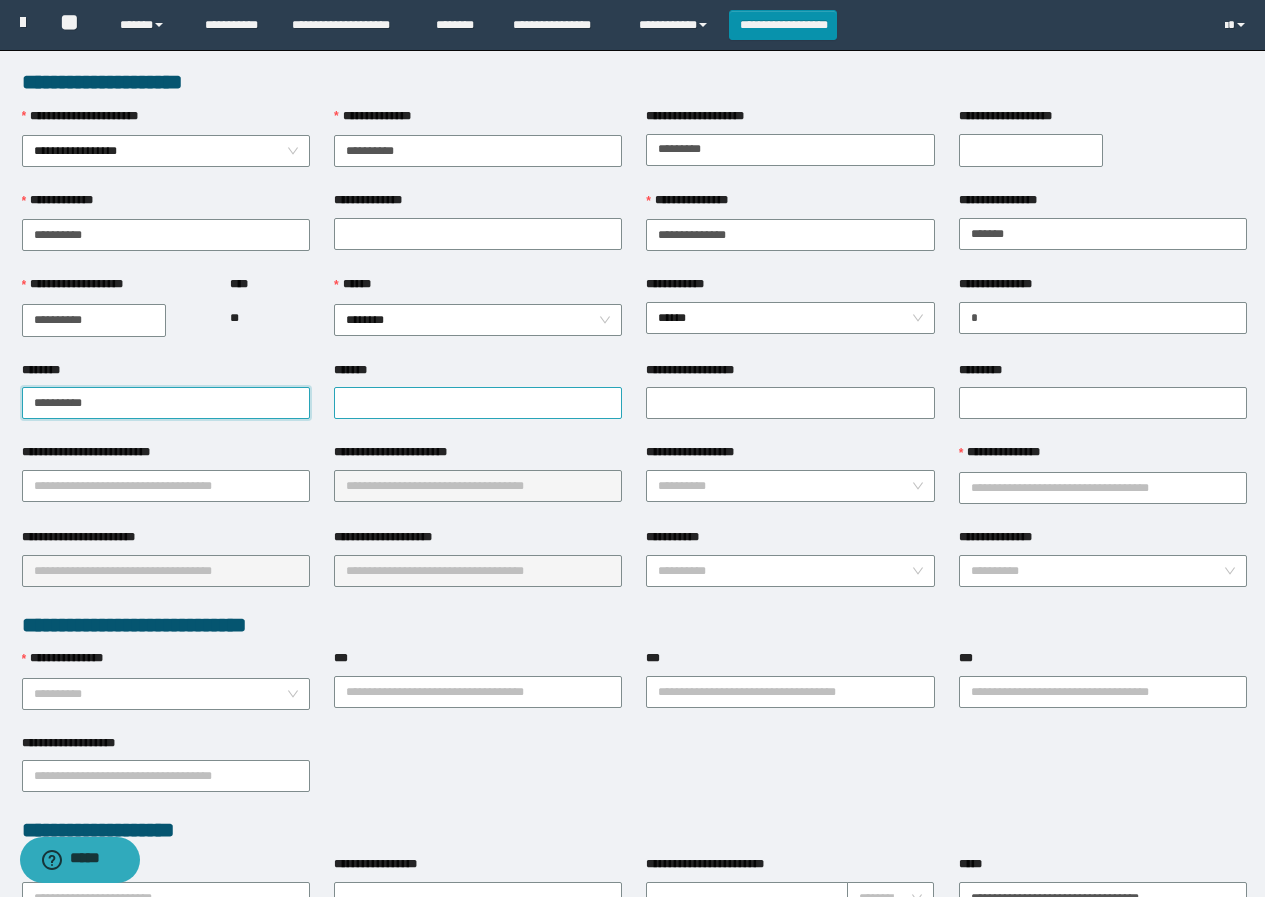 type on "**********" 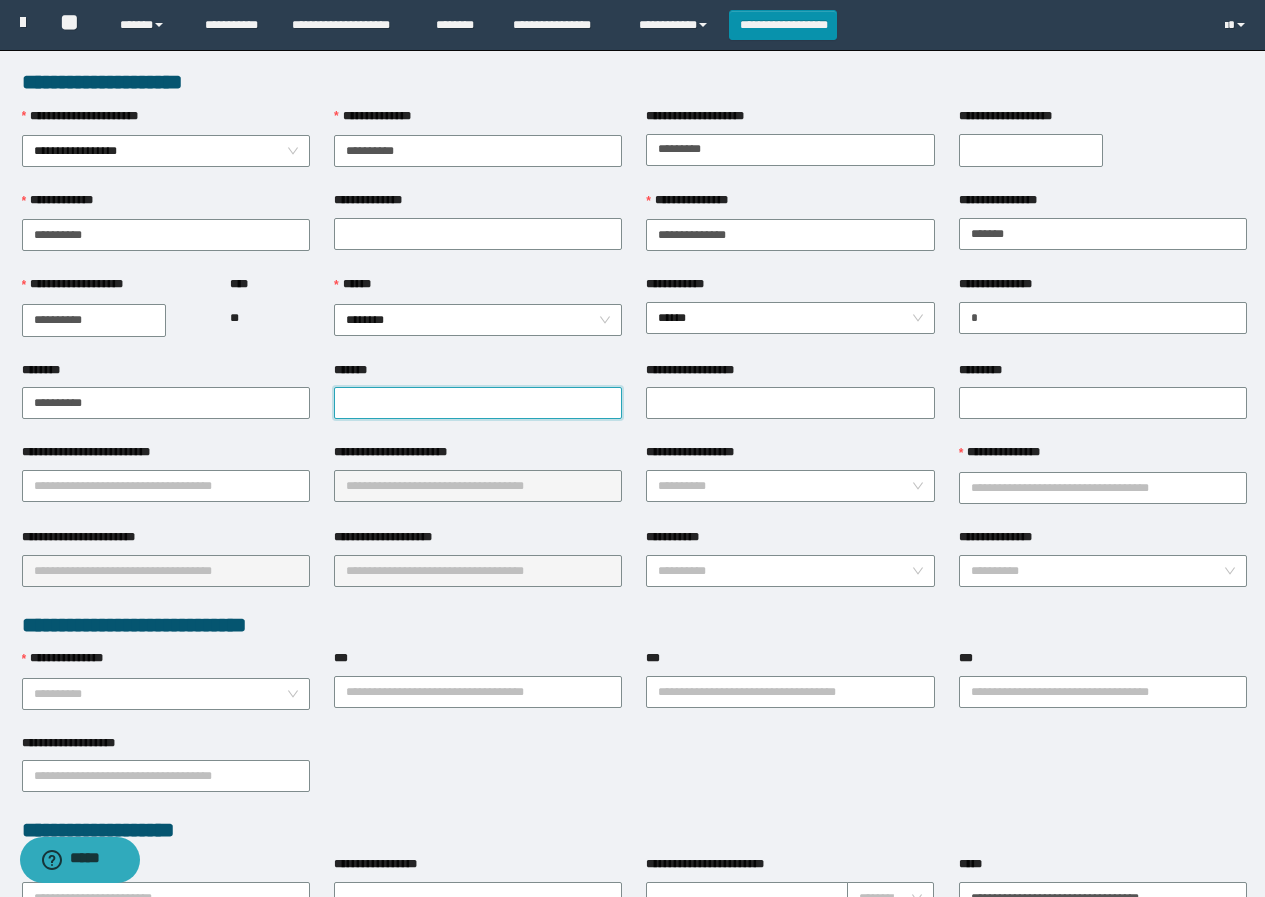 click on "*******" at bounding box center (478, 403) 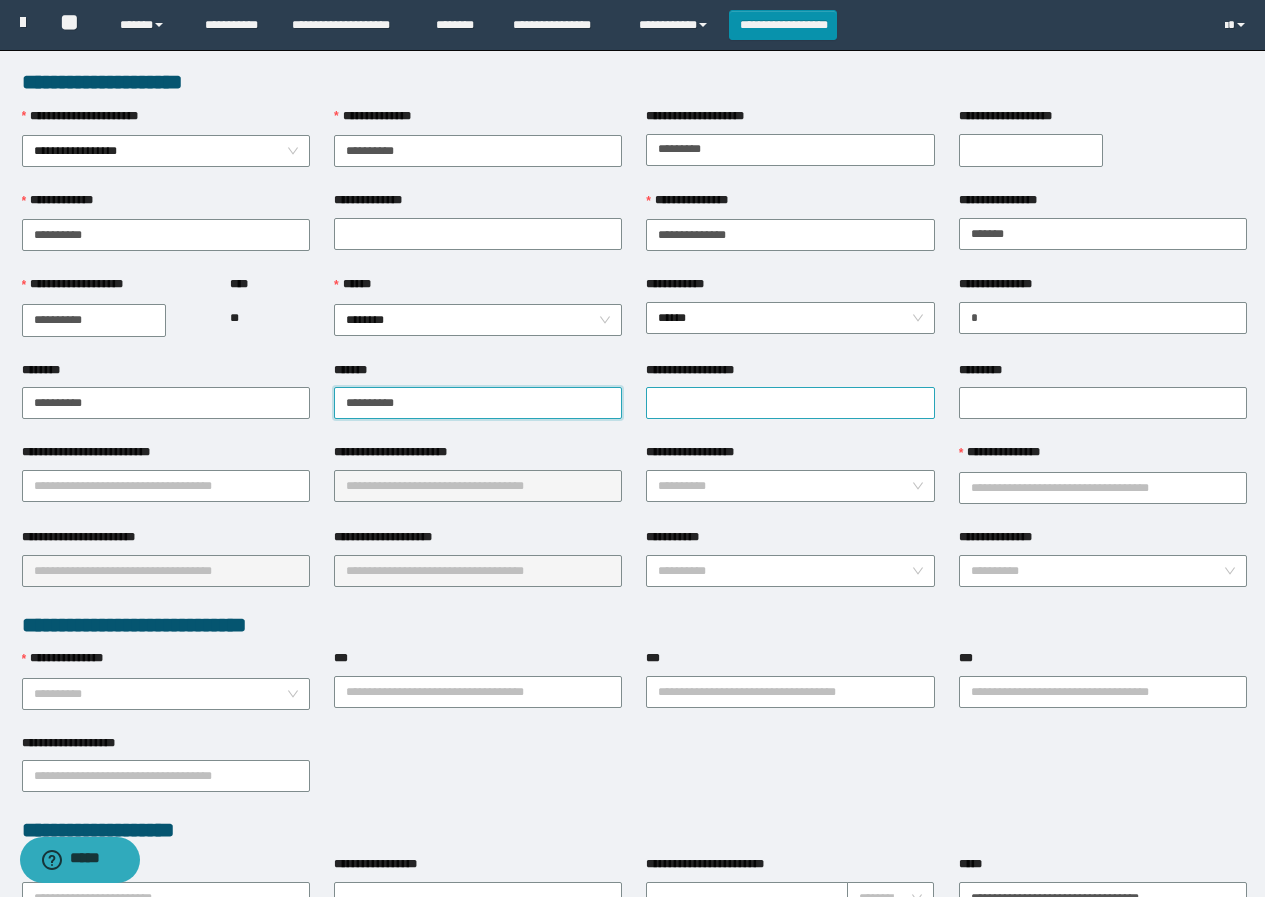 type on "**********" 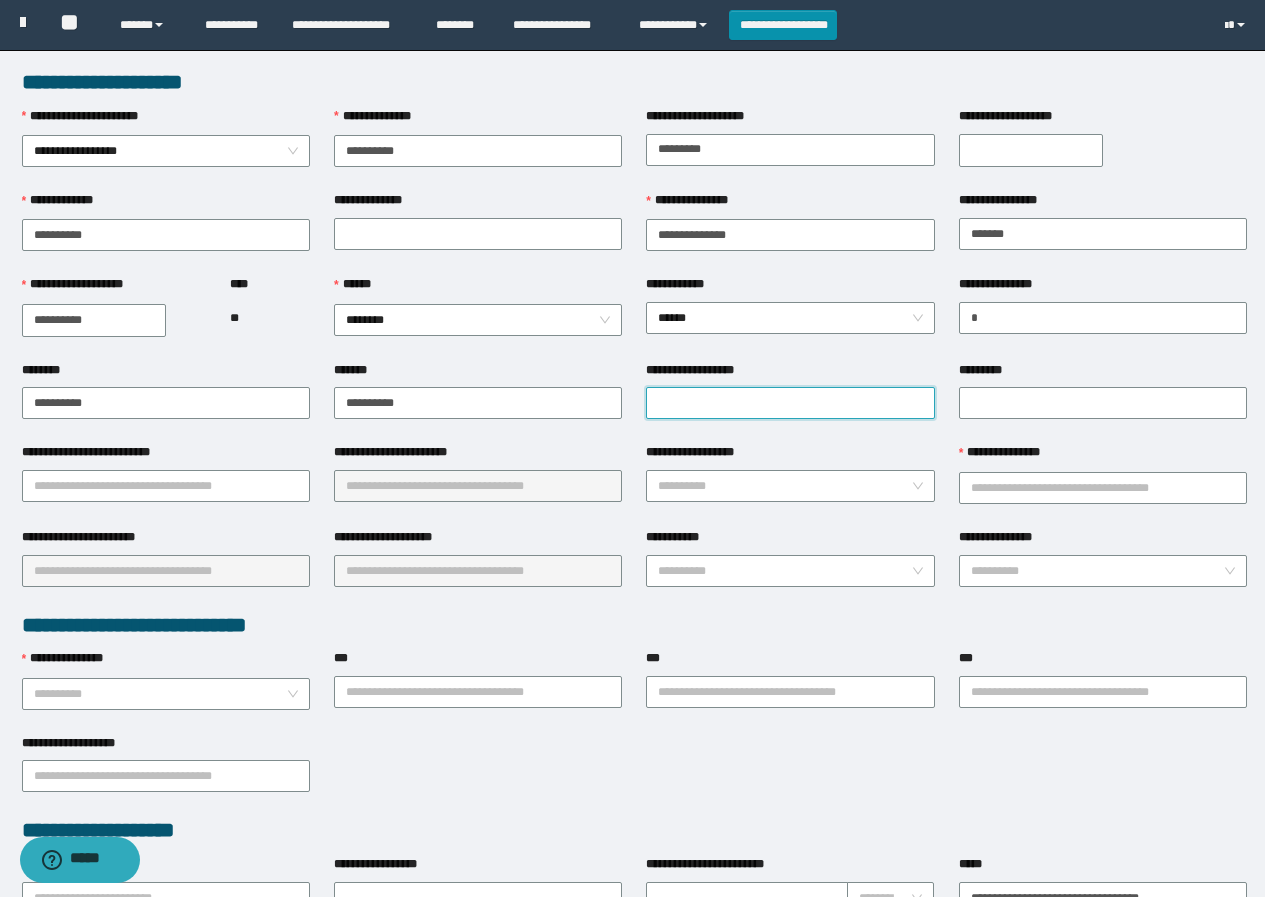 click on "**********" at bounding box center (790, 403) 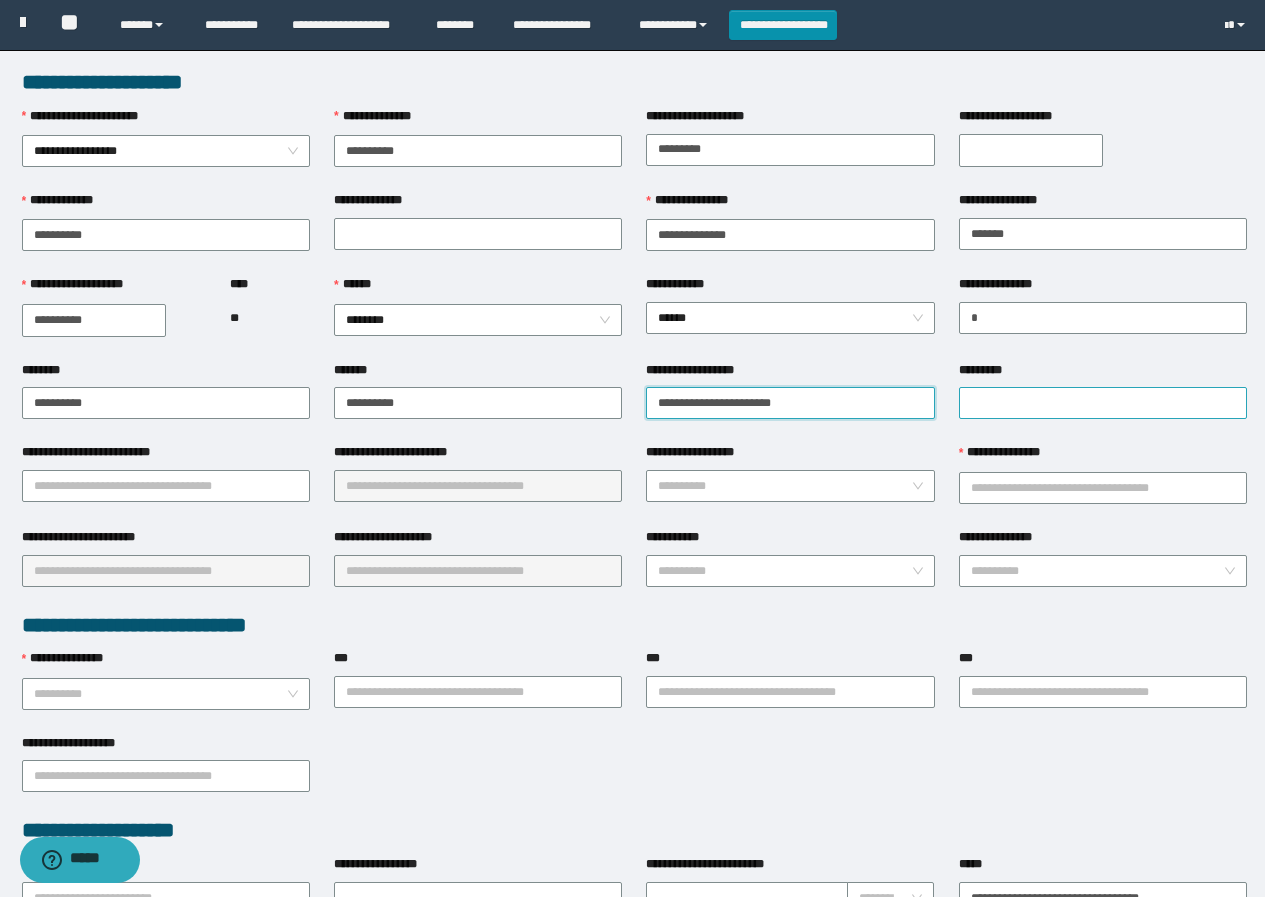 type on "**********" 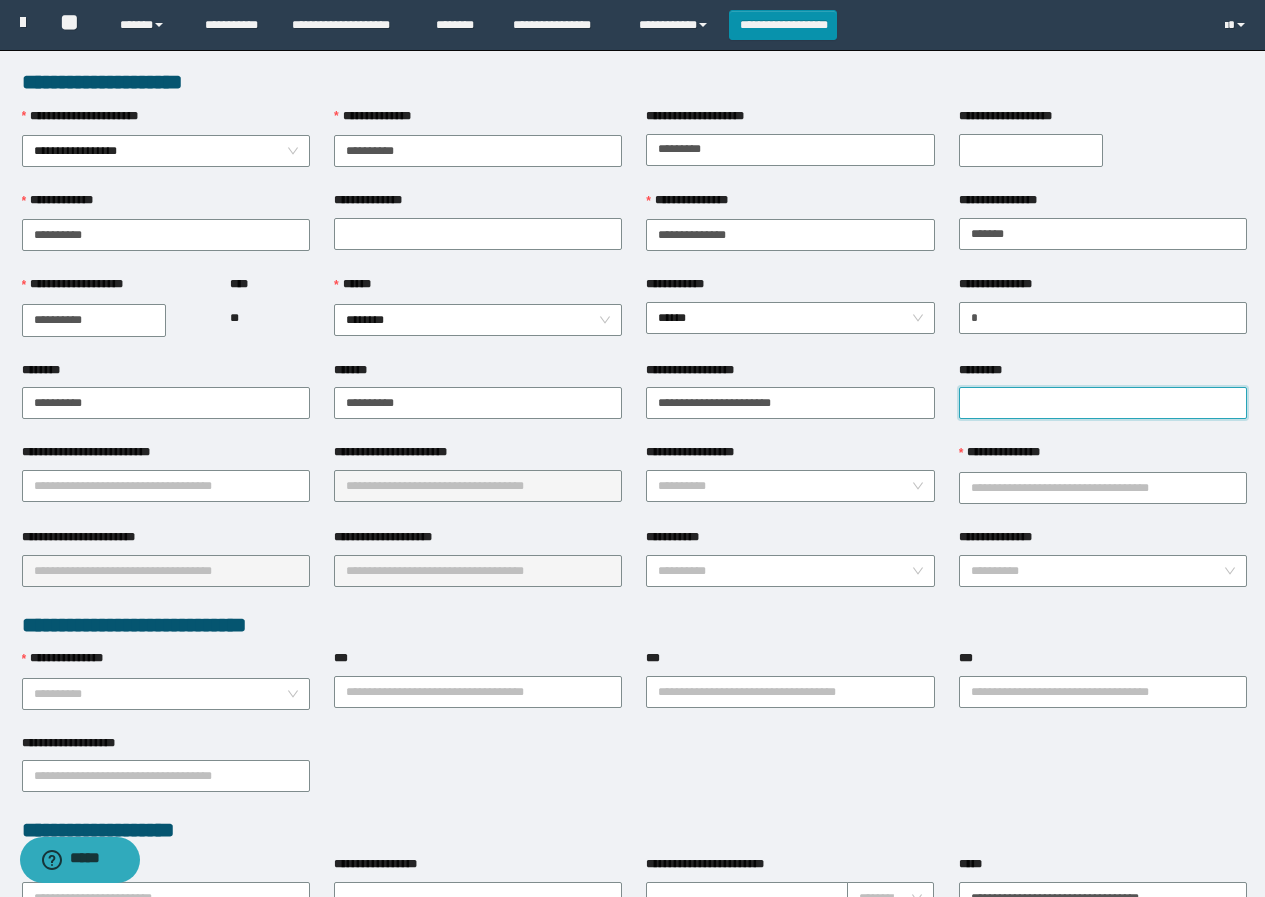 click on "*********" at bounding box center [1103, 403] 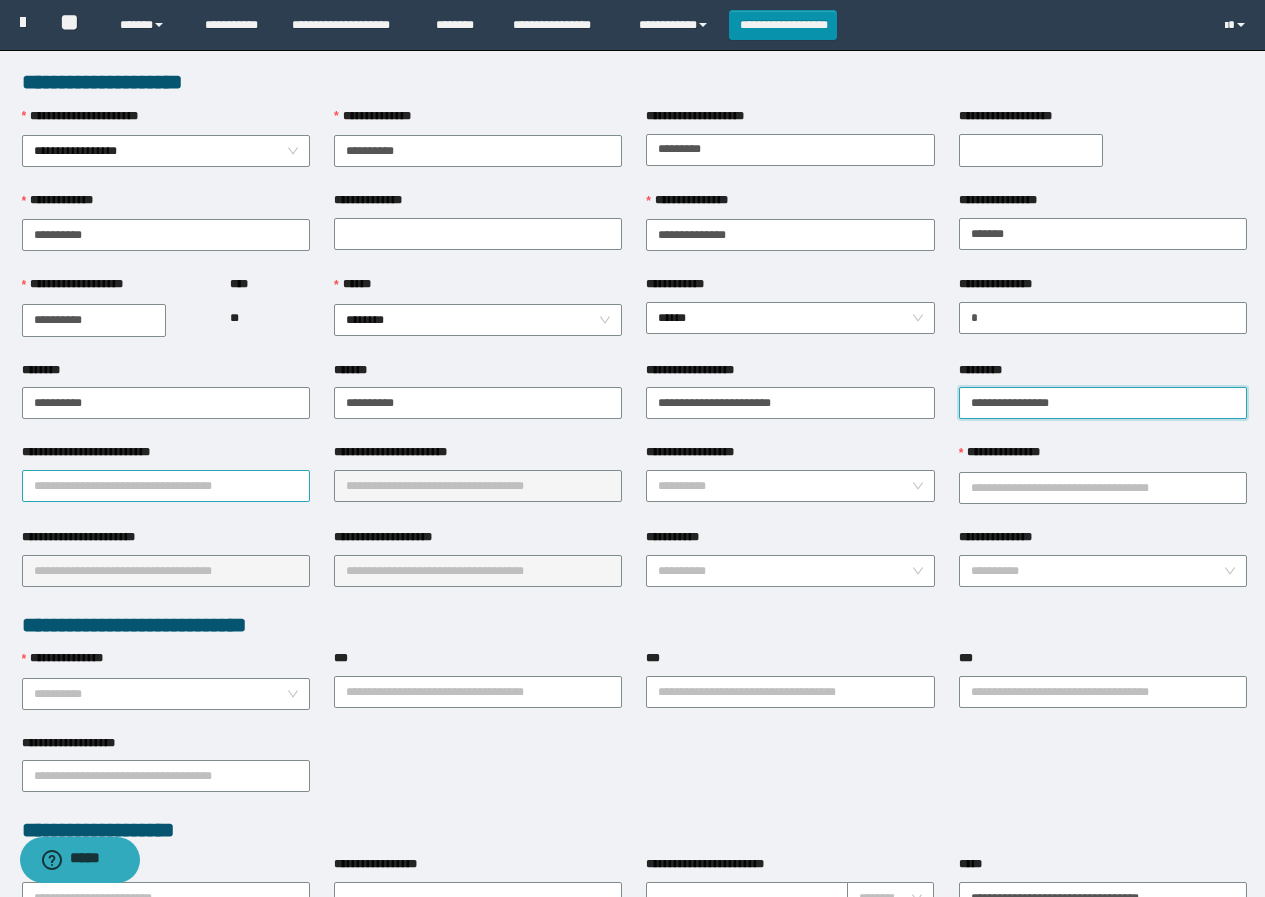 type on "**********" 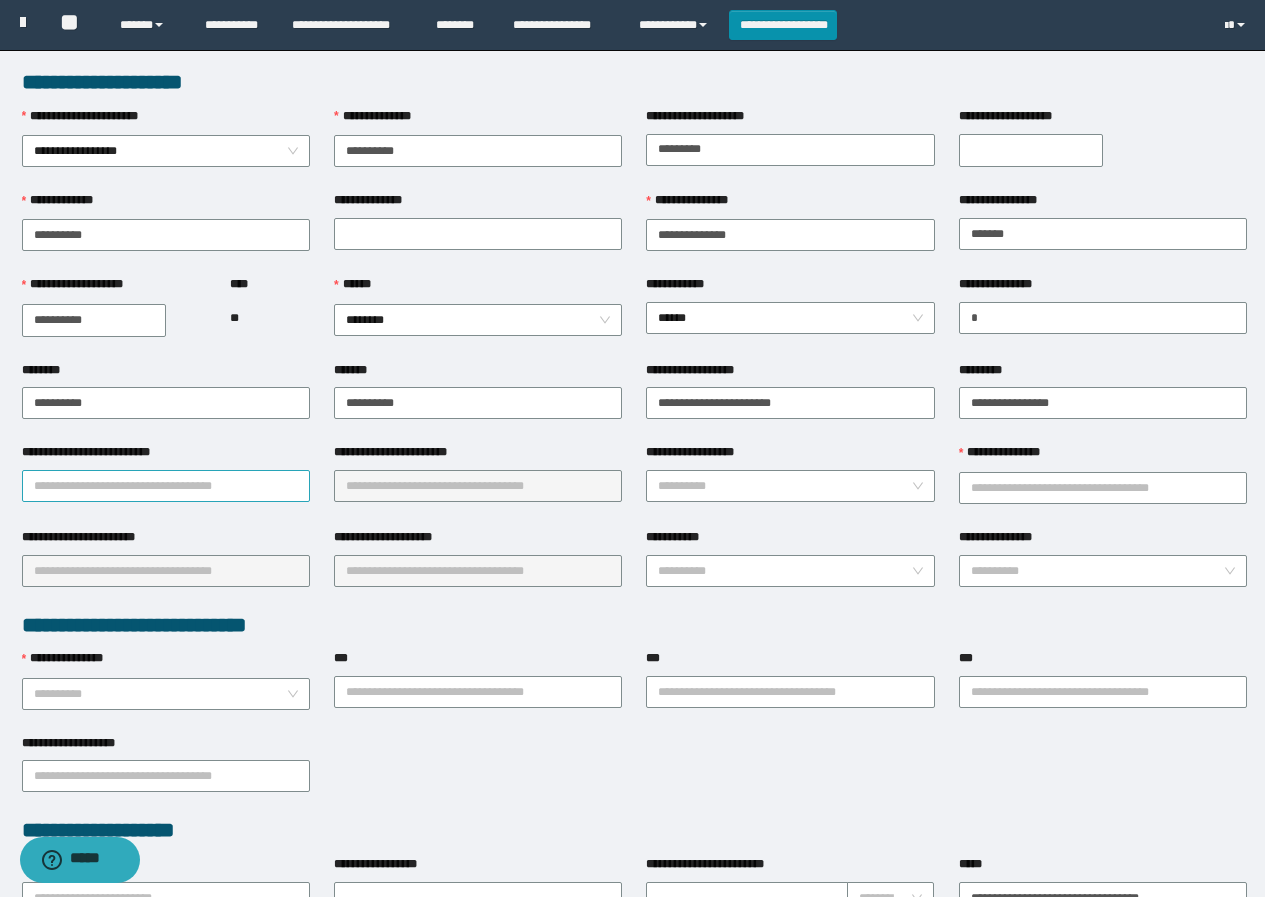 click on "**********" at bounding box center [166, 486] 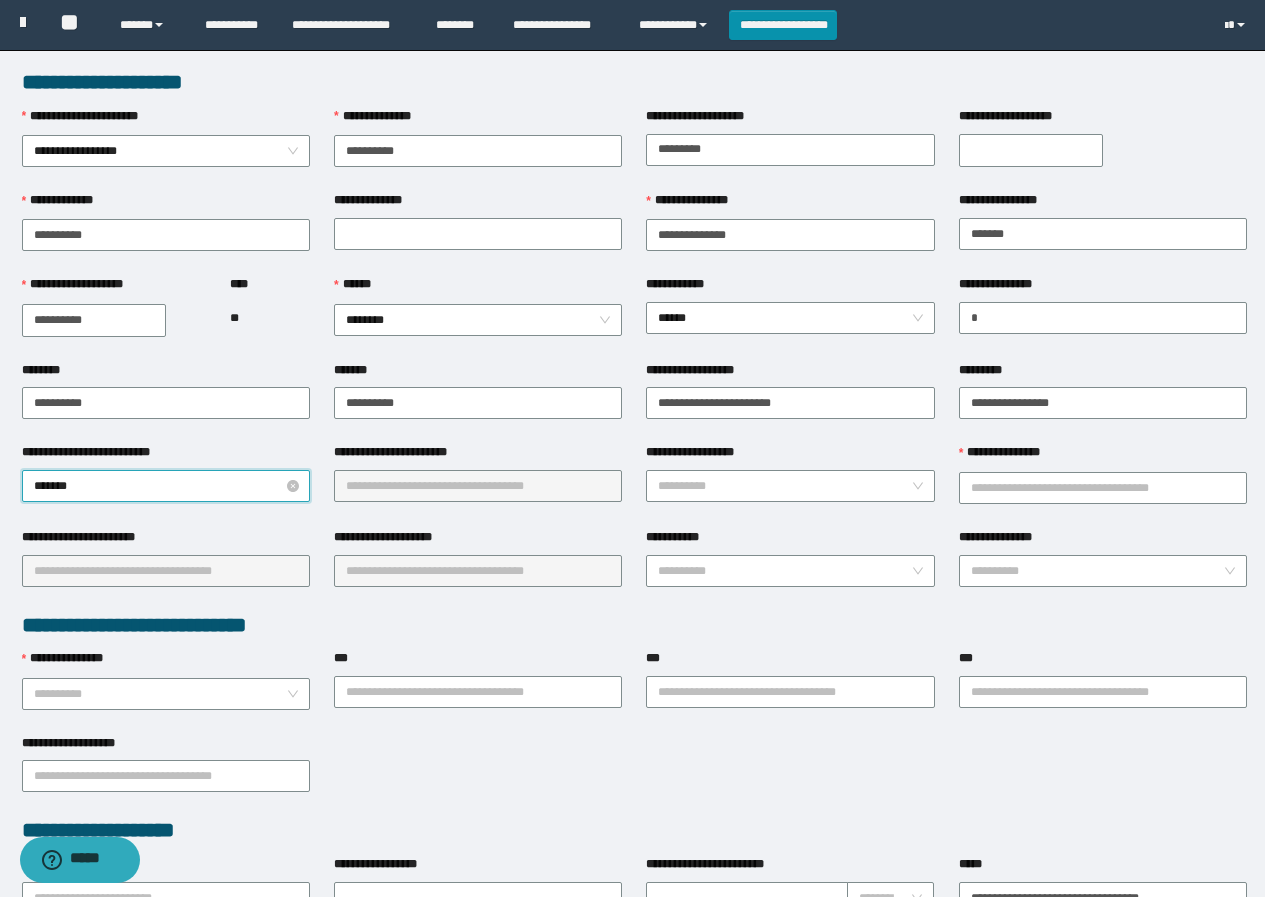 type on "********" 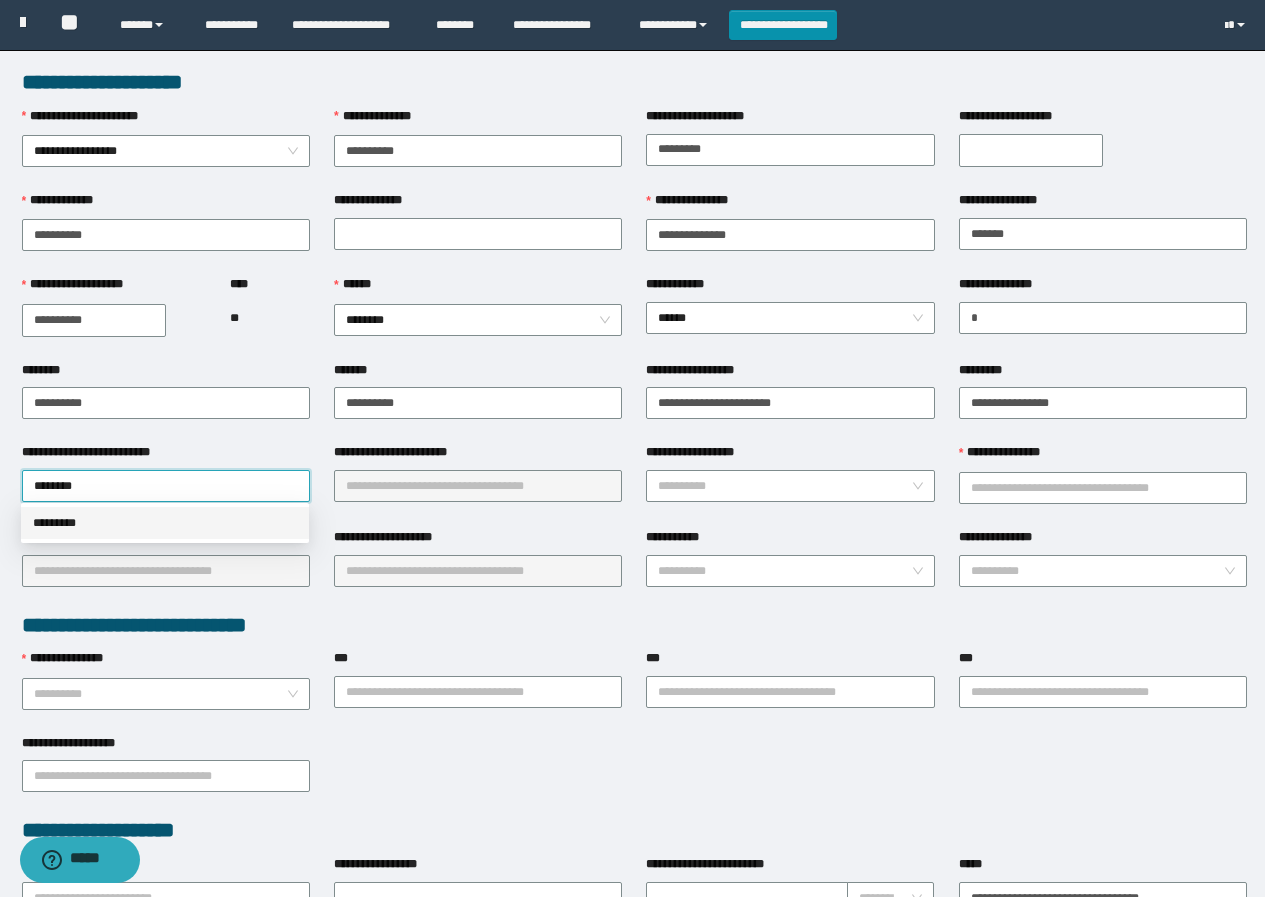 click on "*********" at bounding box center [165, 523] 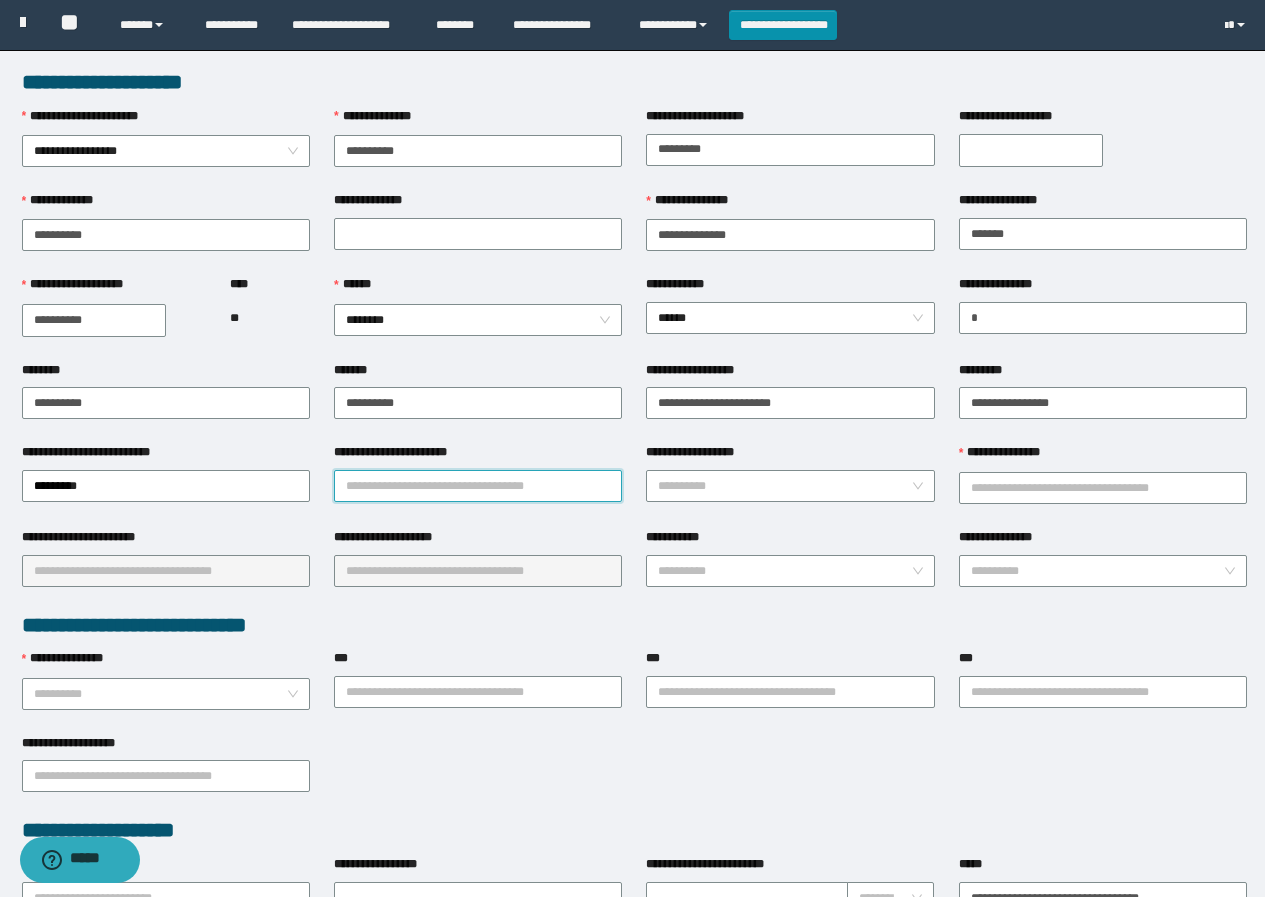 click on "**********" at bounding box center (478, 486) 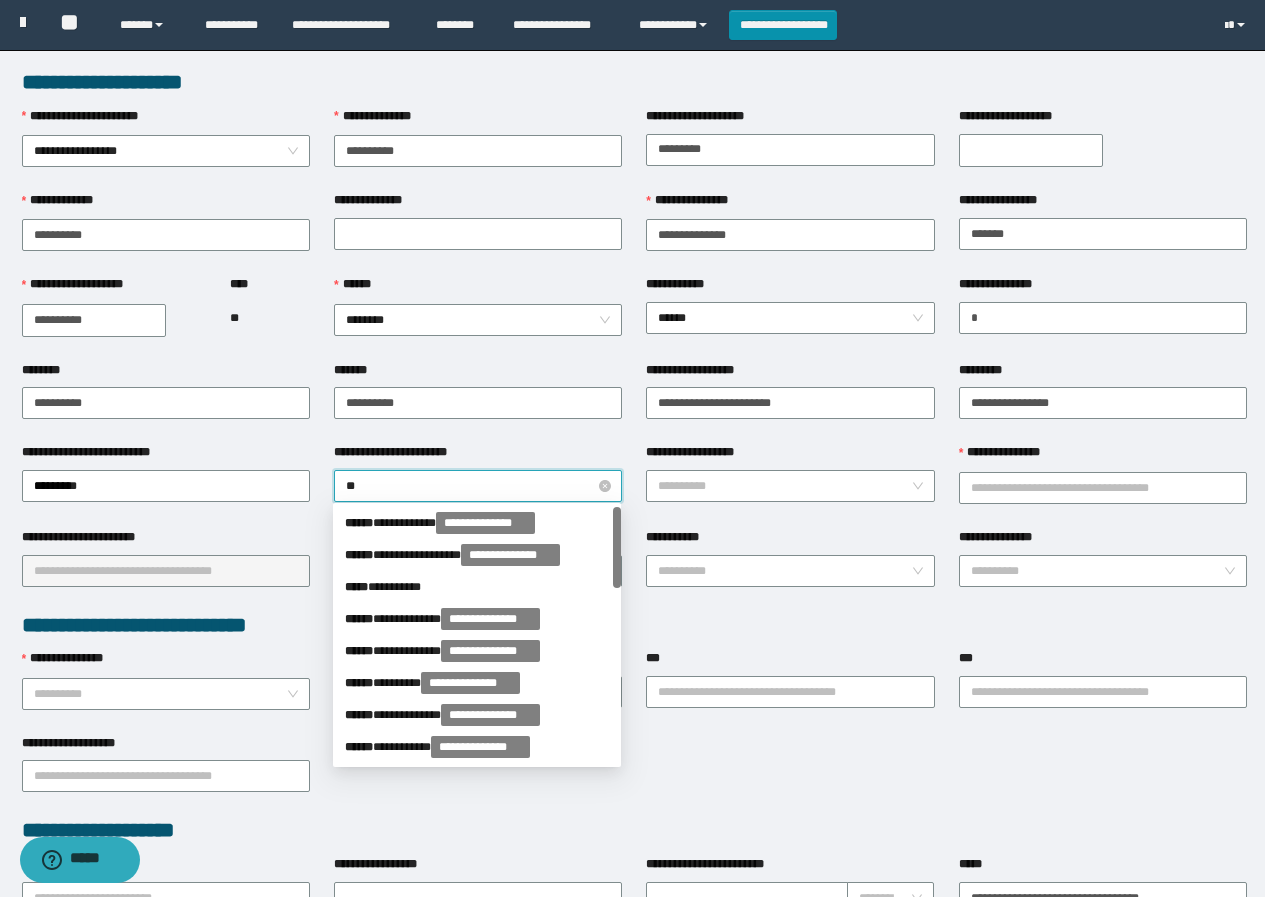 type on "***" 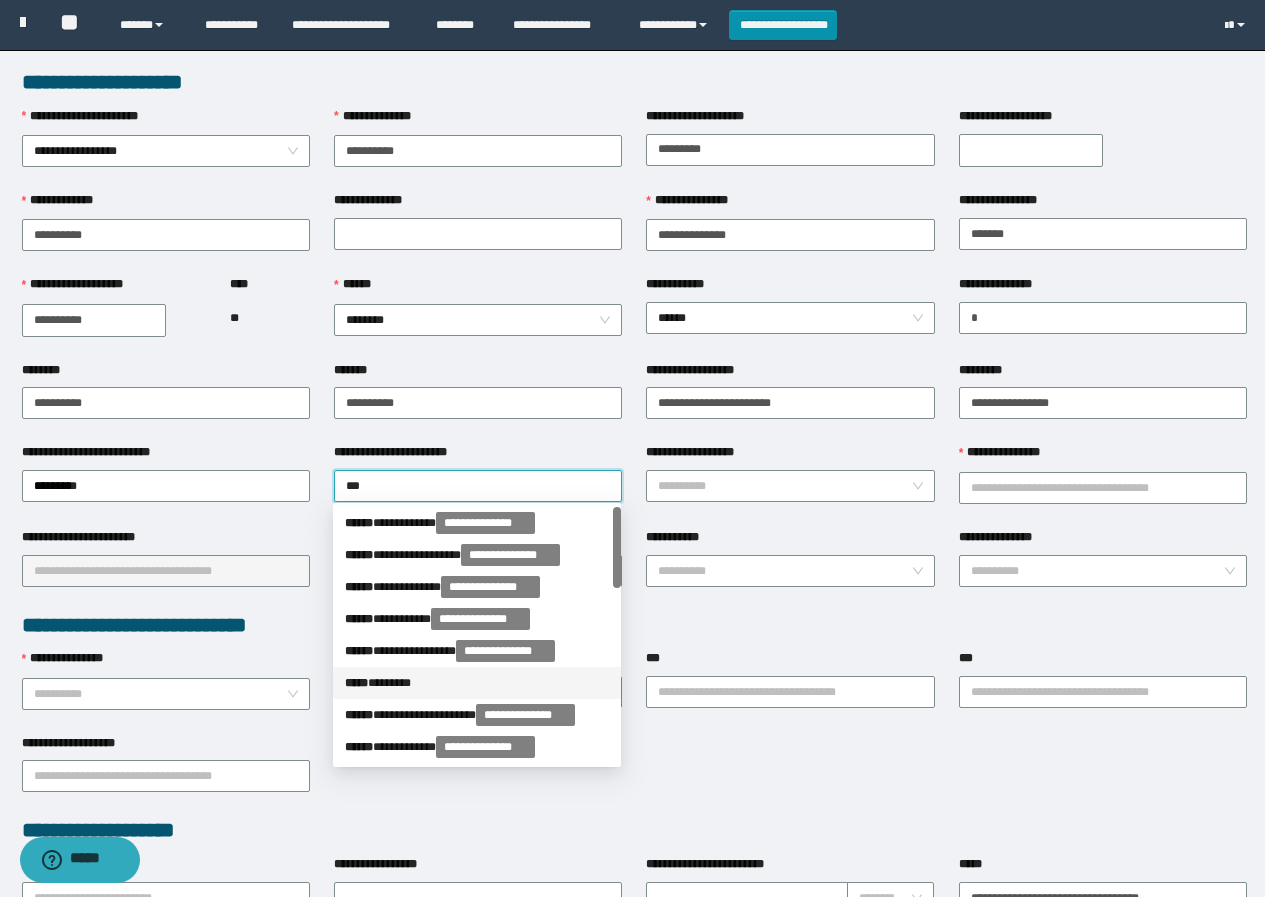 click on "***** * ******" at bounding box center [477, 683] 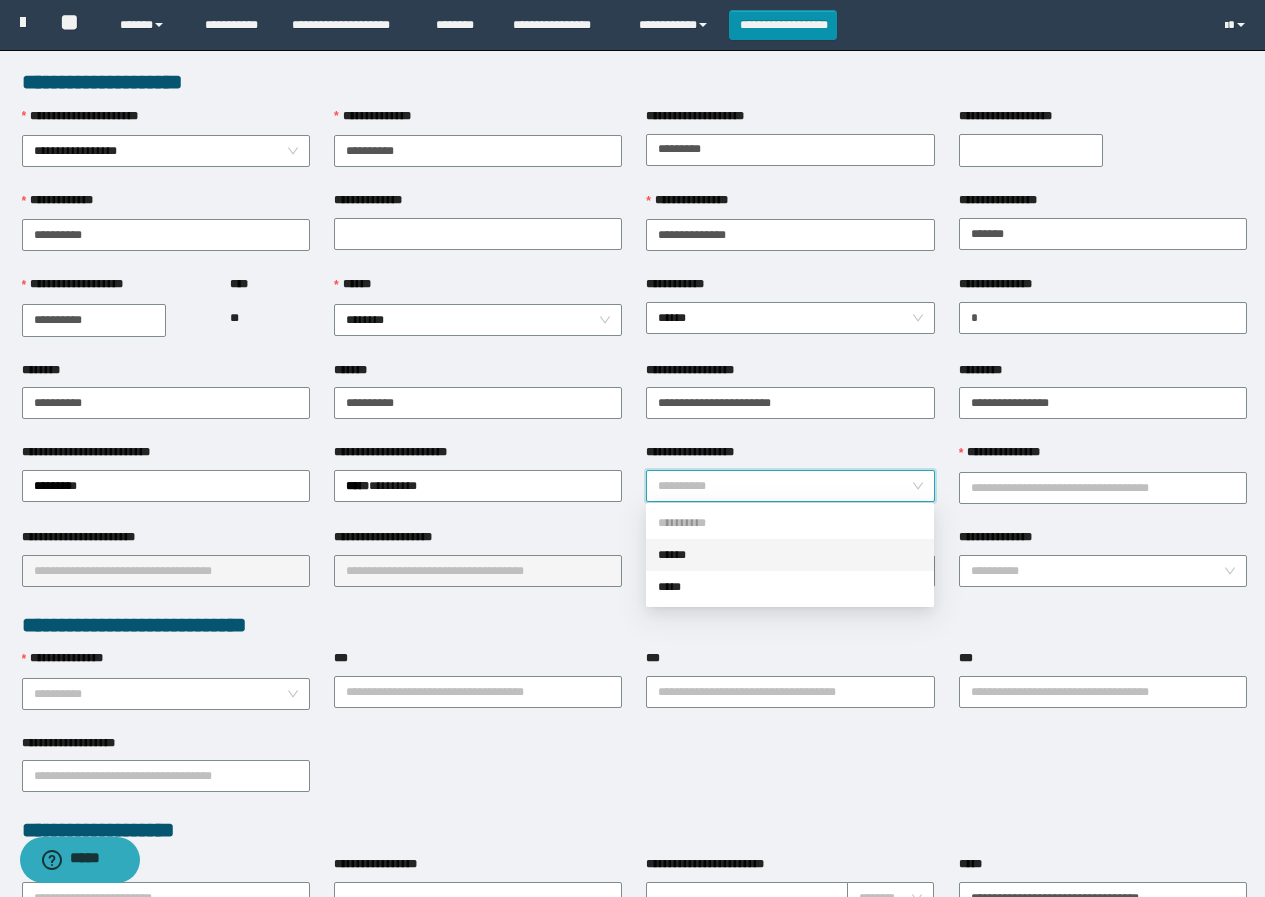click on "**********" at bounding box center [784, 486] 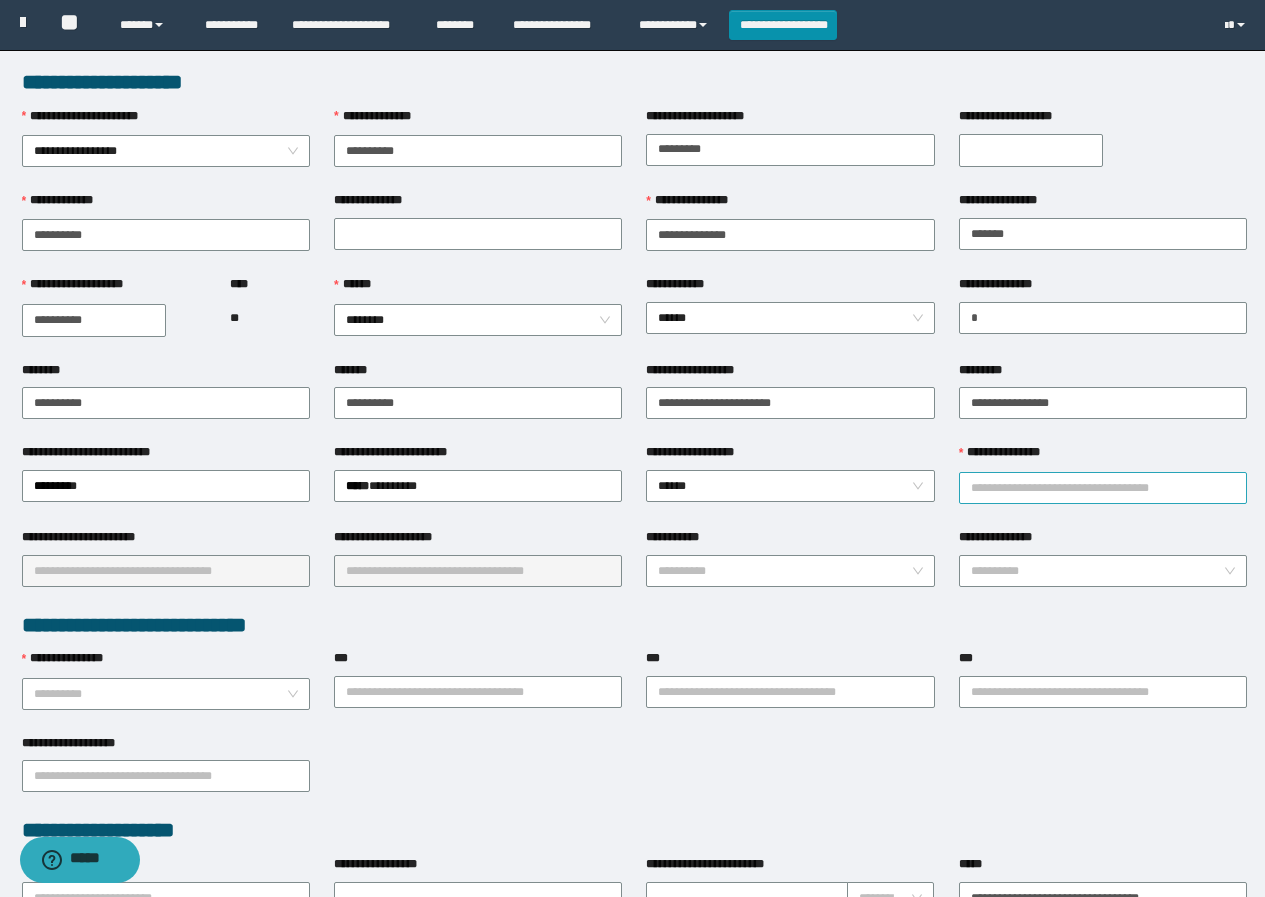 click on "**********" at bounding box center (1103, 488) 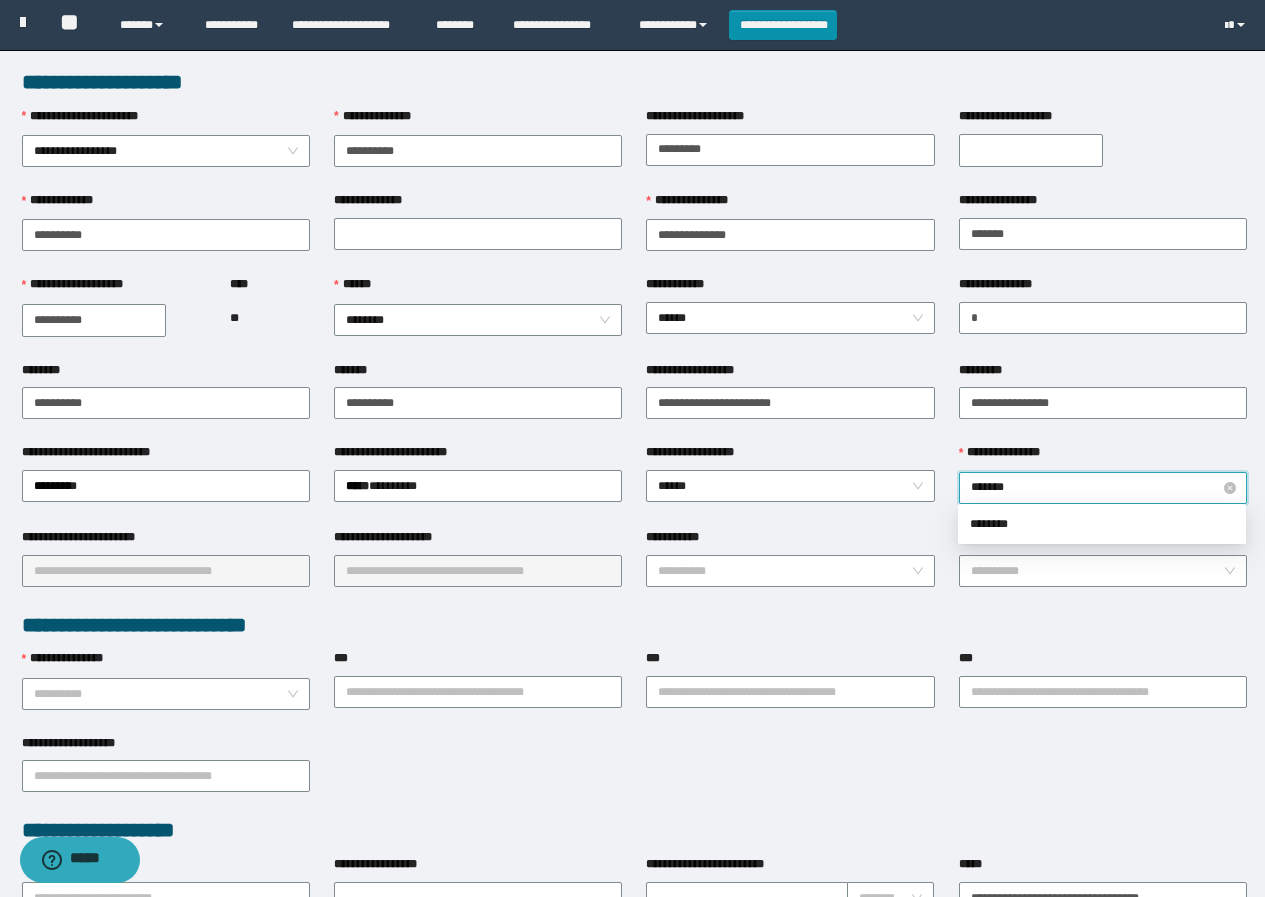type on "********" 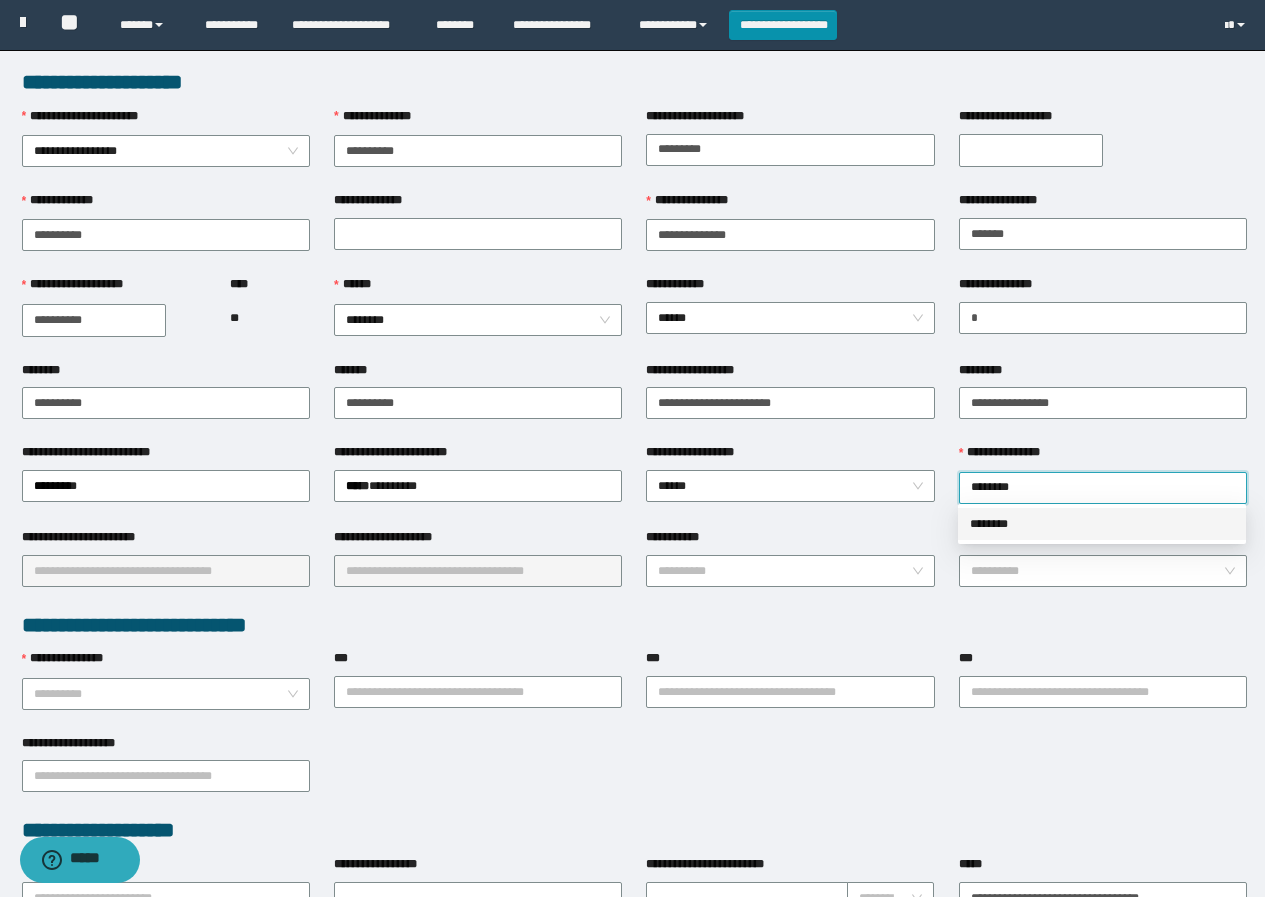 click on "********" at bounding box center [1102, 524] 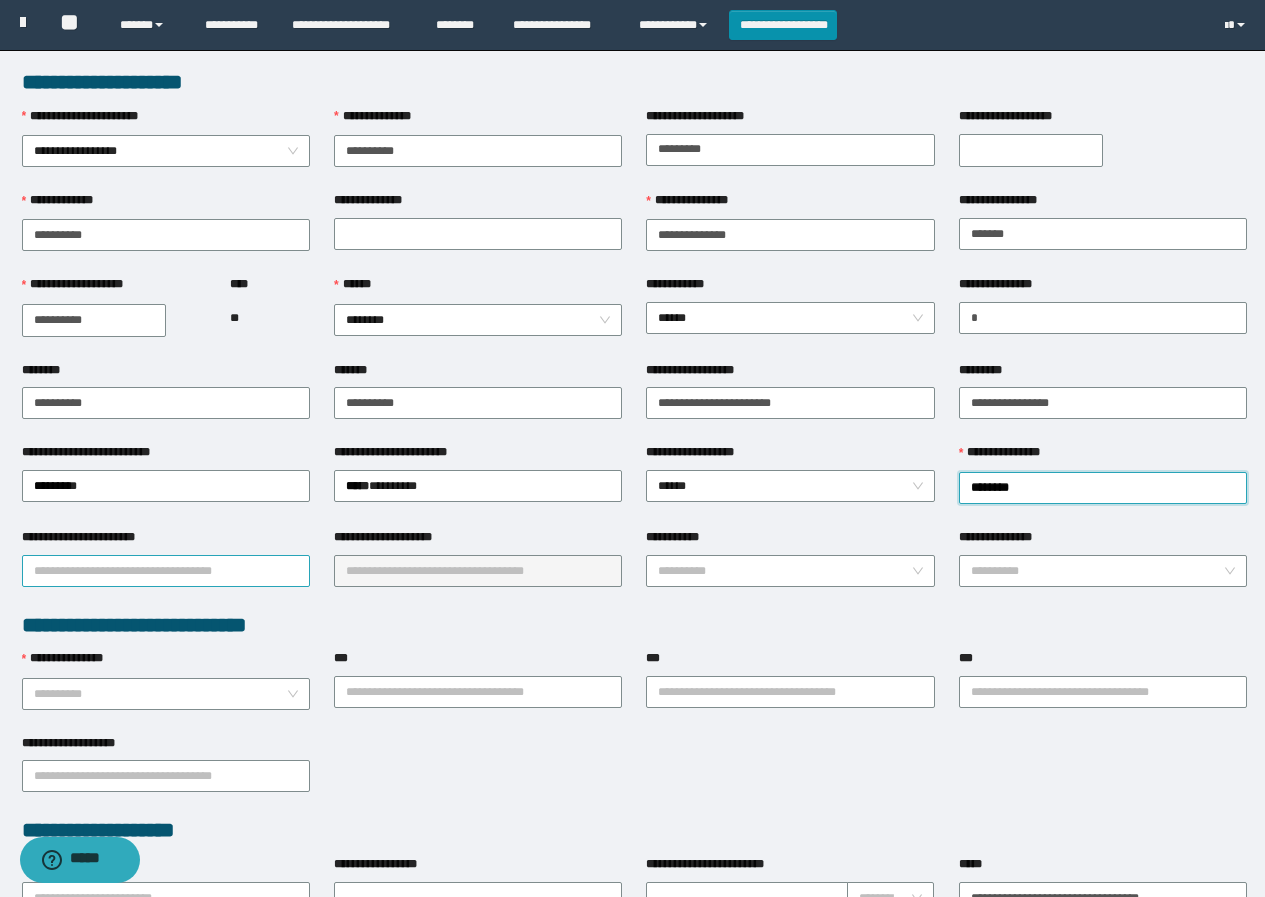 click on "**********" at bounding box center (166, 571) 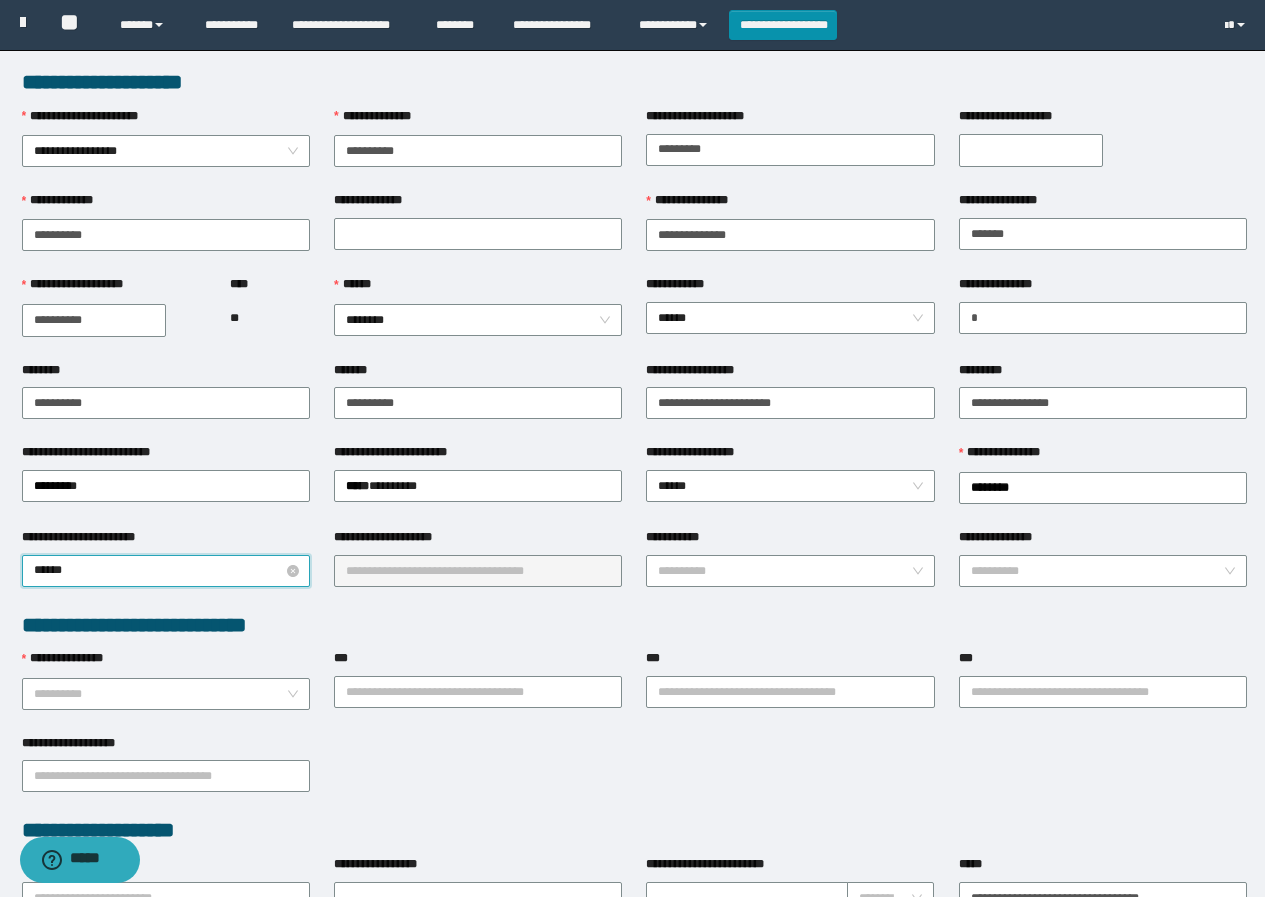 type on "*******" 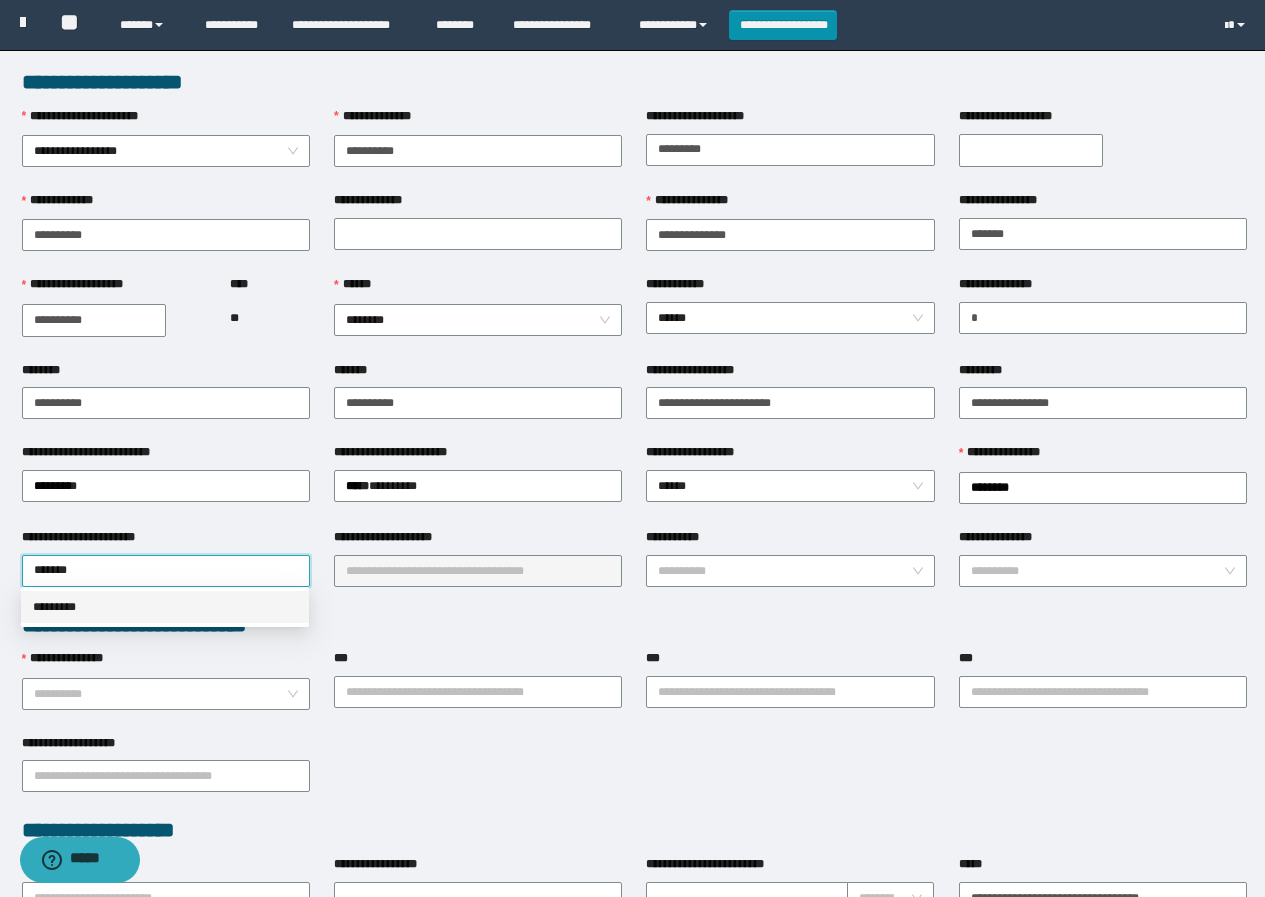 click on "*********" at bounding box center [165, 607] 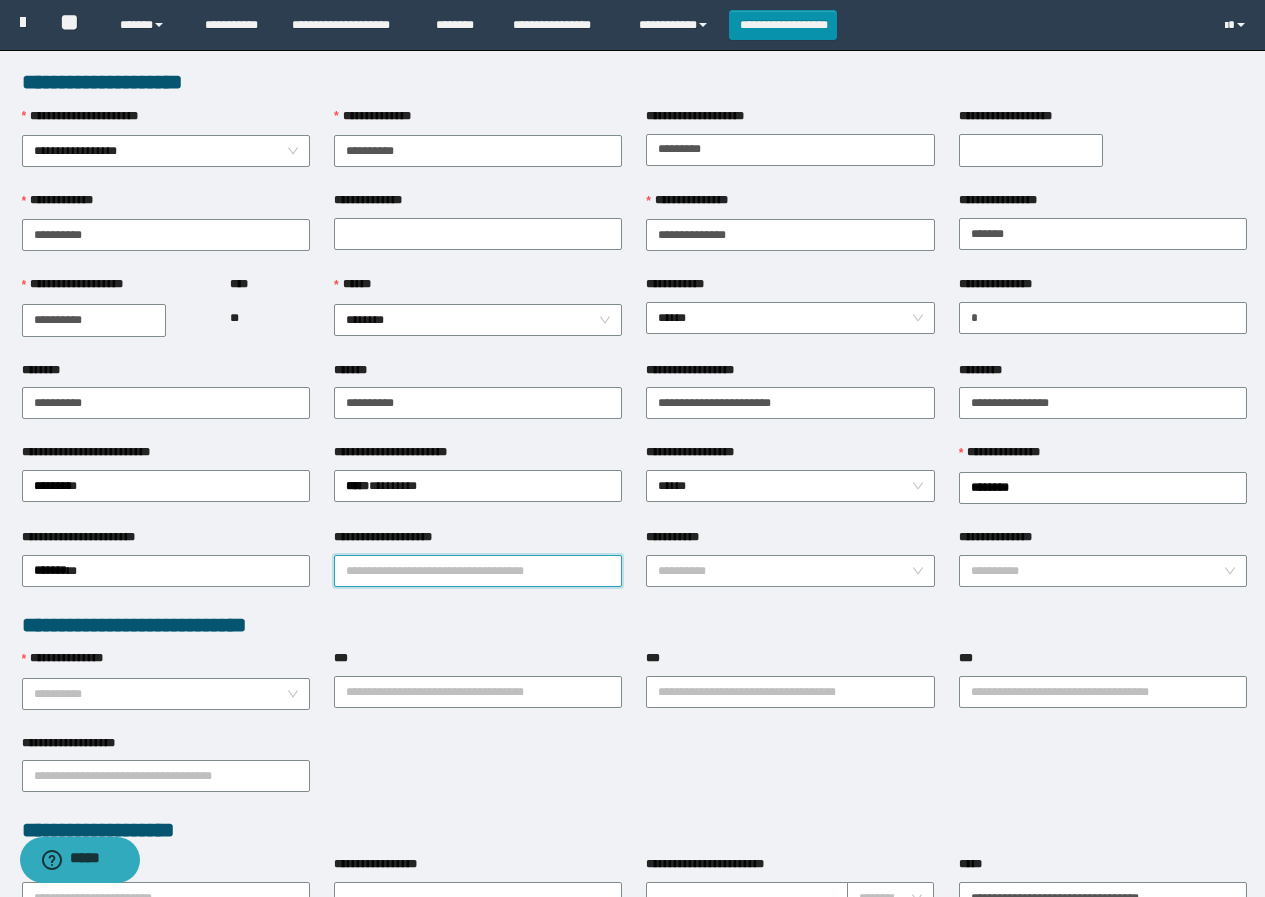 click on "**********" at bounding box center [478, 571] 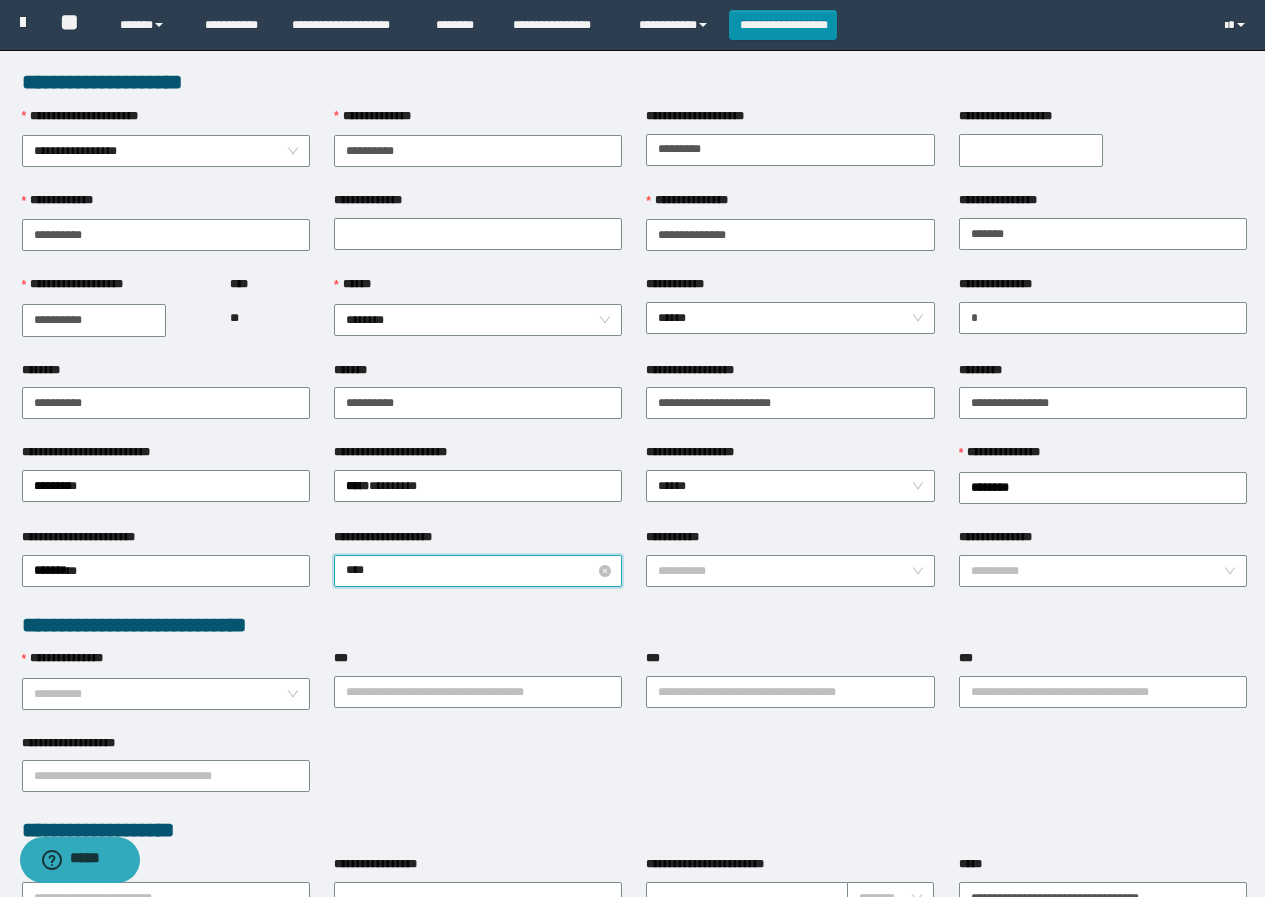 type on "*****" 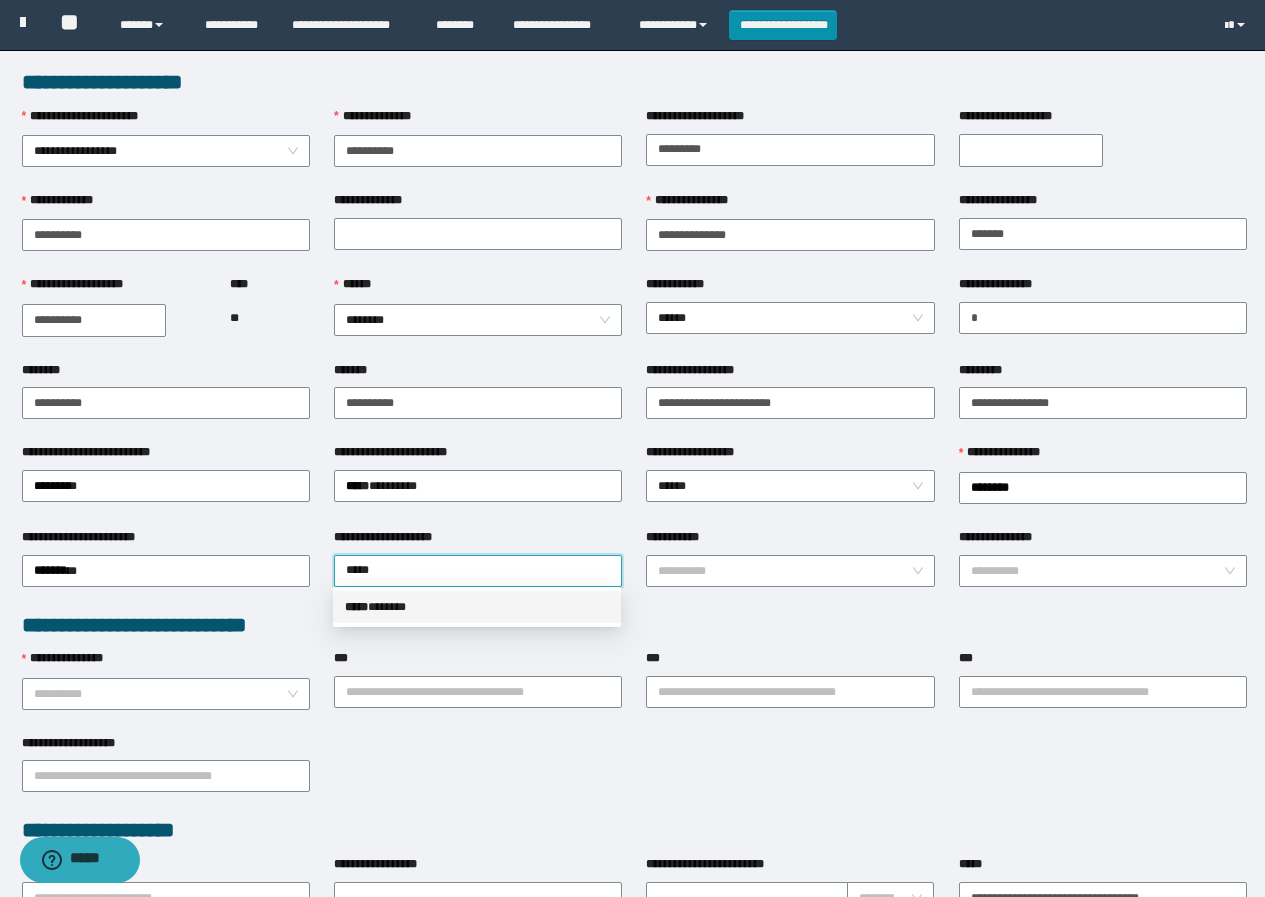click on "***** * *****" at bounding box center (477, 607) 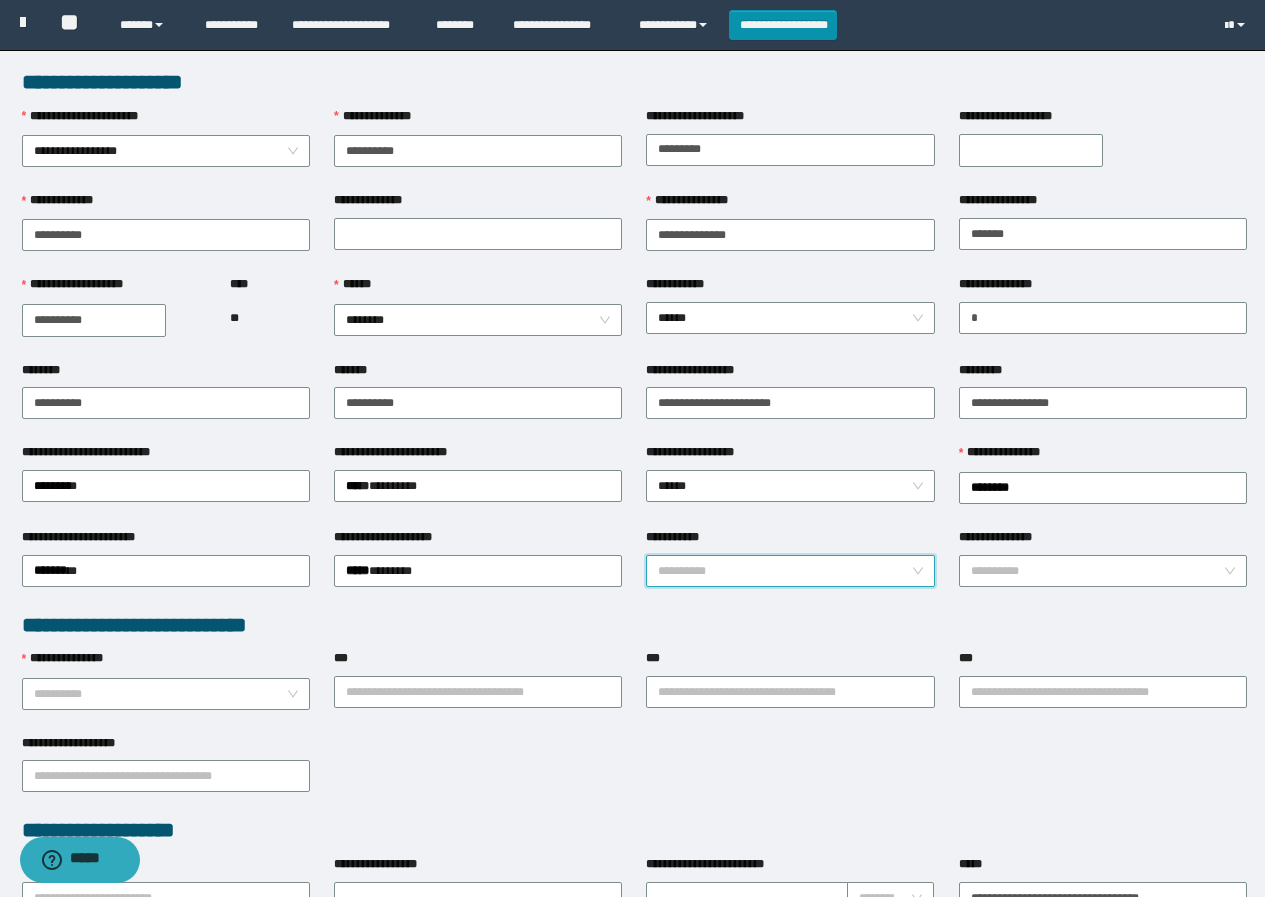 click on "**********" at bounding box center (784, 571) 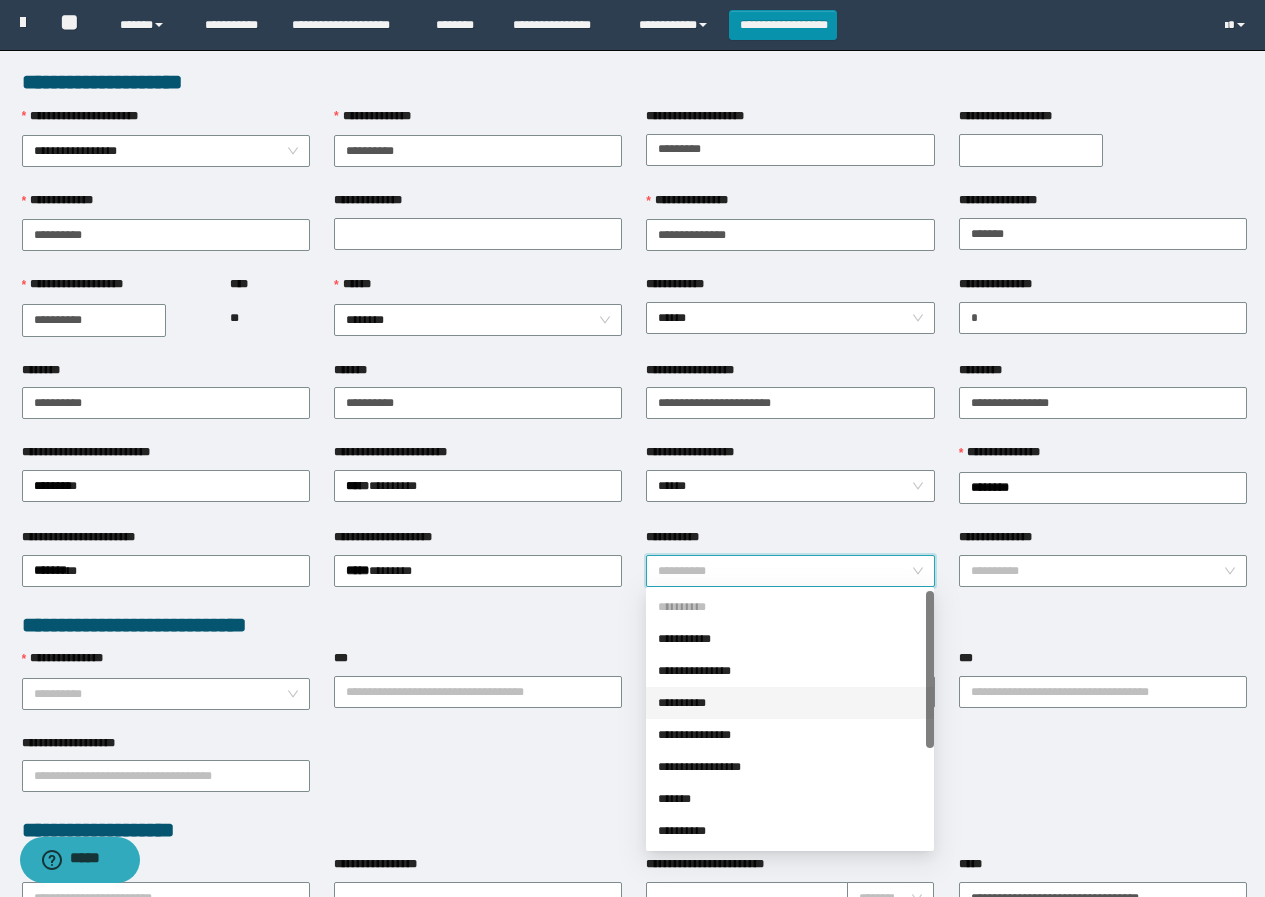 scroll, scrollTop: 100, scrollLeft: 0, axis: vertical 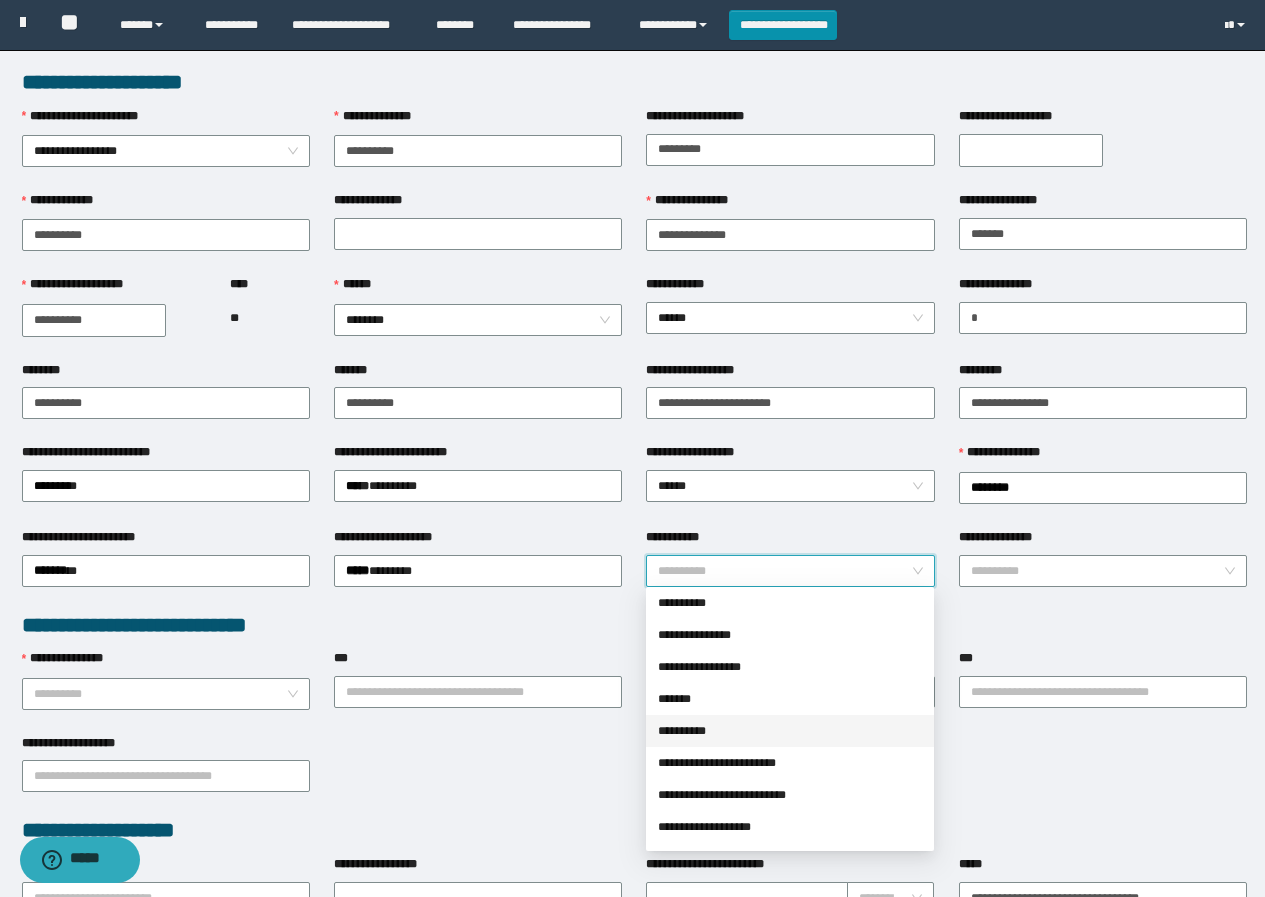 click on "**********" at bounding box center [790, 731] 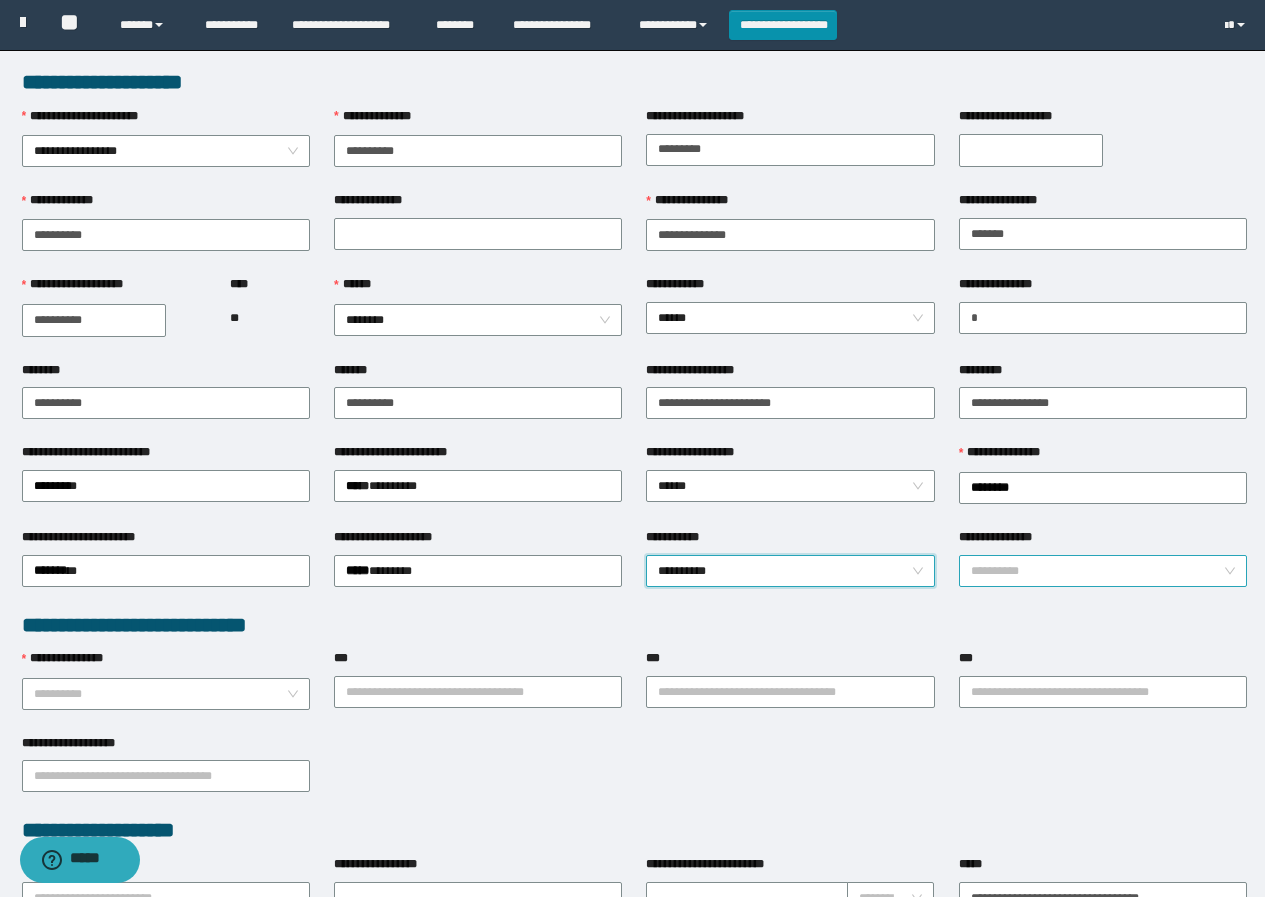 click on "**********" at bounding box center (1097, 571) 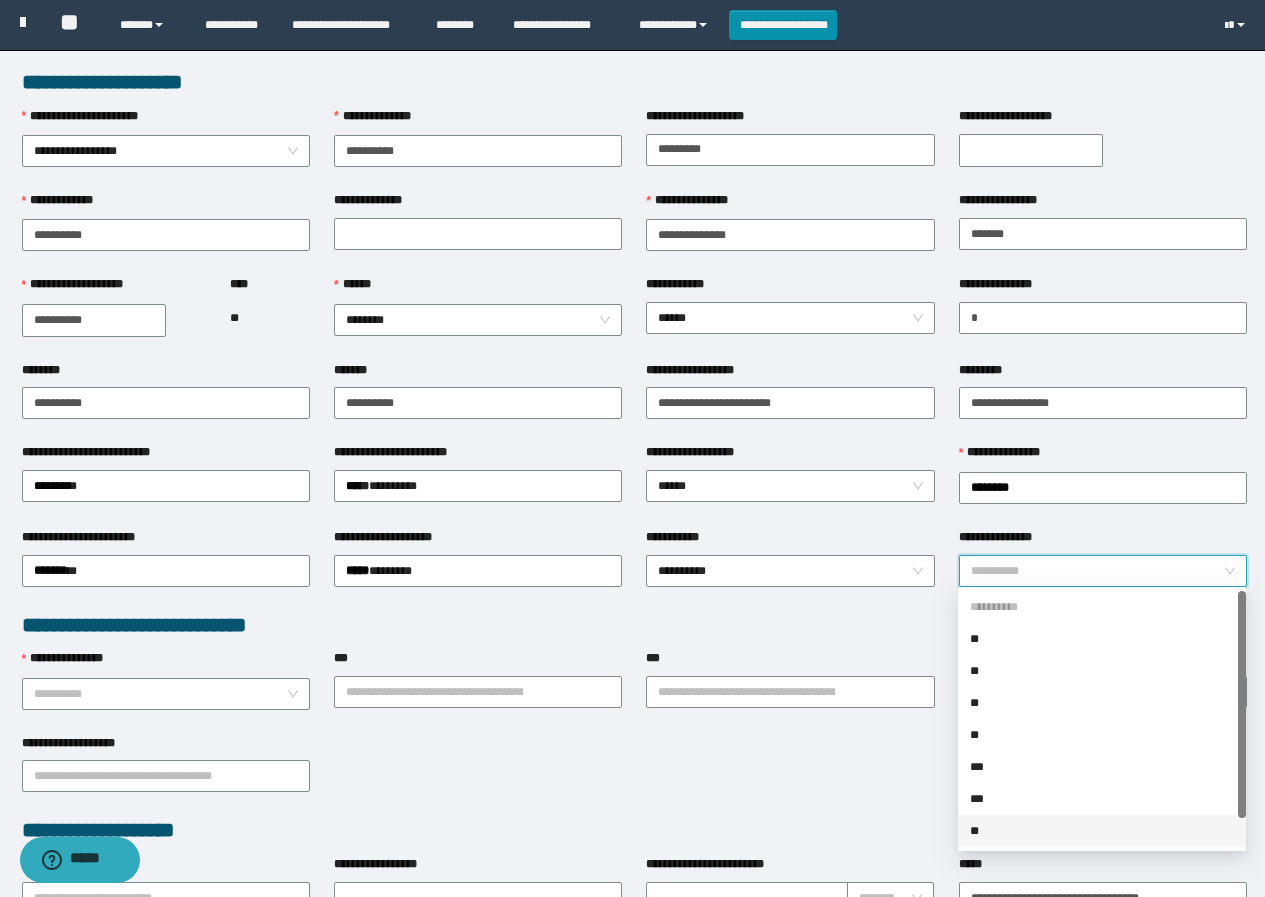 click on "**" at bounding box center (1102, 831) 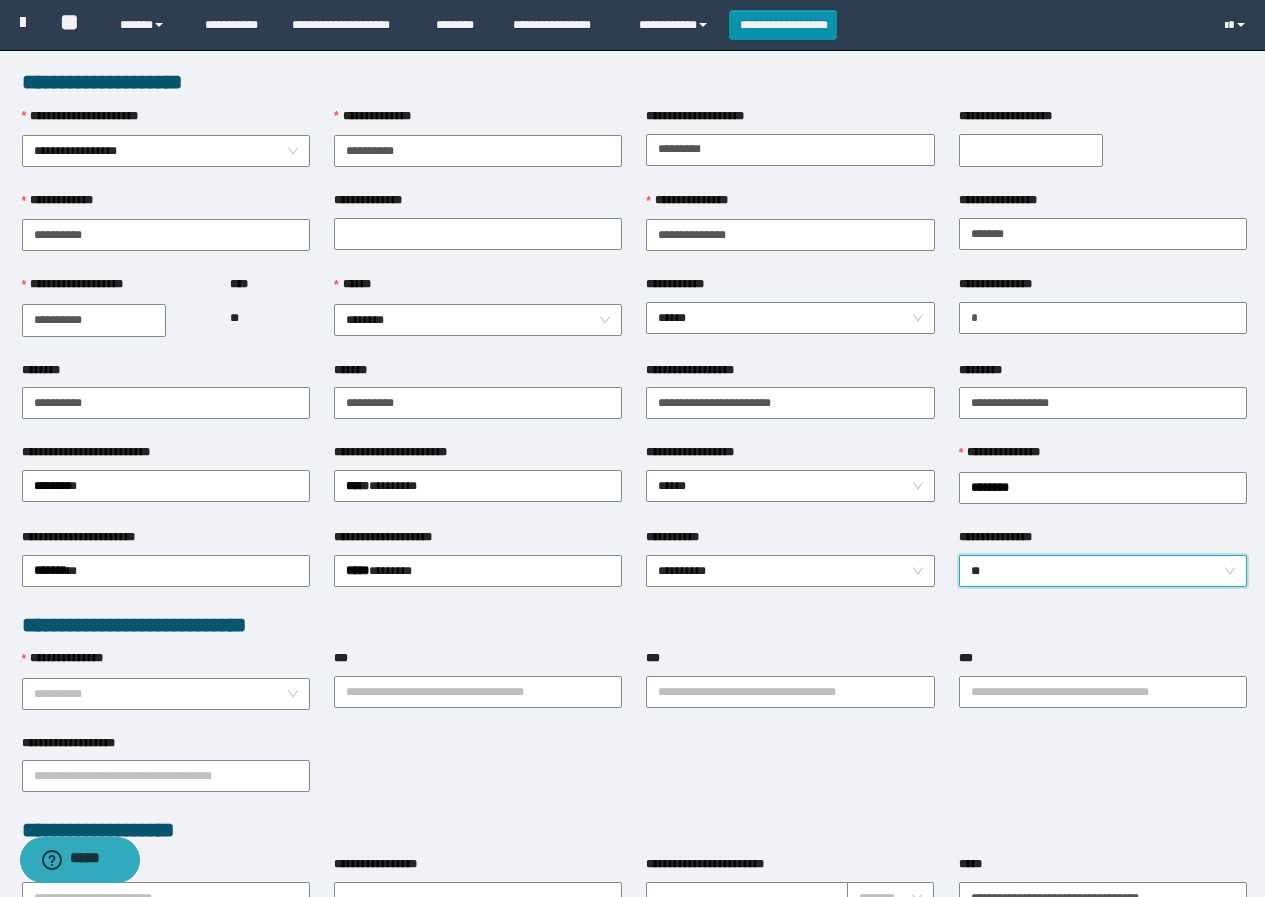 scroll, scrollTop: 200, scrollLeft: 0, axis: vertical 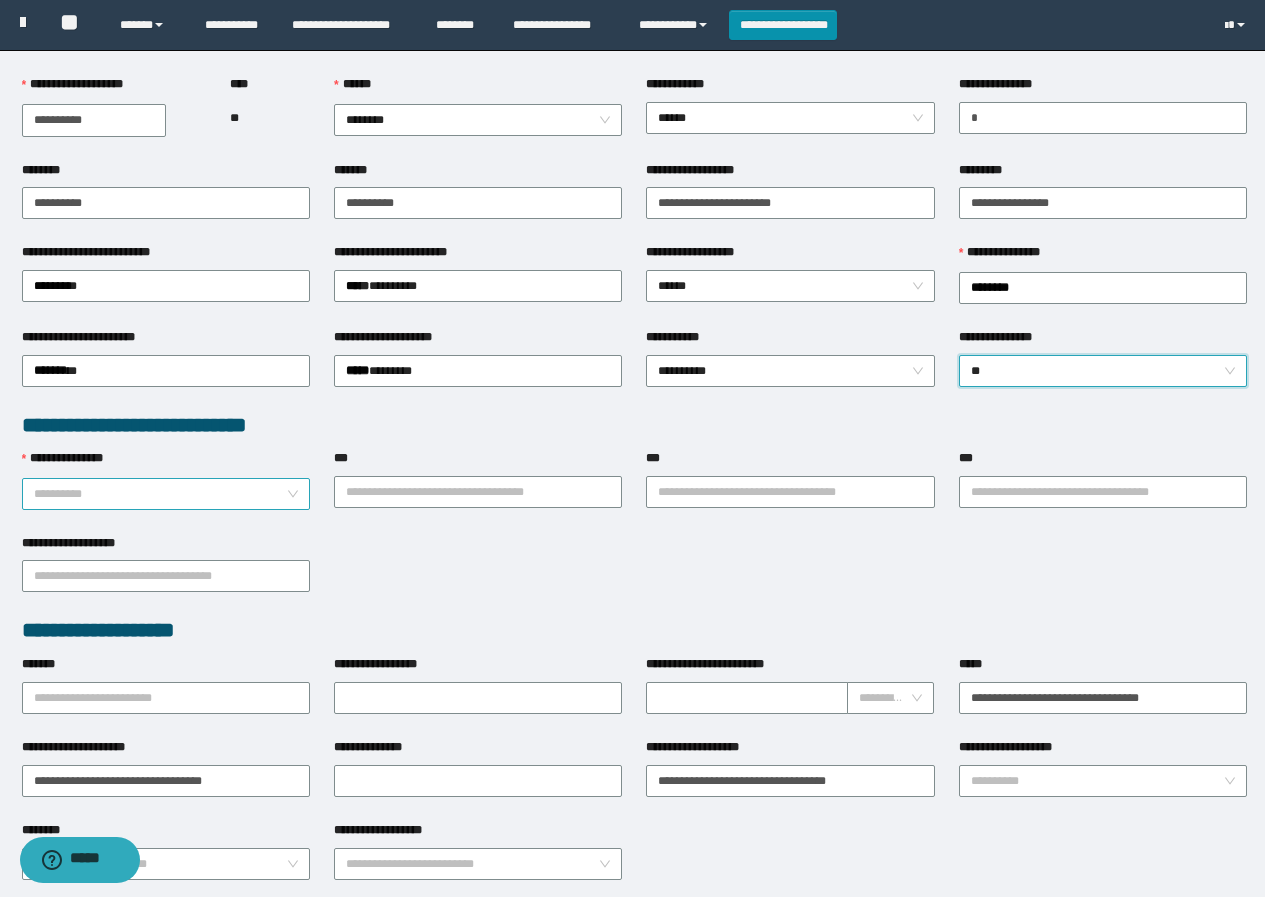 click on "**********" at bounding box center [160, 494] 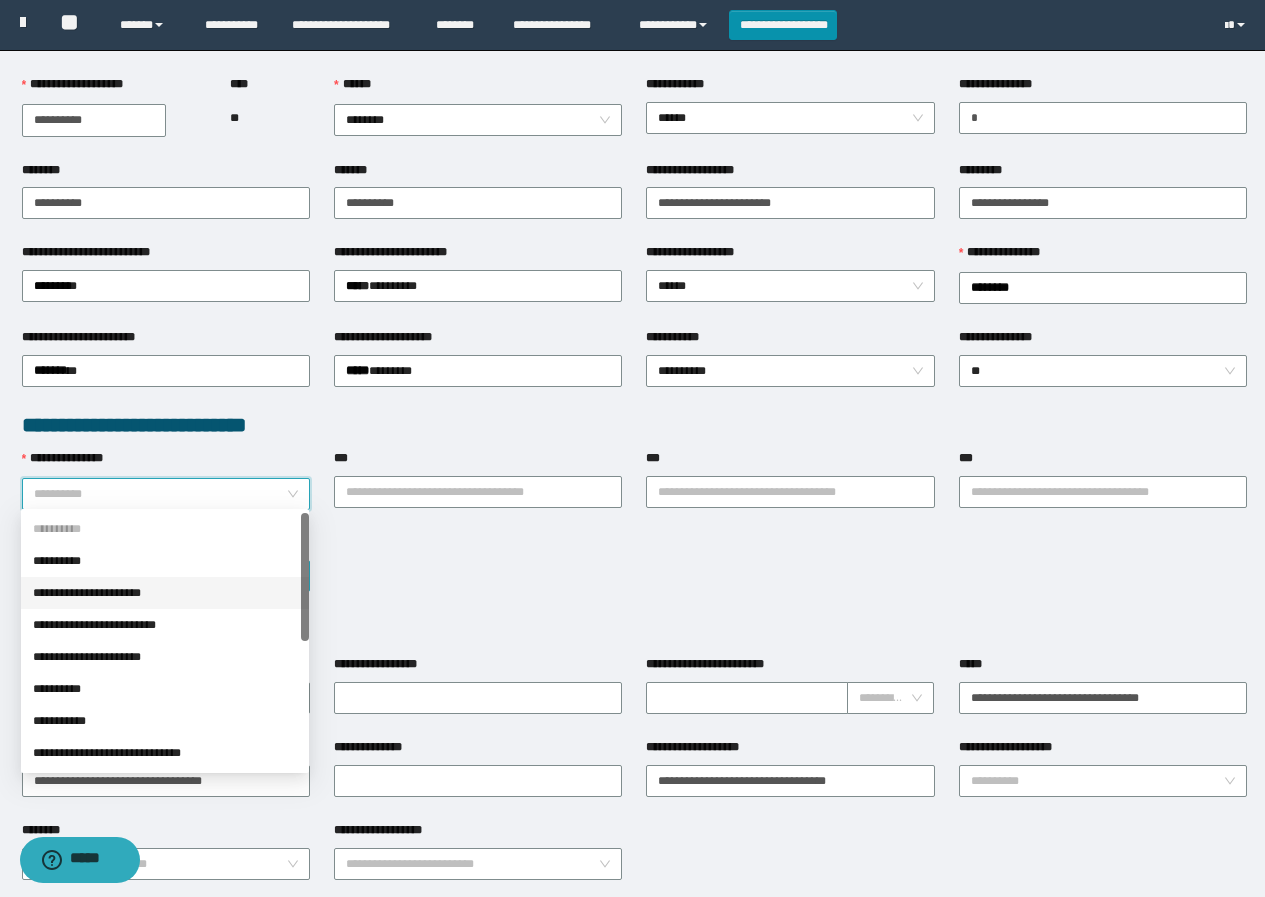 click on "**********" at bounding box center [165, 593] 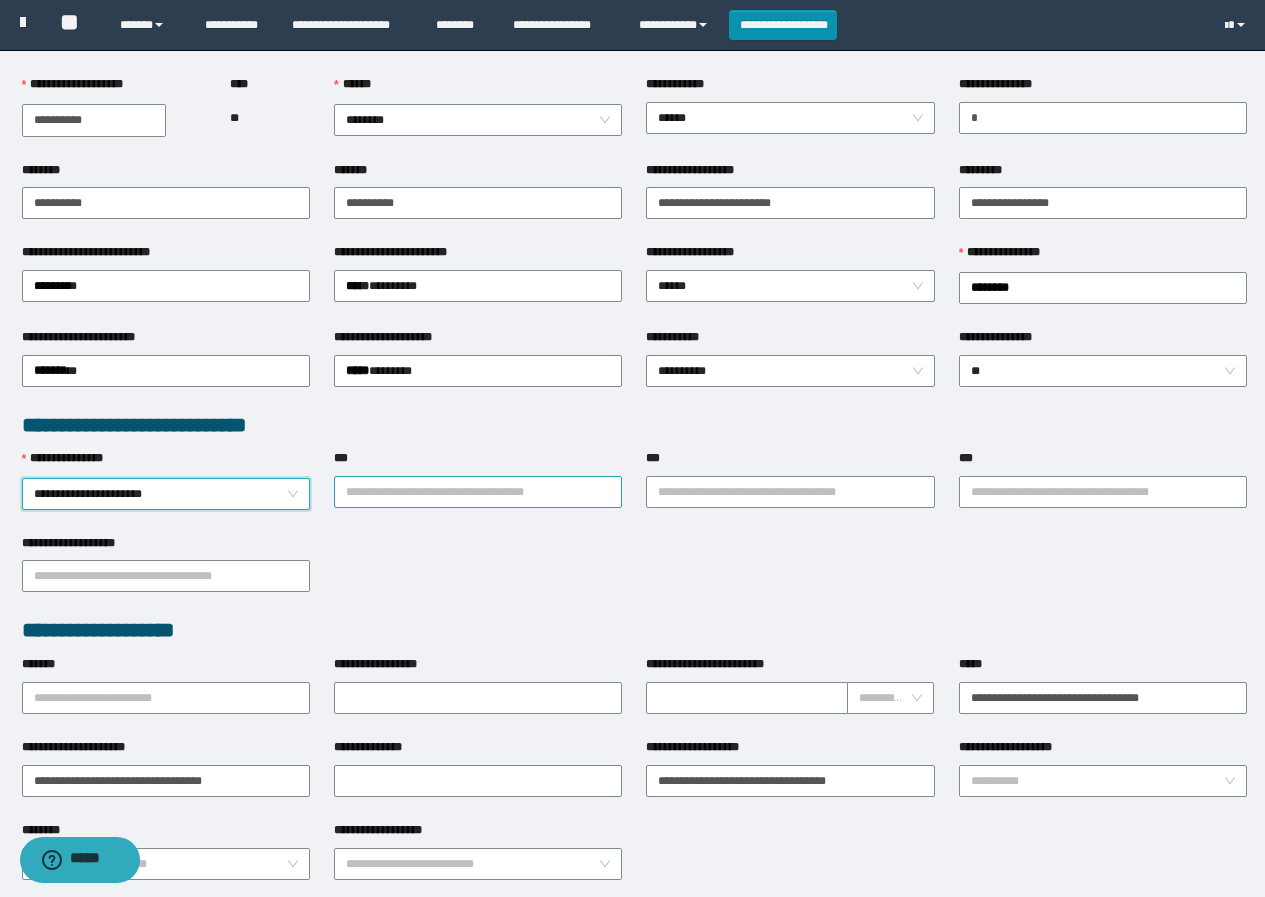 click on "***" at bounding box center [478, 492] 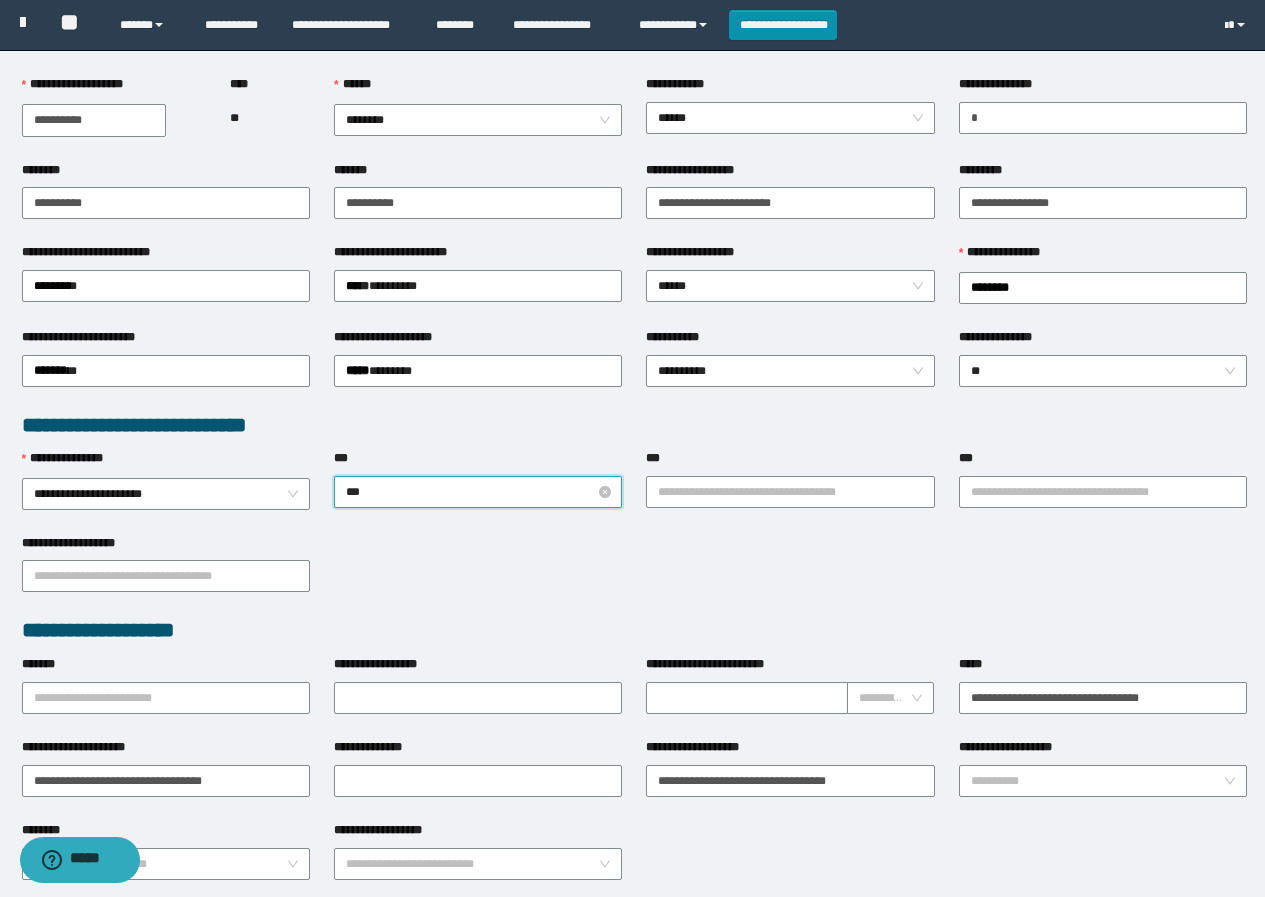 type on "****" 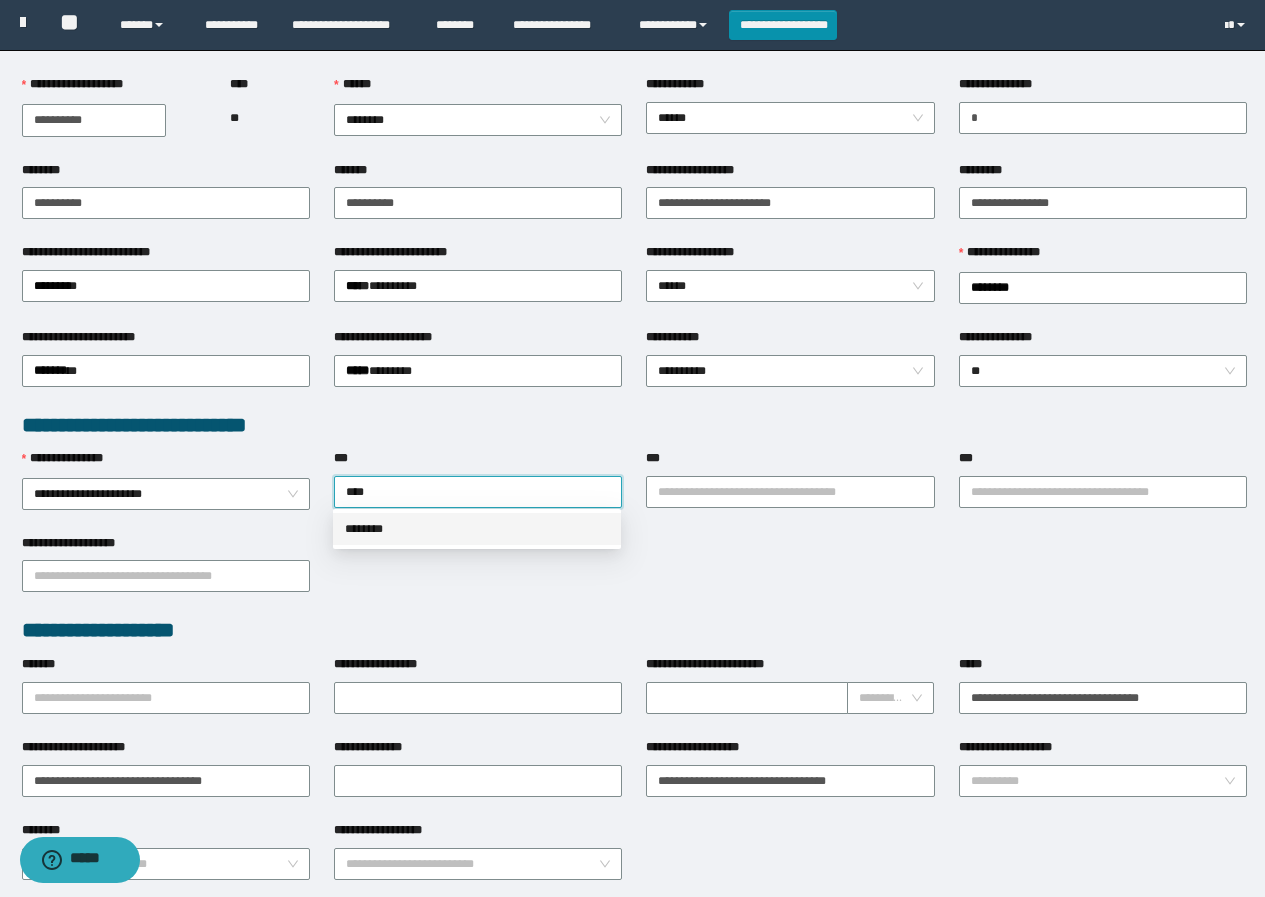 click on "********" at bounding box center (477, 529) 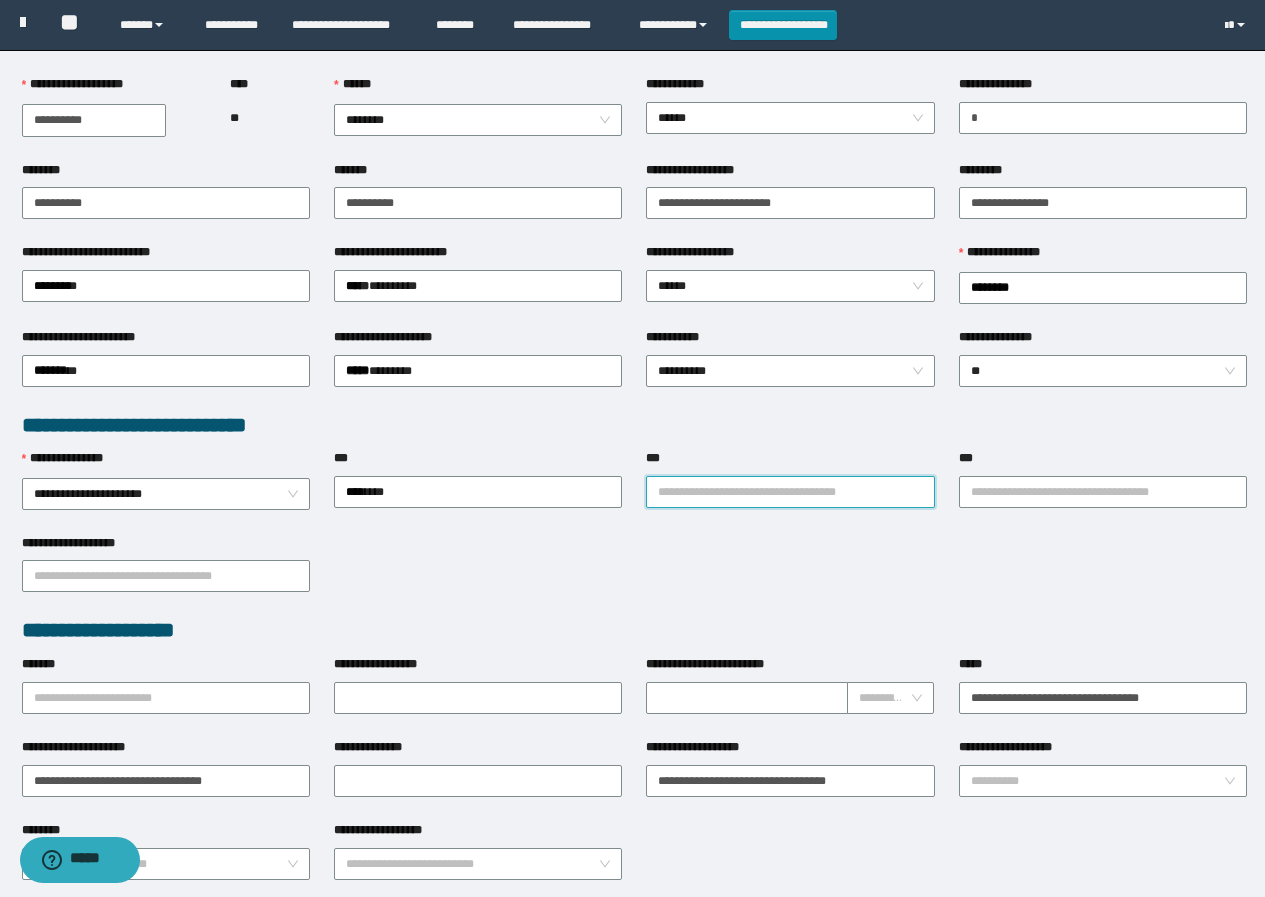 click on "***" at bounding box center [790, 492] 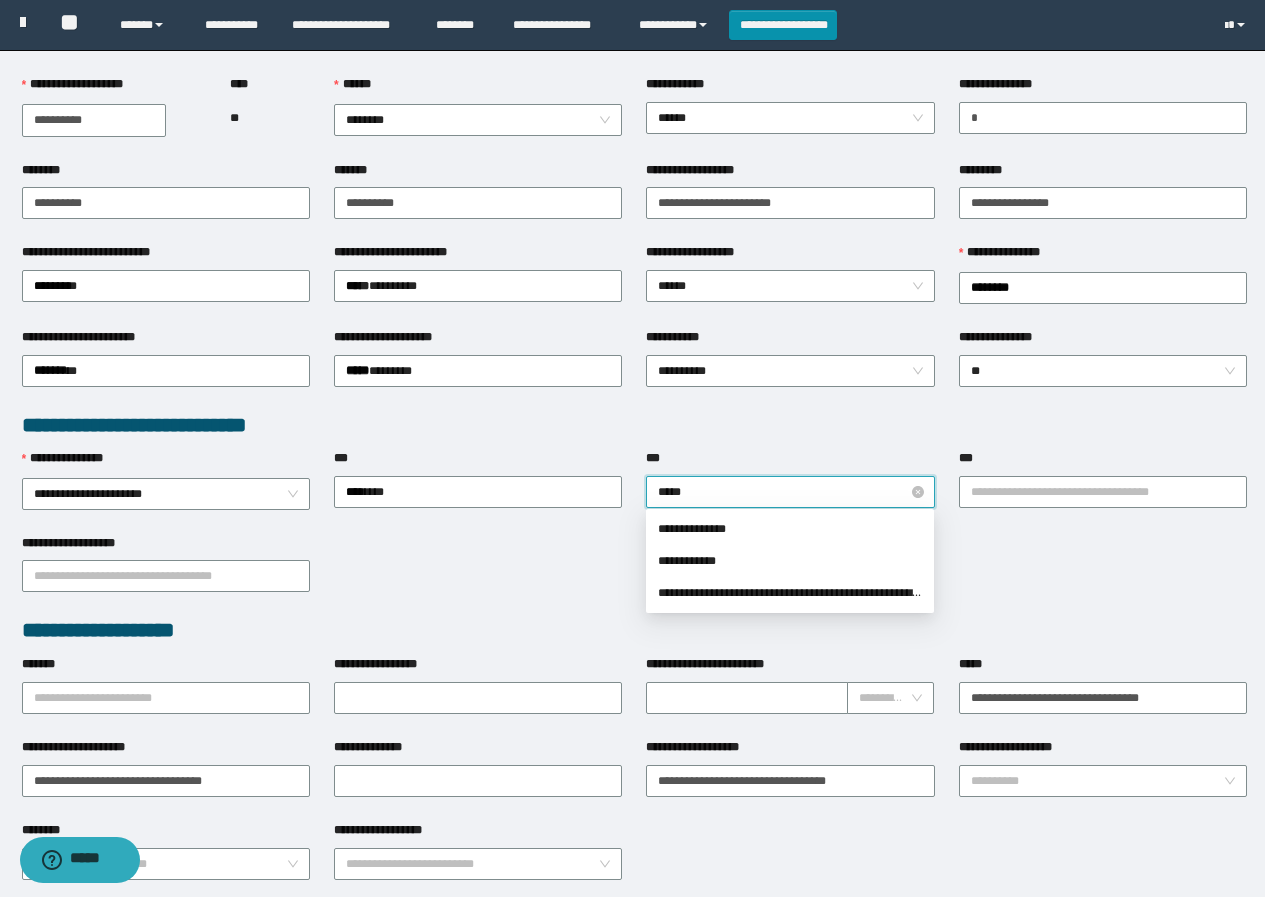 type on "******" 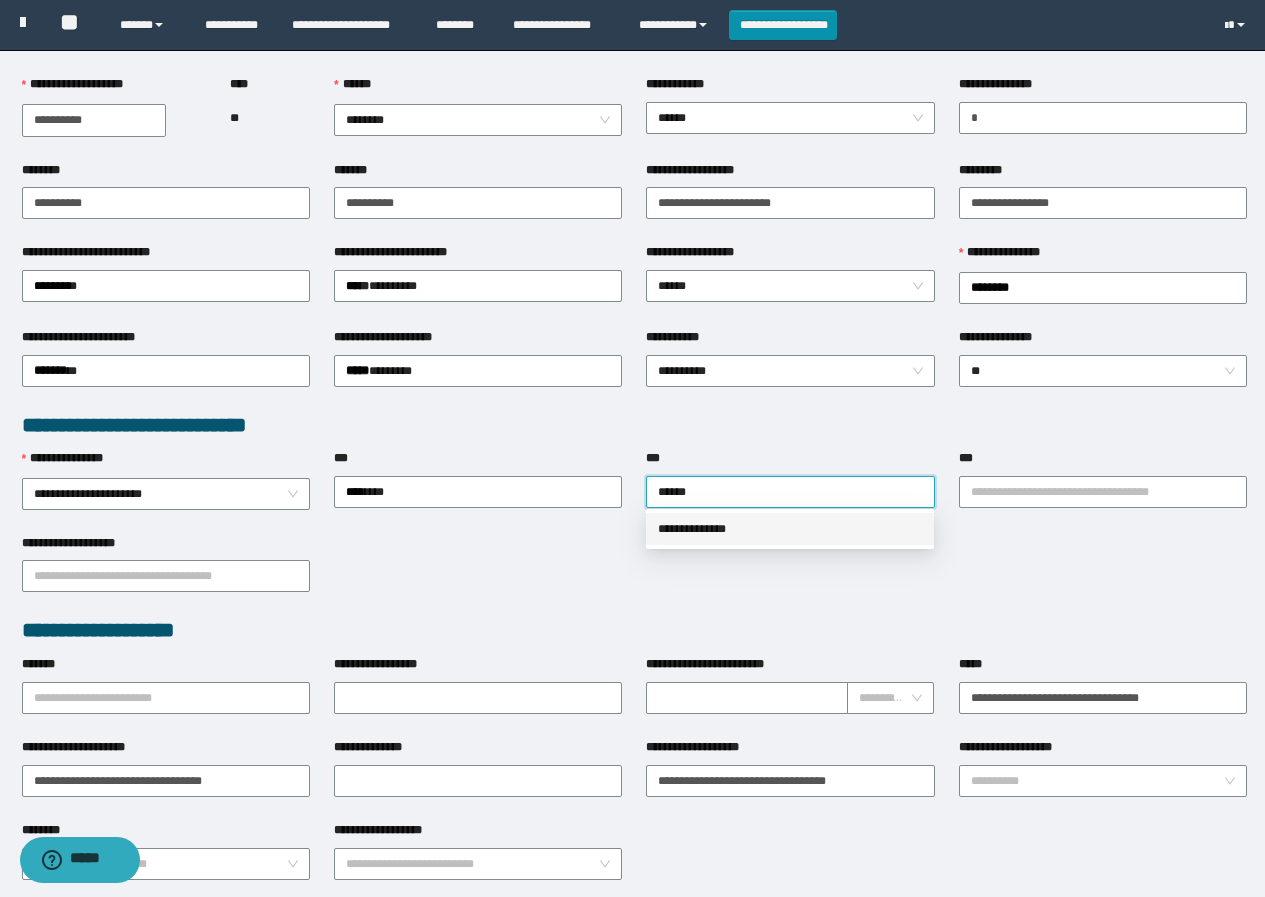 click on "**********" at bounding box center (790, 529) 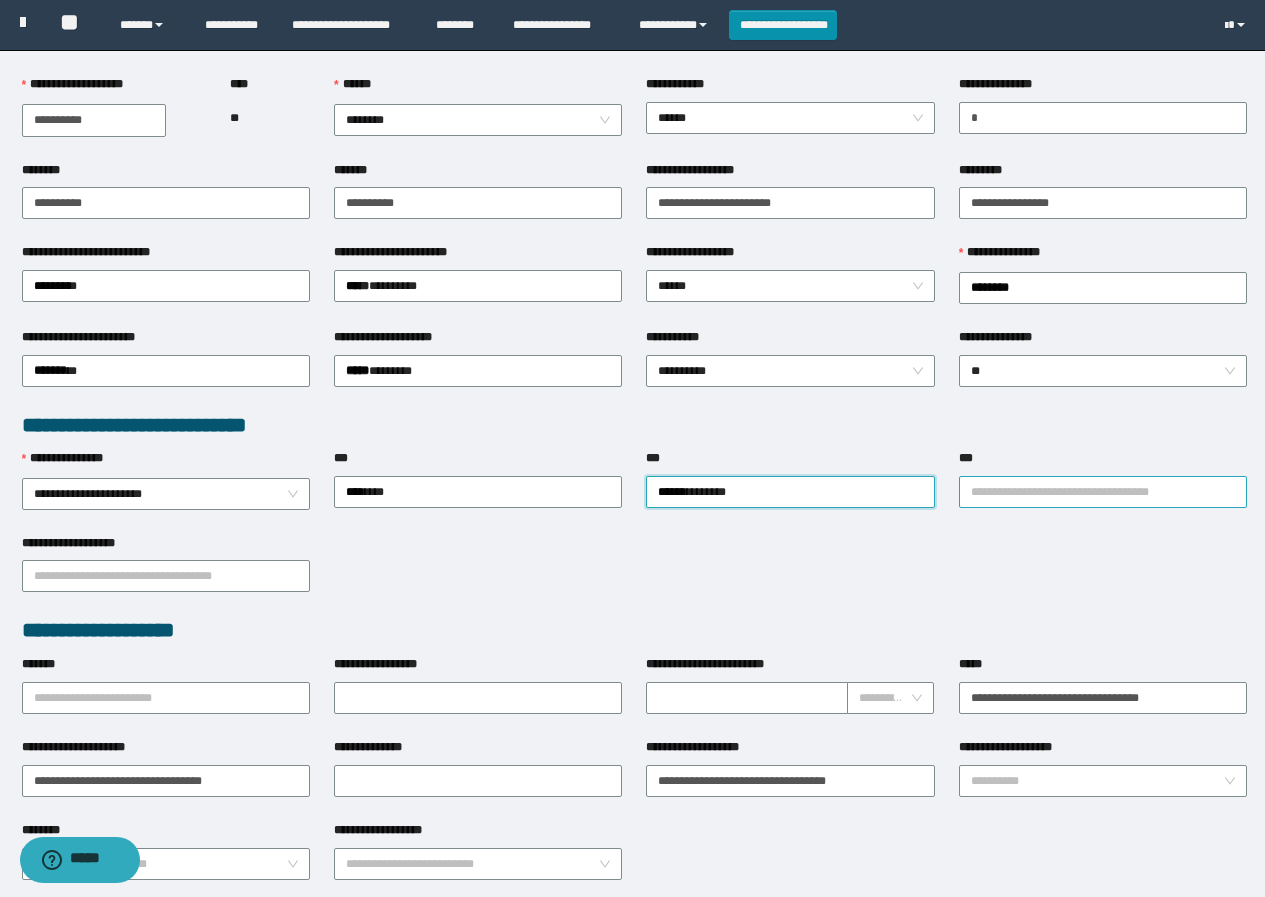 click on "***" at bounding box center [1103, 492] 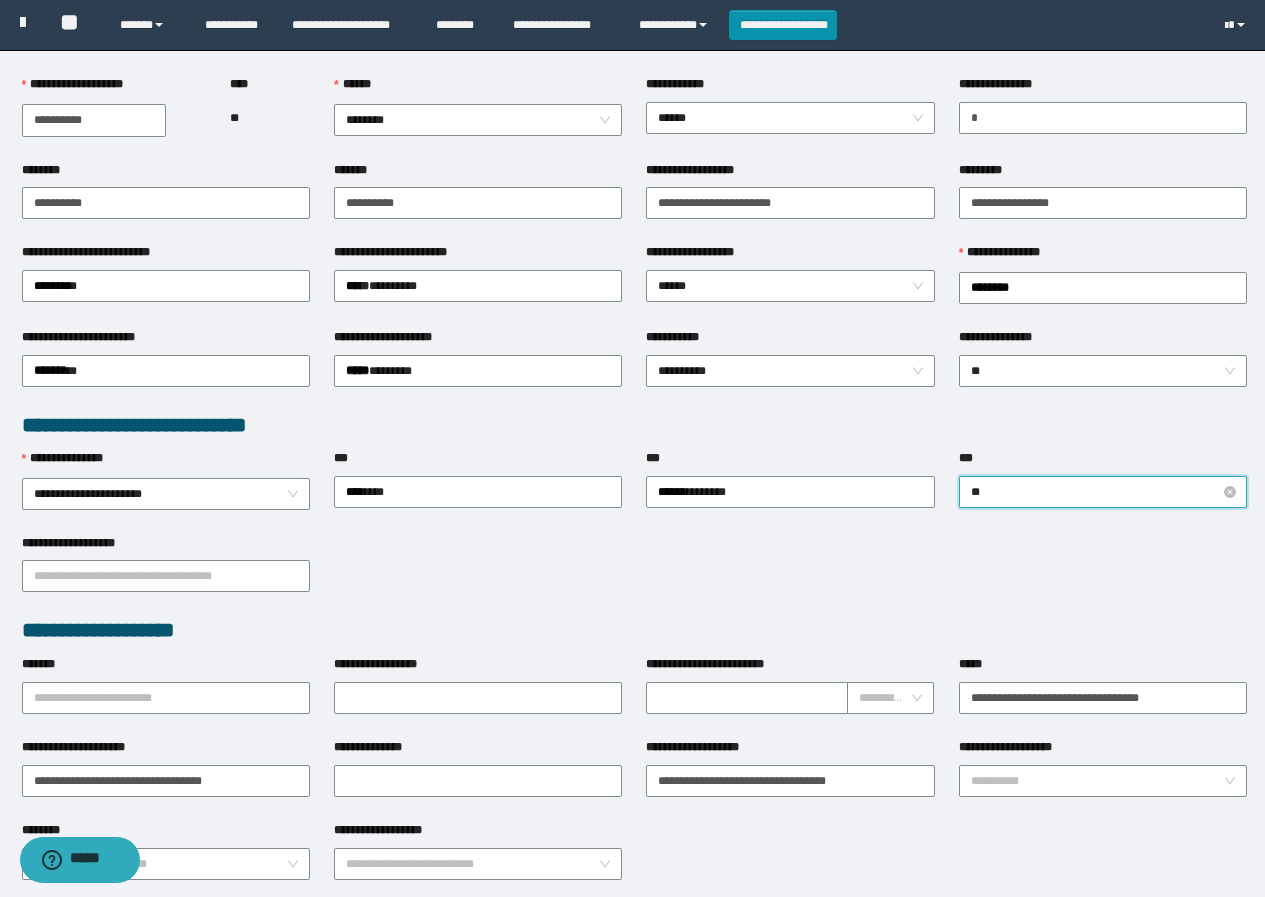 type on "***" 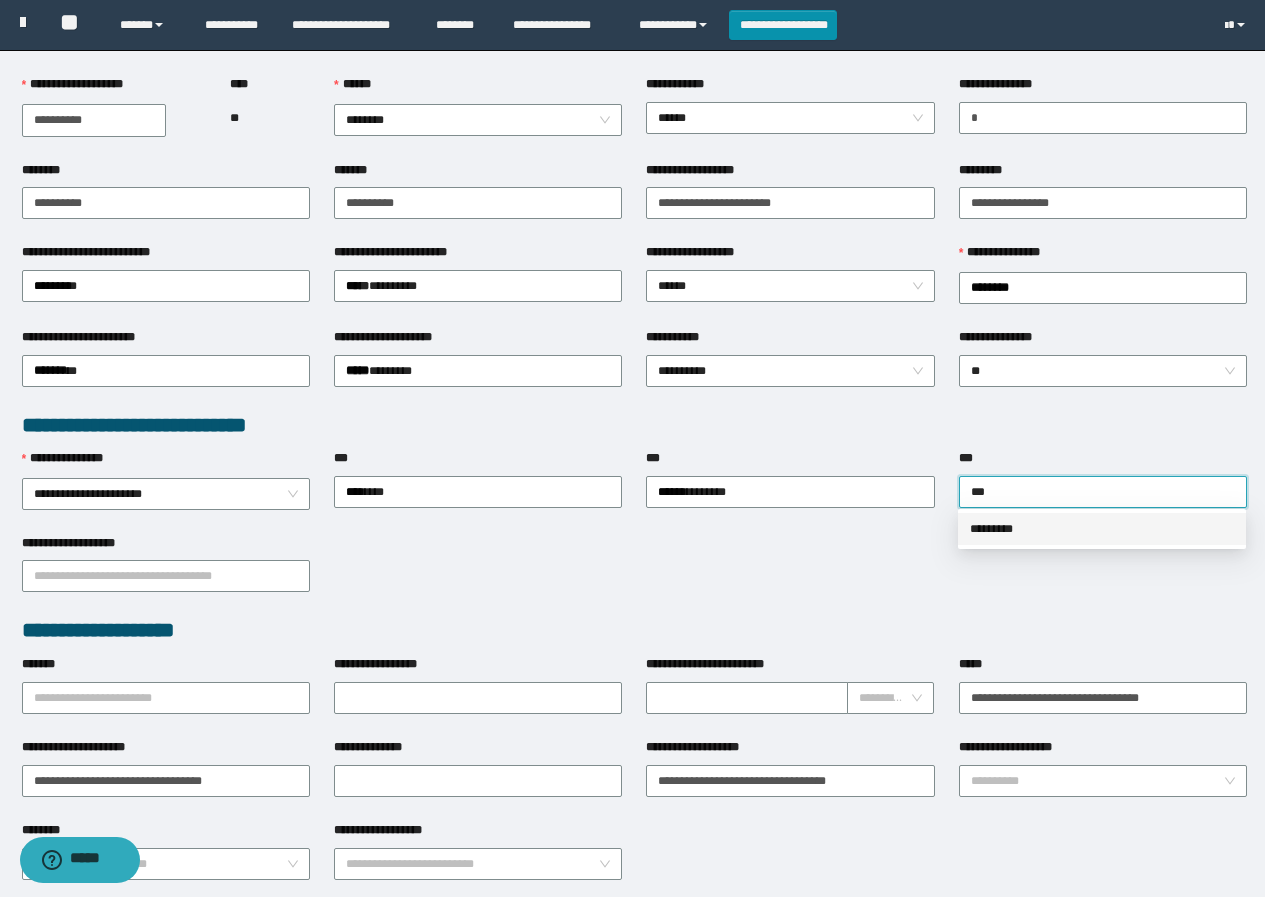 click on "*********" at bounding box center [1102, 529] 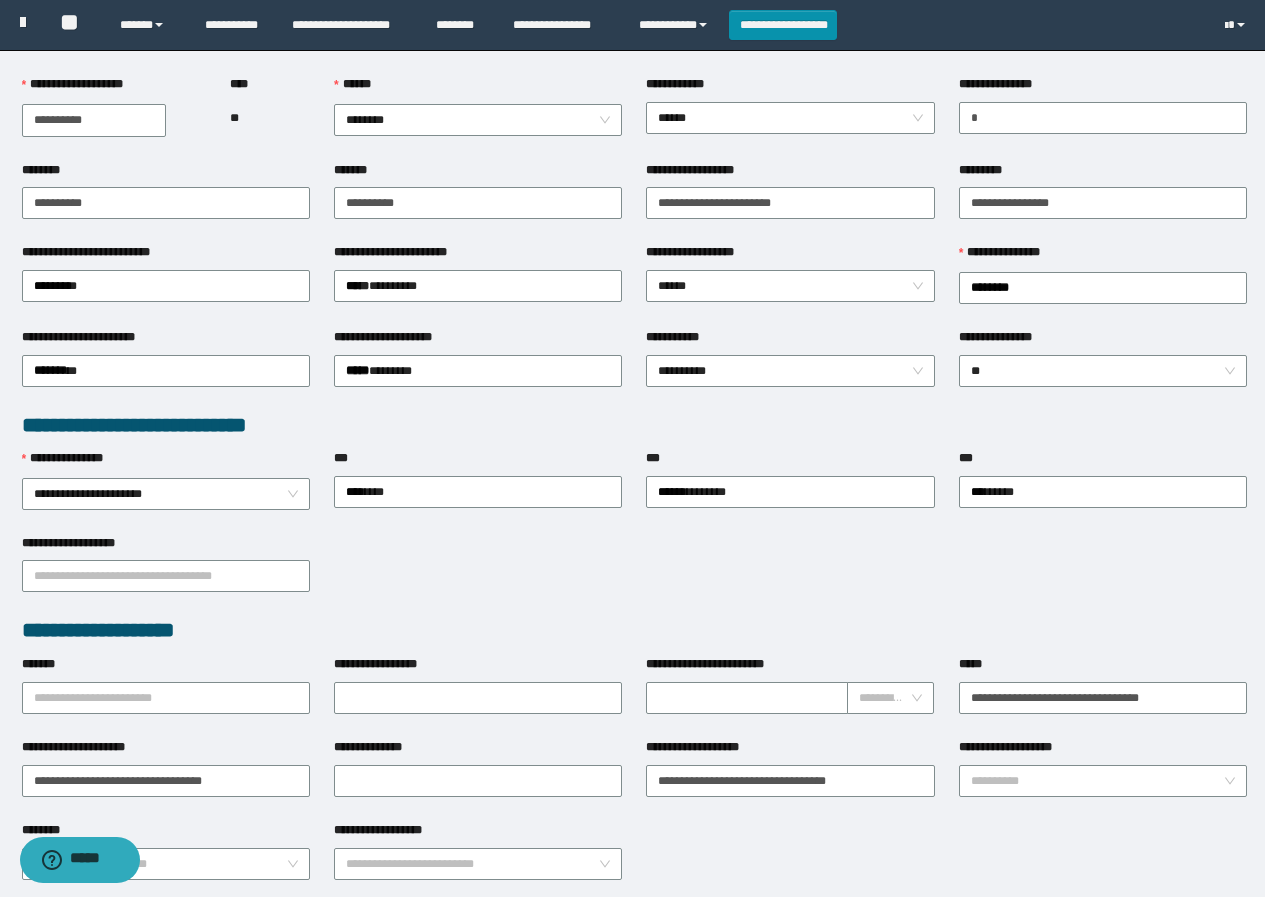 click on "**********" at bounding box center [634, 575] 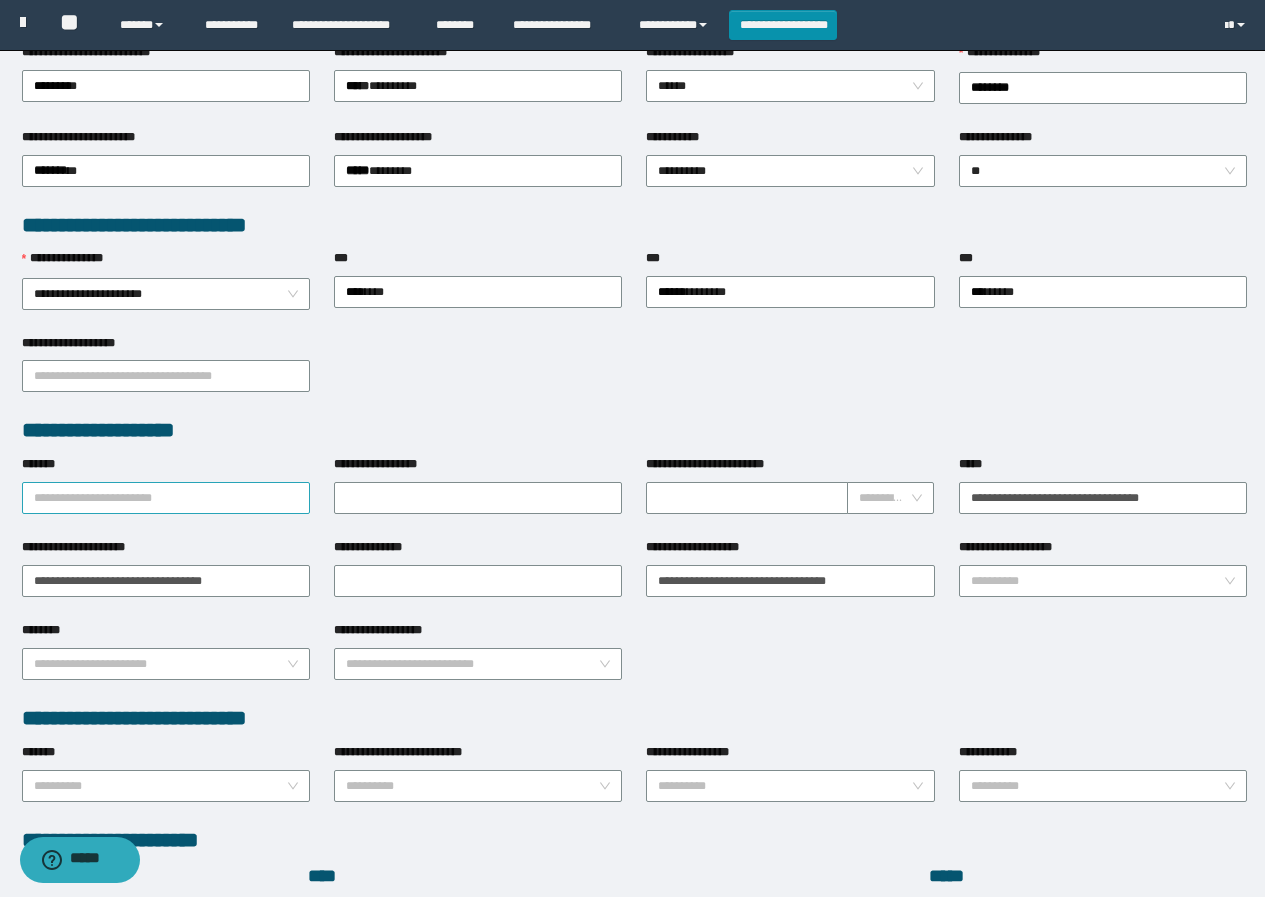 click on "*******" at bounding box center [166, 498] 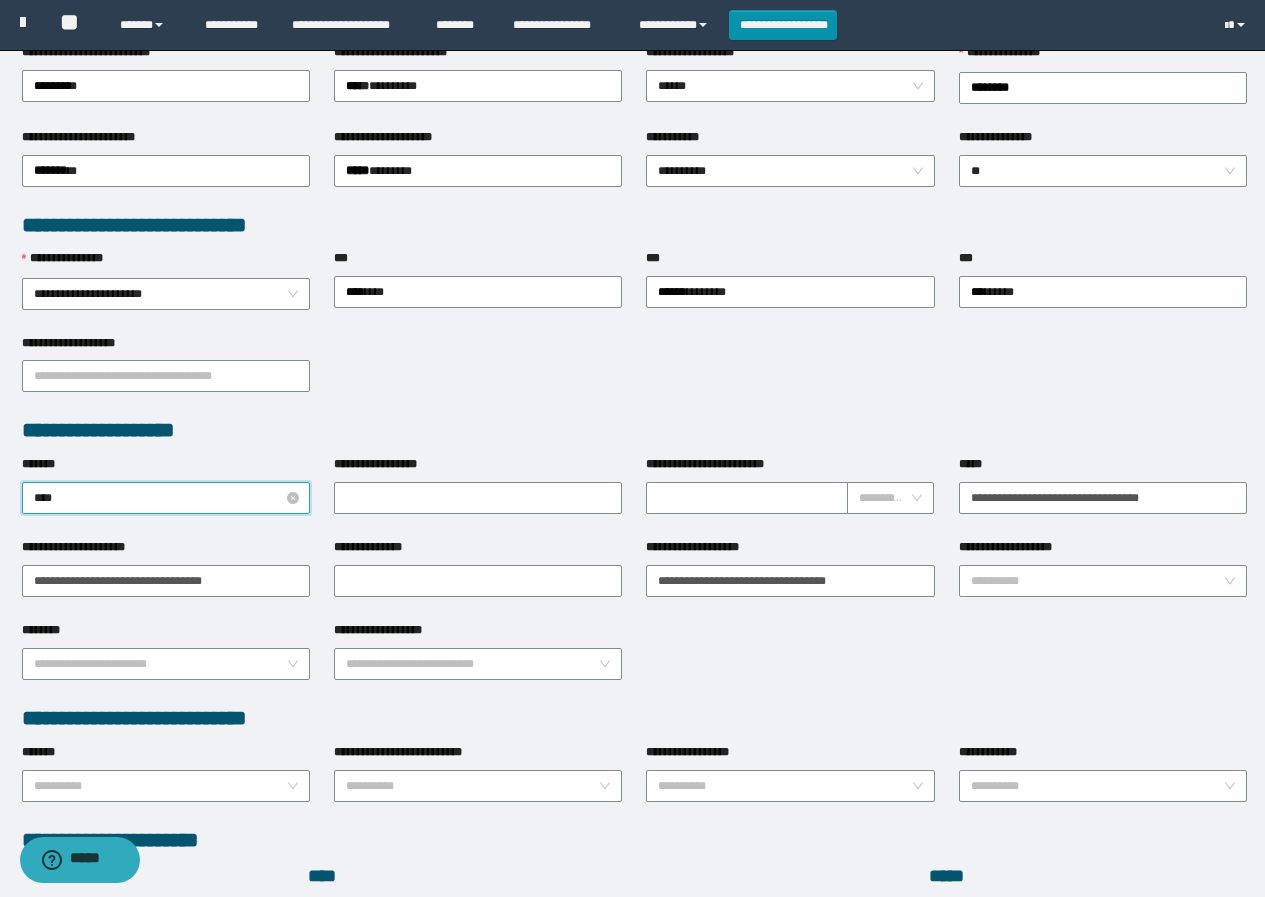 type on "*****" 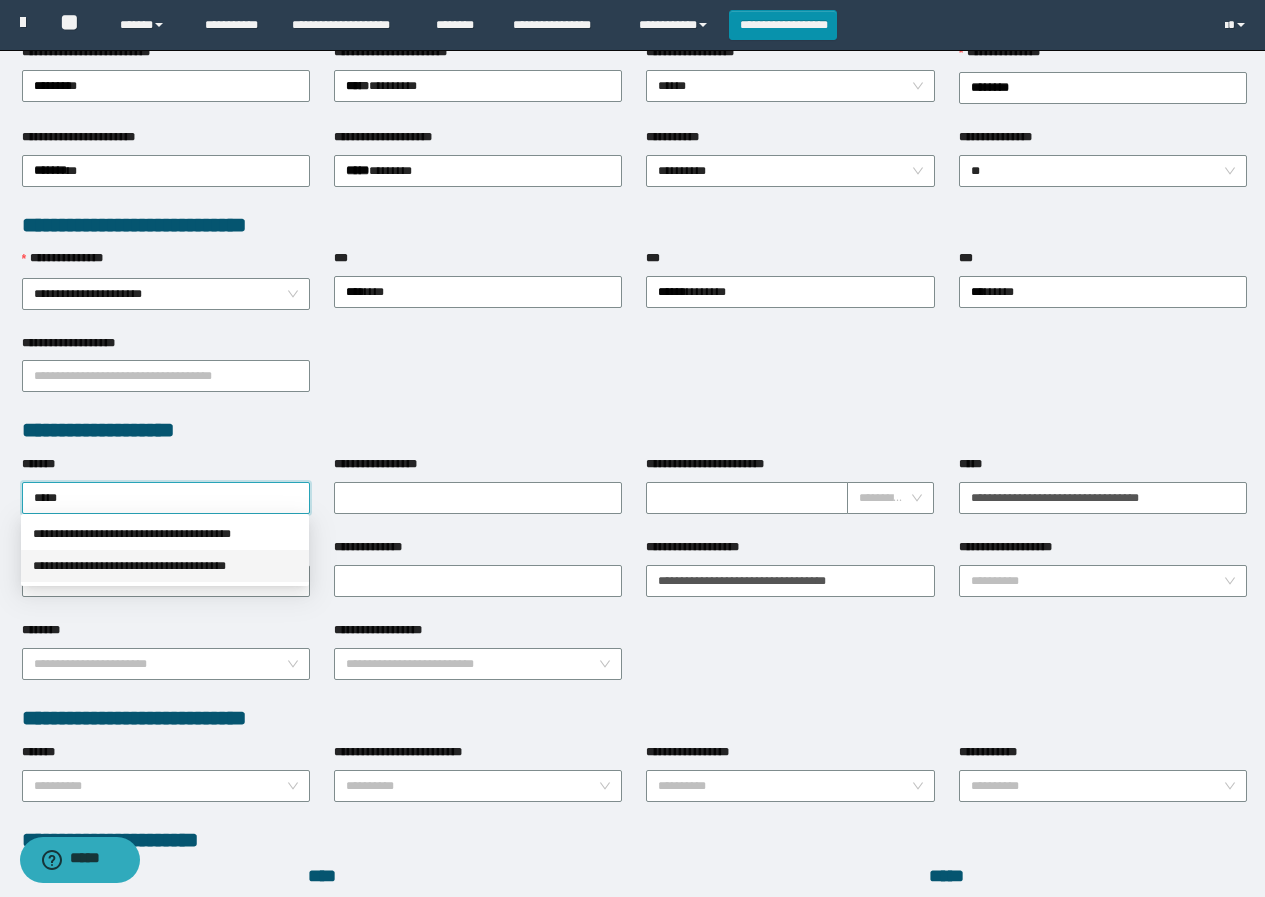 click on "**********" at bounding box center (165, 566) 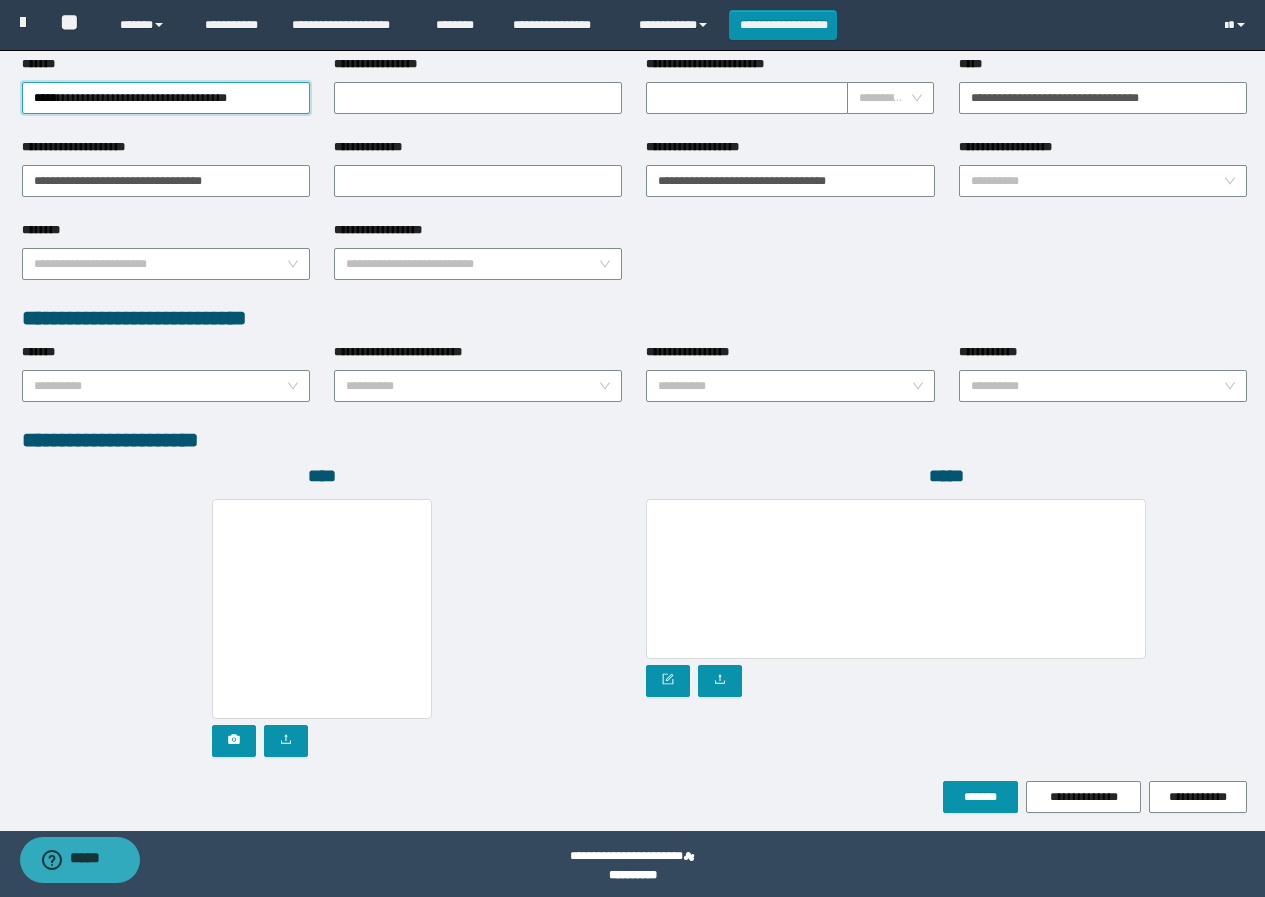 scroll, scrollTop: 808, scrollLeft: 0, axis: vertical 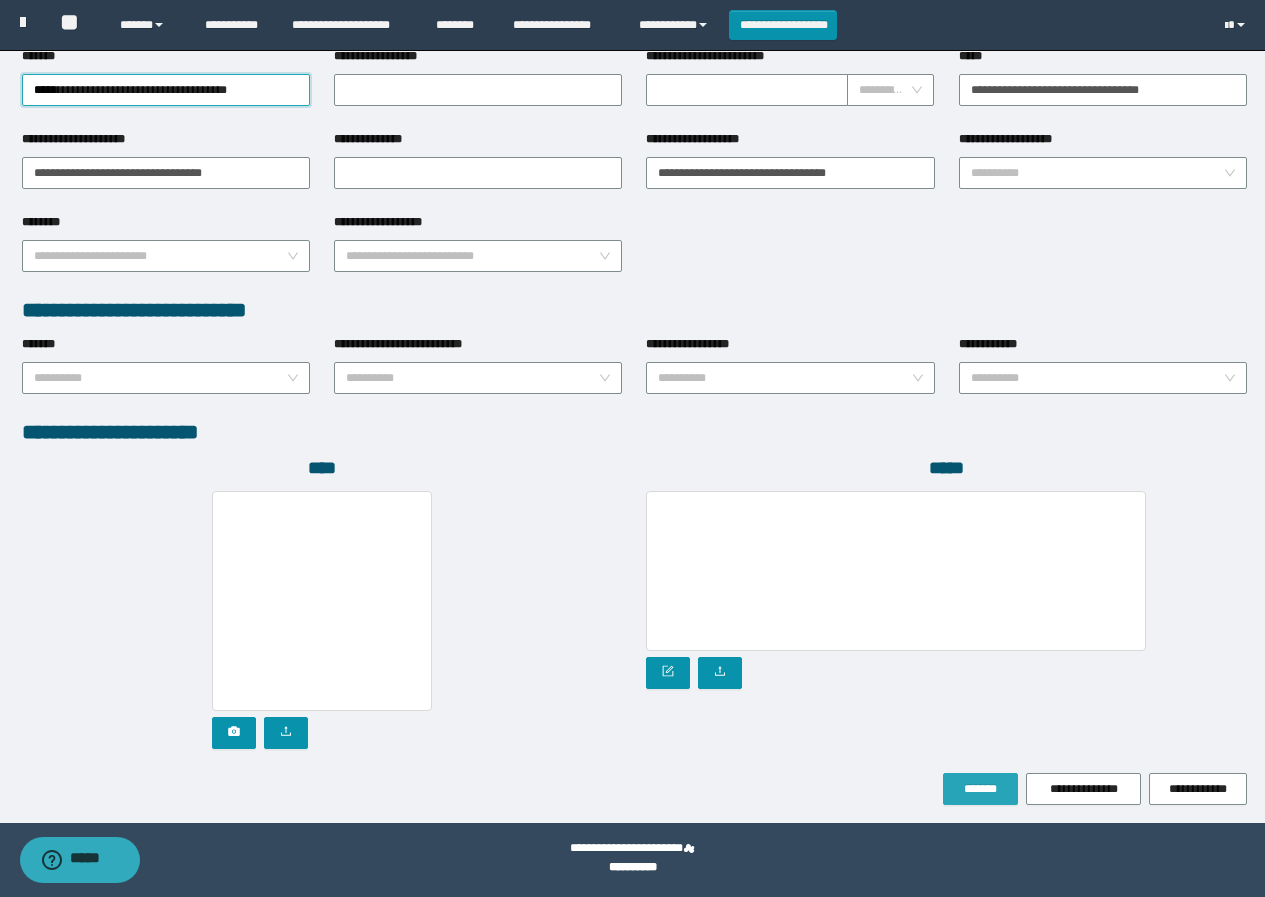 click on "*******" at bounding box center [980, 789] 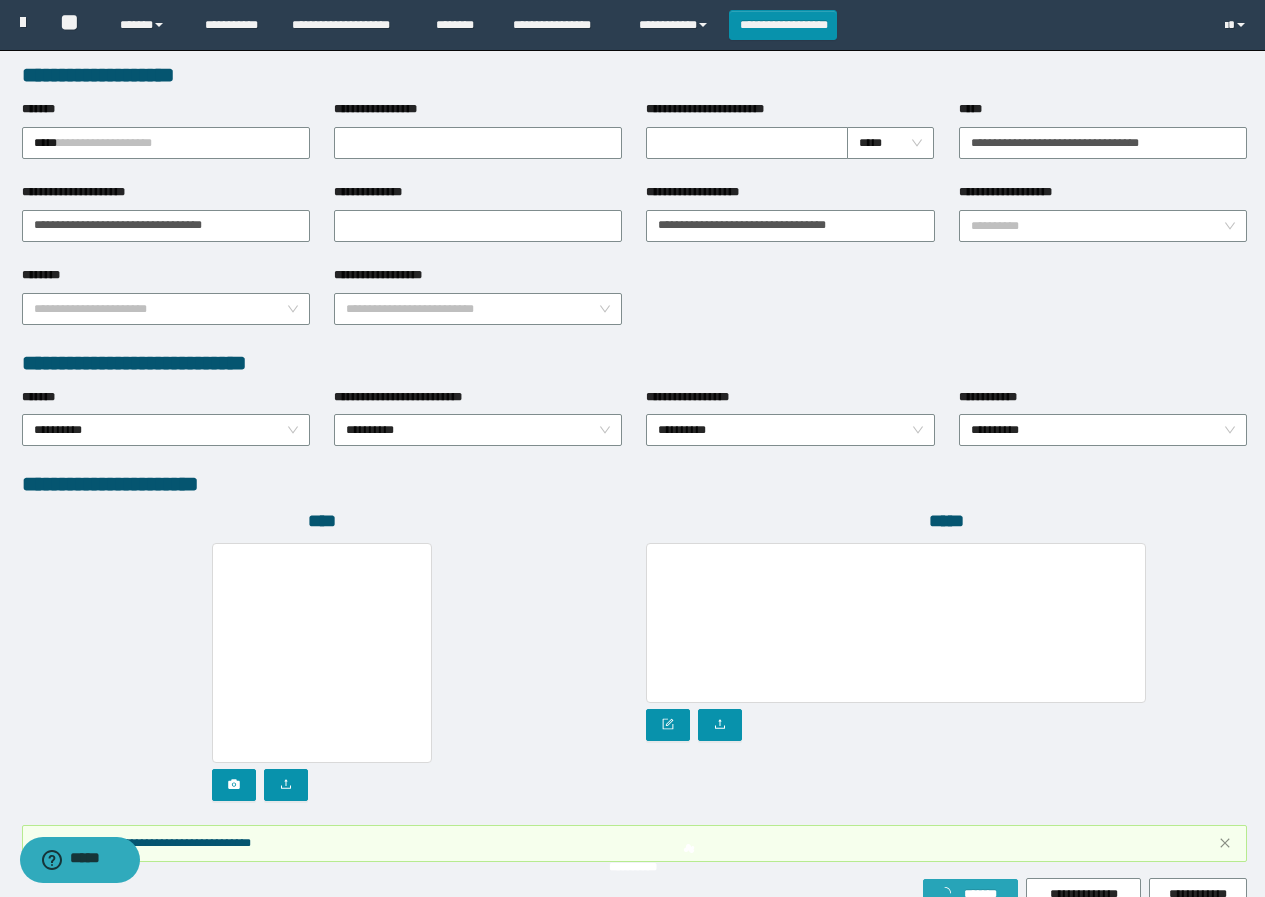 scroll, scrollTop: 861, scrollLeft: 0, axis: vertical 